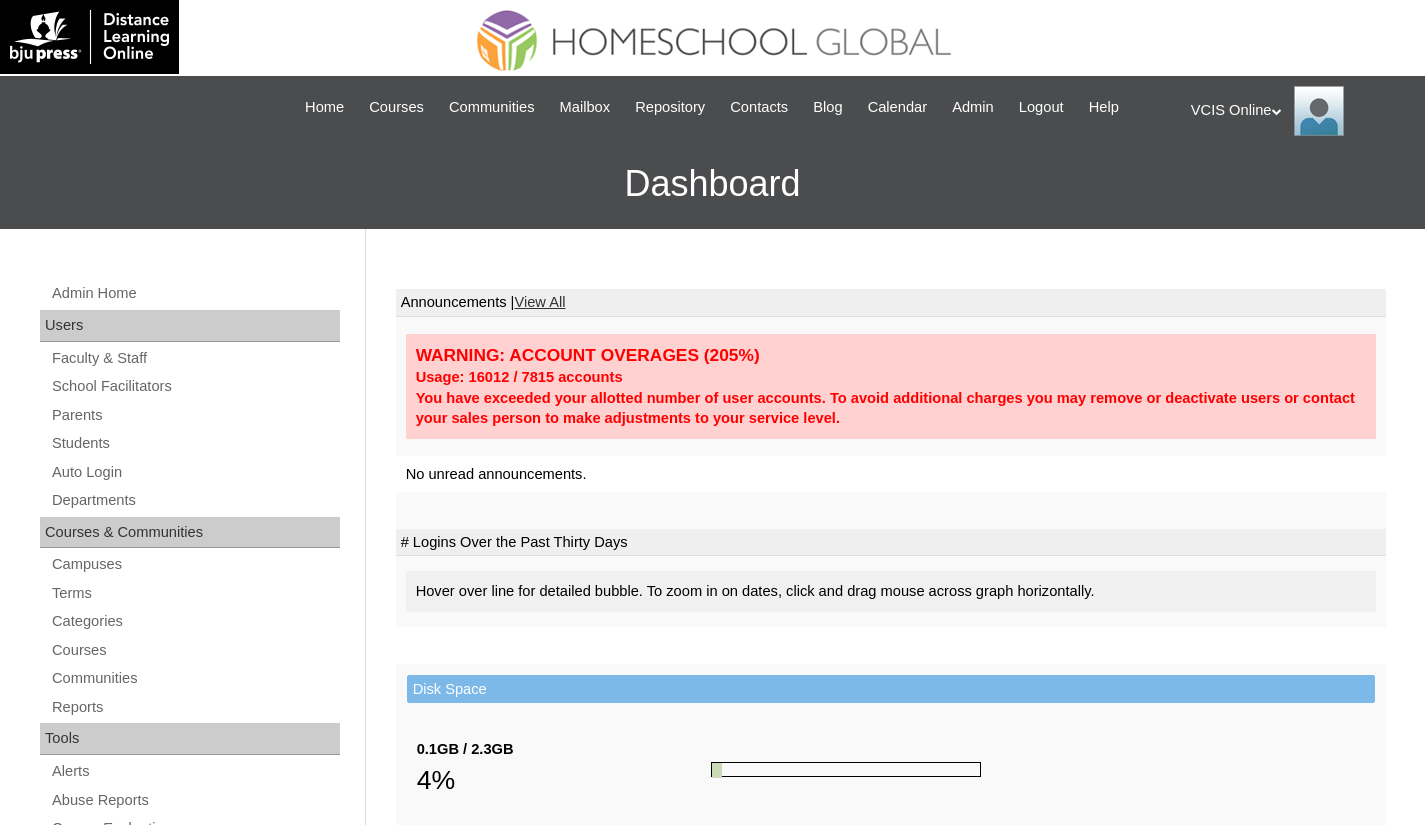 scroll, scrollTop: 0, scrollLeft: 0, axis: both 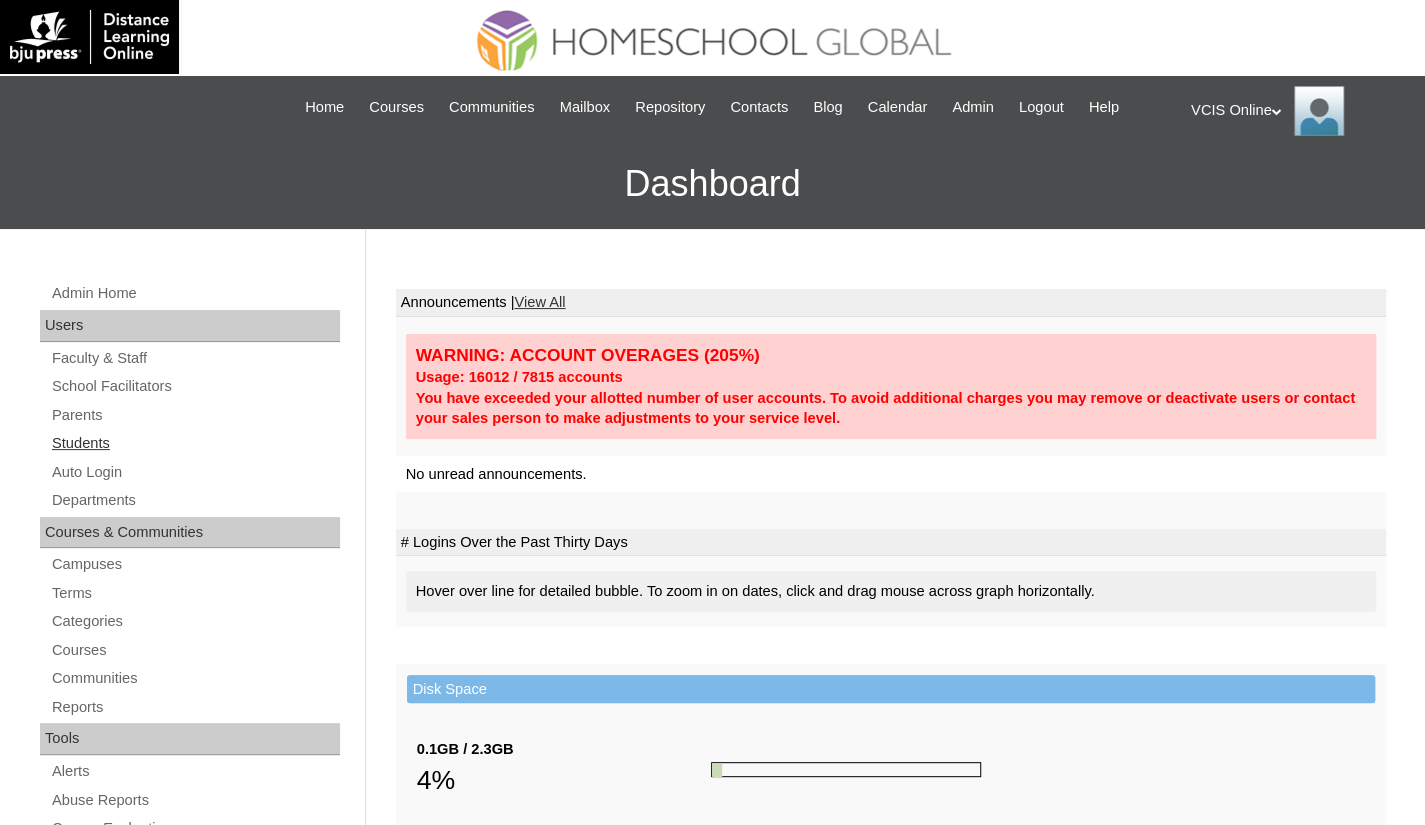 click on "Students" at bounding box center (195, 443) 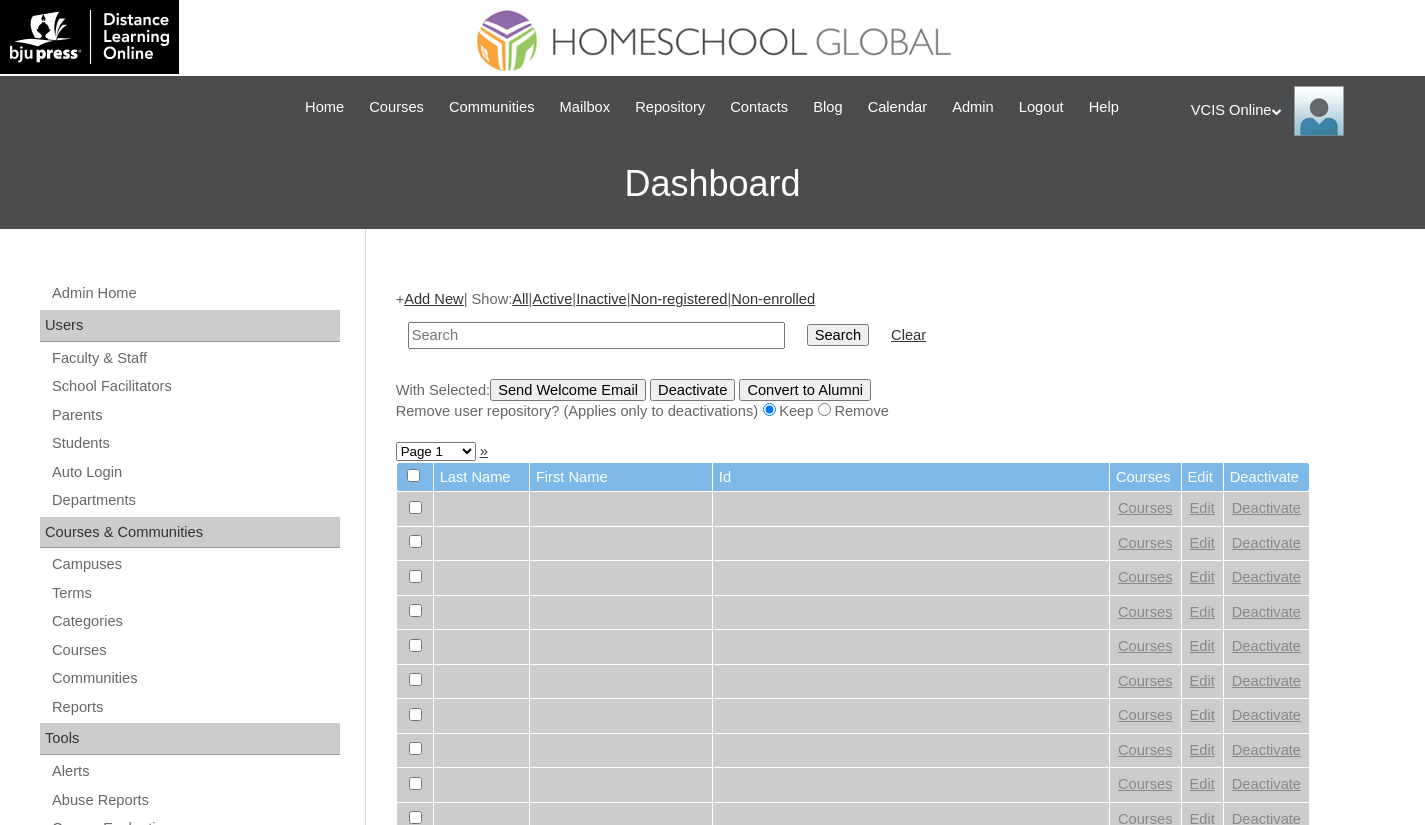 scroll, scrollTop: 0, scrollLeft: 0, axis: both 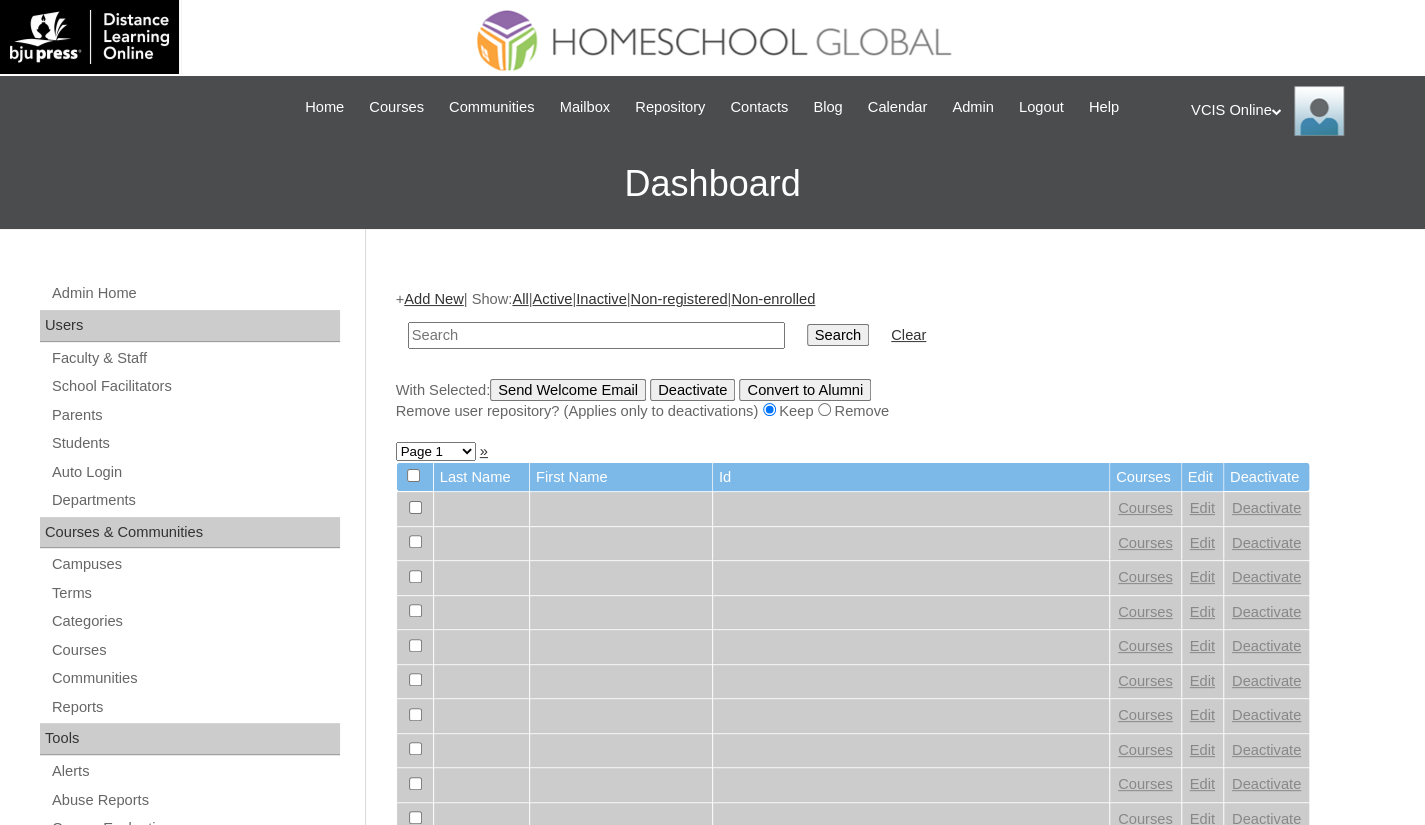 click at bounding box center [596, 335] 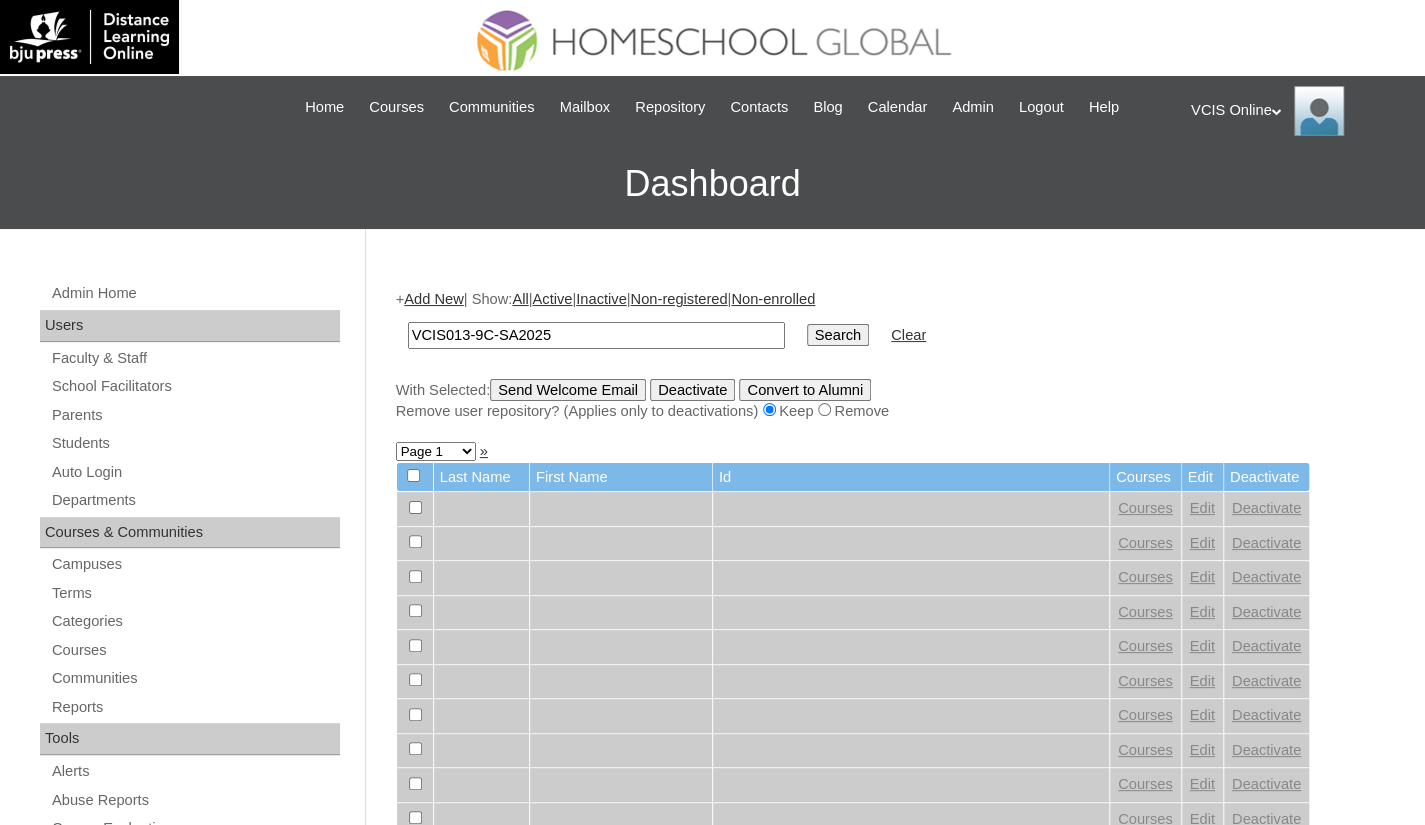 type on "VCIS013-9C-SA2025" 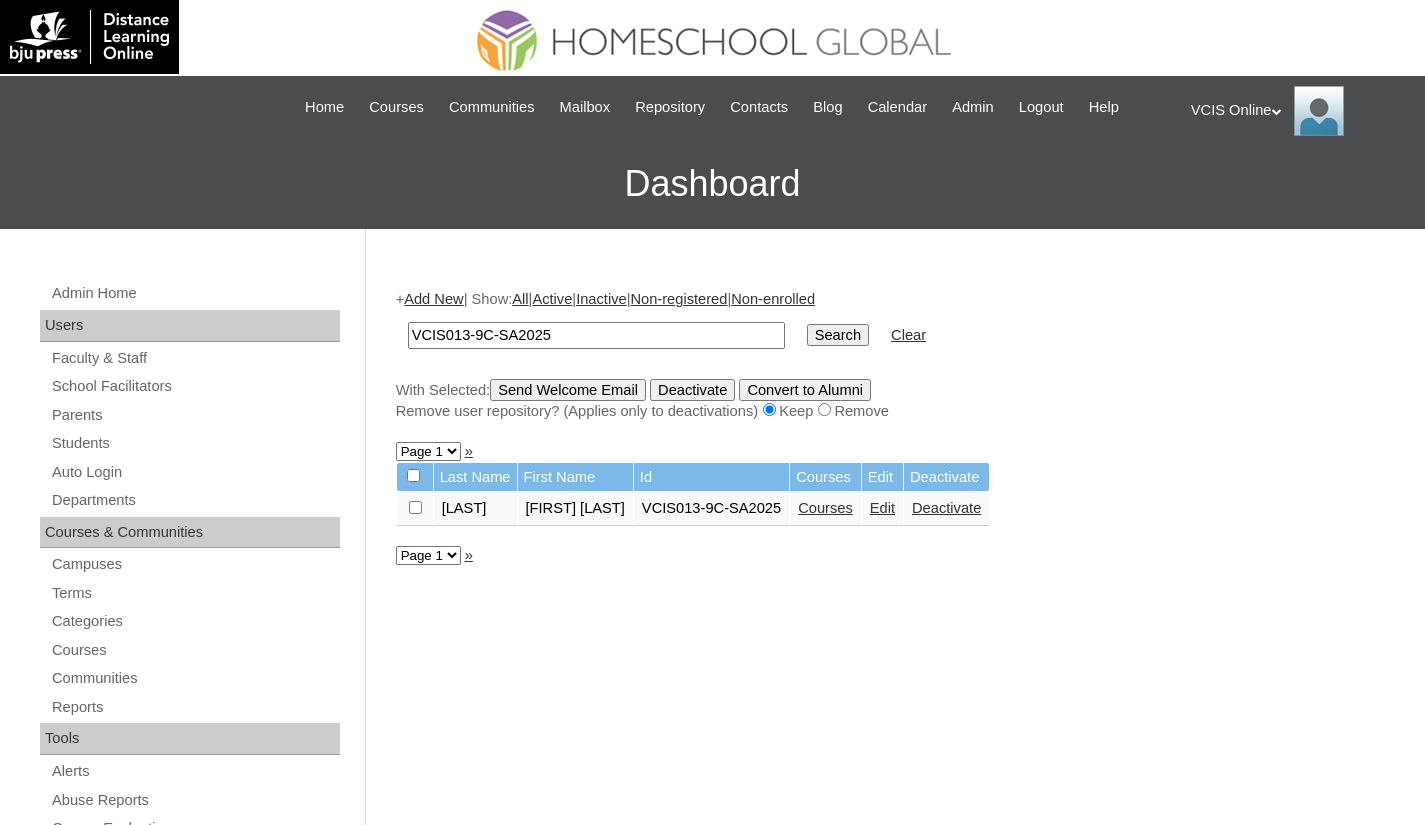 scroll, scrollTop: 0, scrollLeft: 0, axis: both 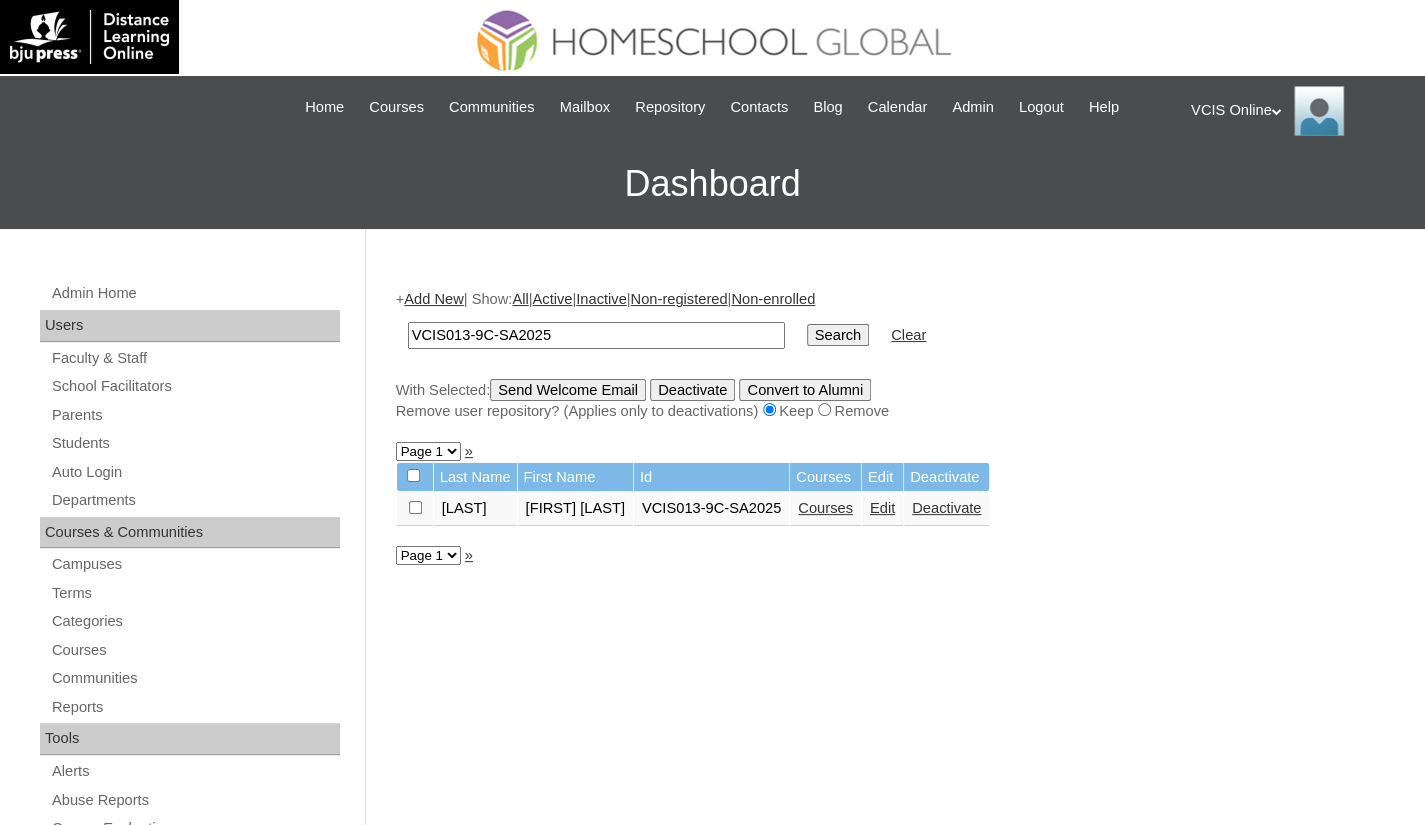 click on "Courses" at bounding box center [825, 508] 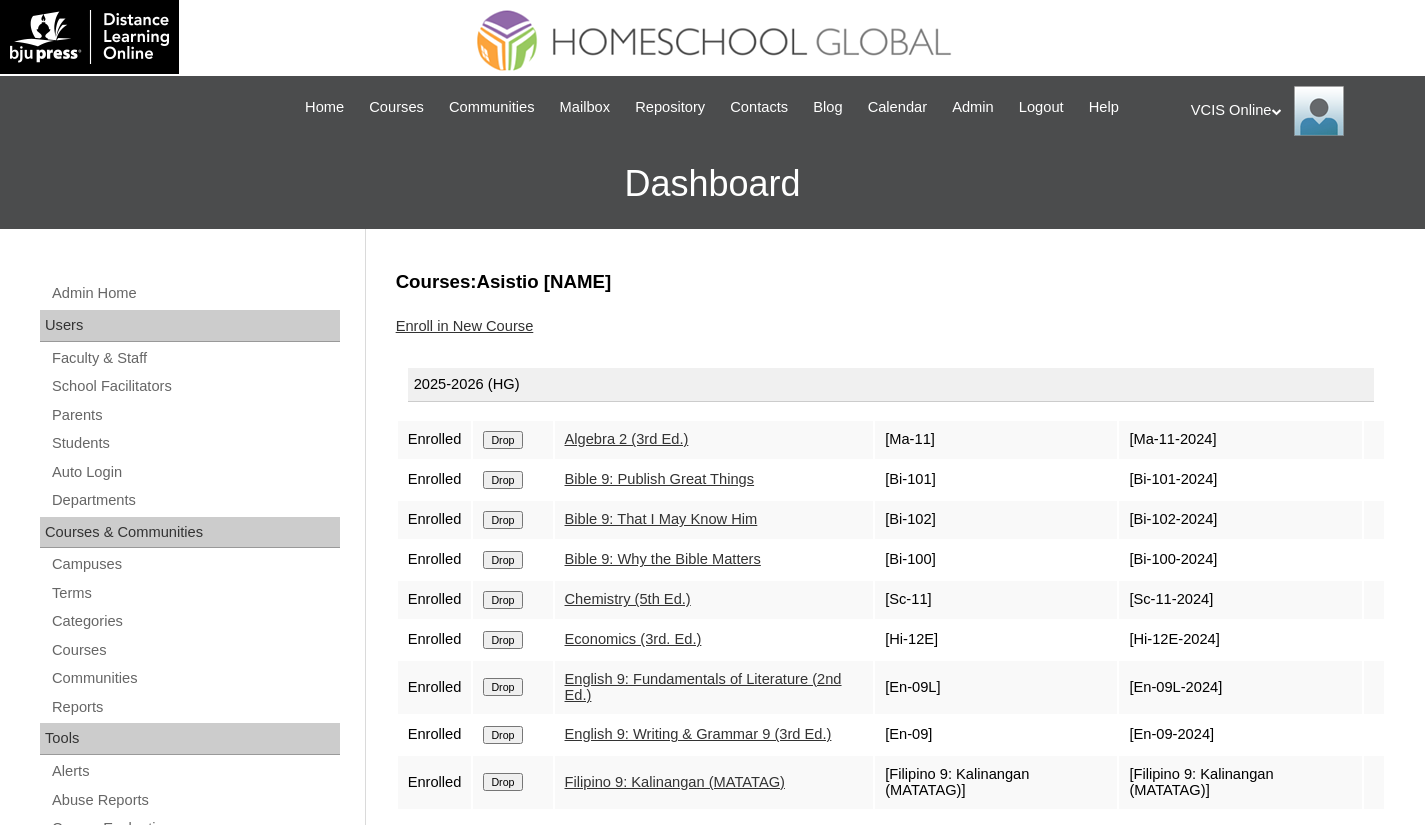 scroll, scrollTop: 0, scrollLeft: 0, axis: both 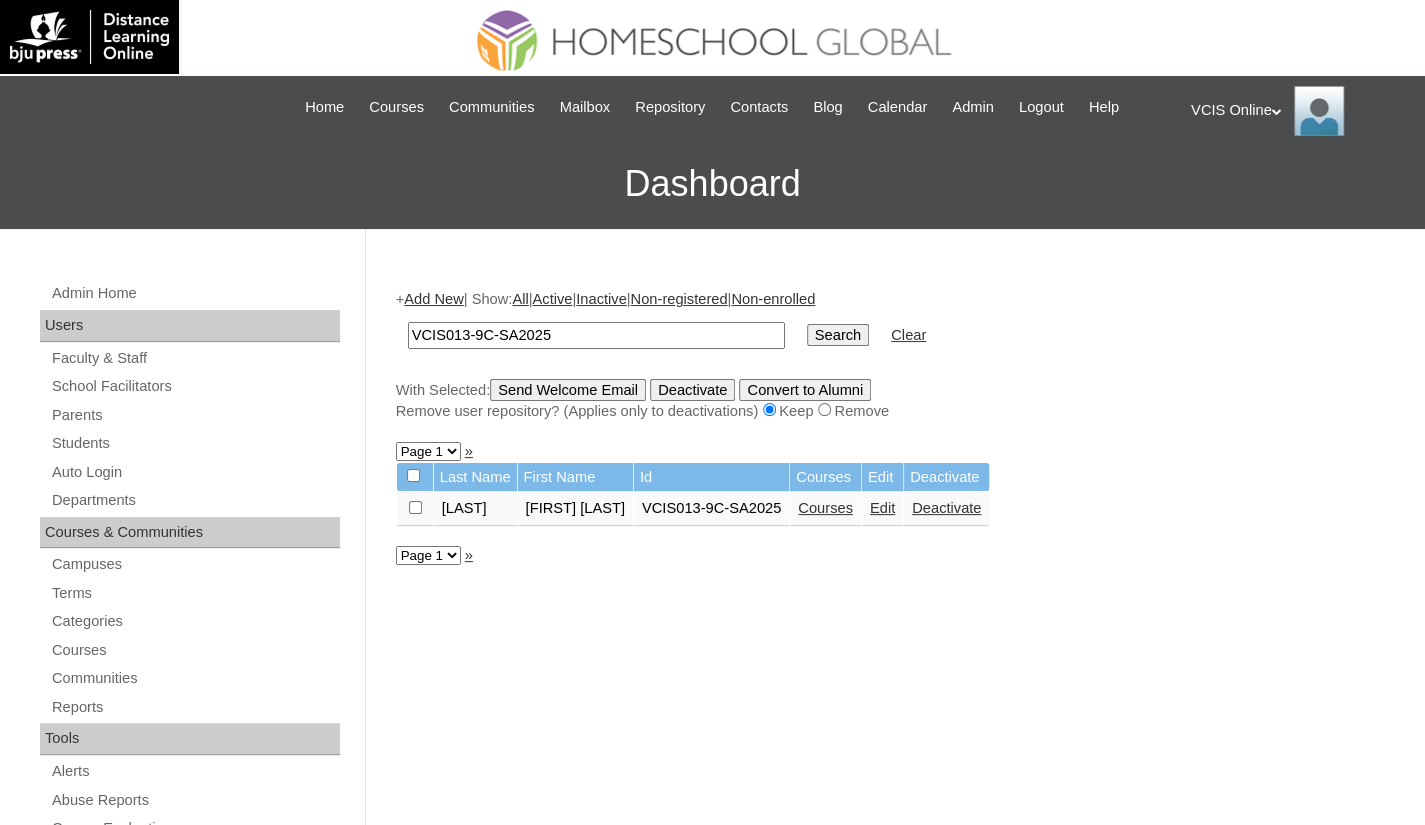 click on "Edit" at bounding box center (882, 508) 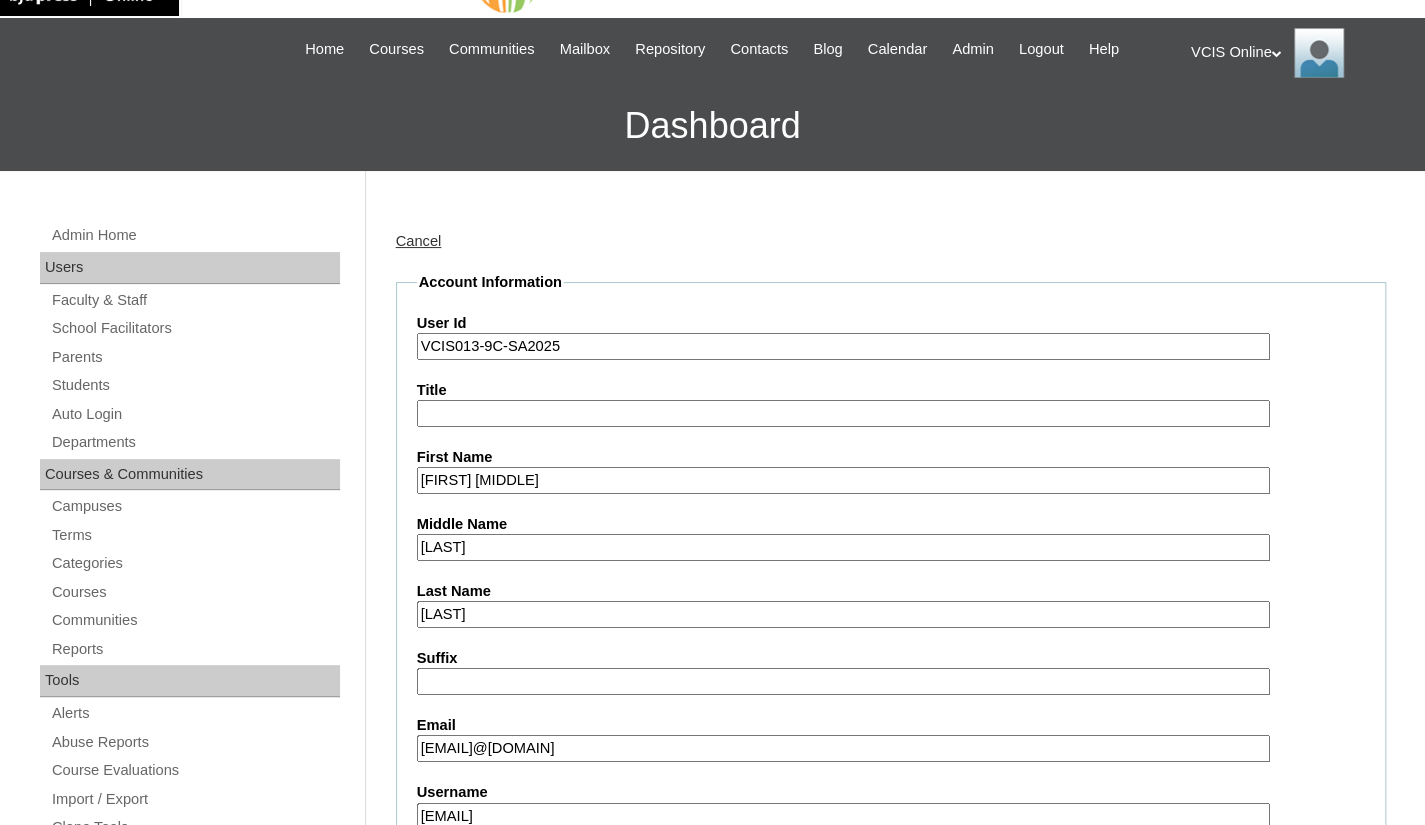 scroll, scrollTop: 0, scrollLeft: 0, axis: both 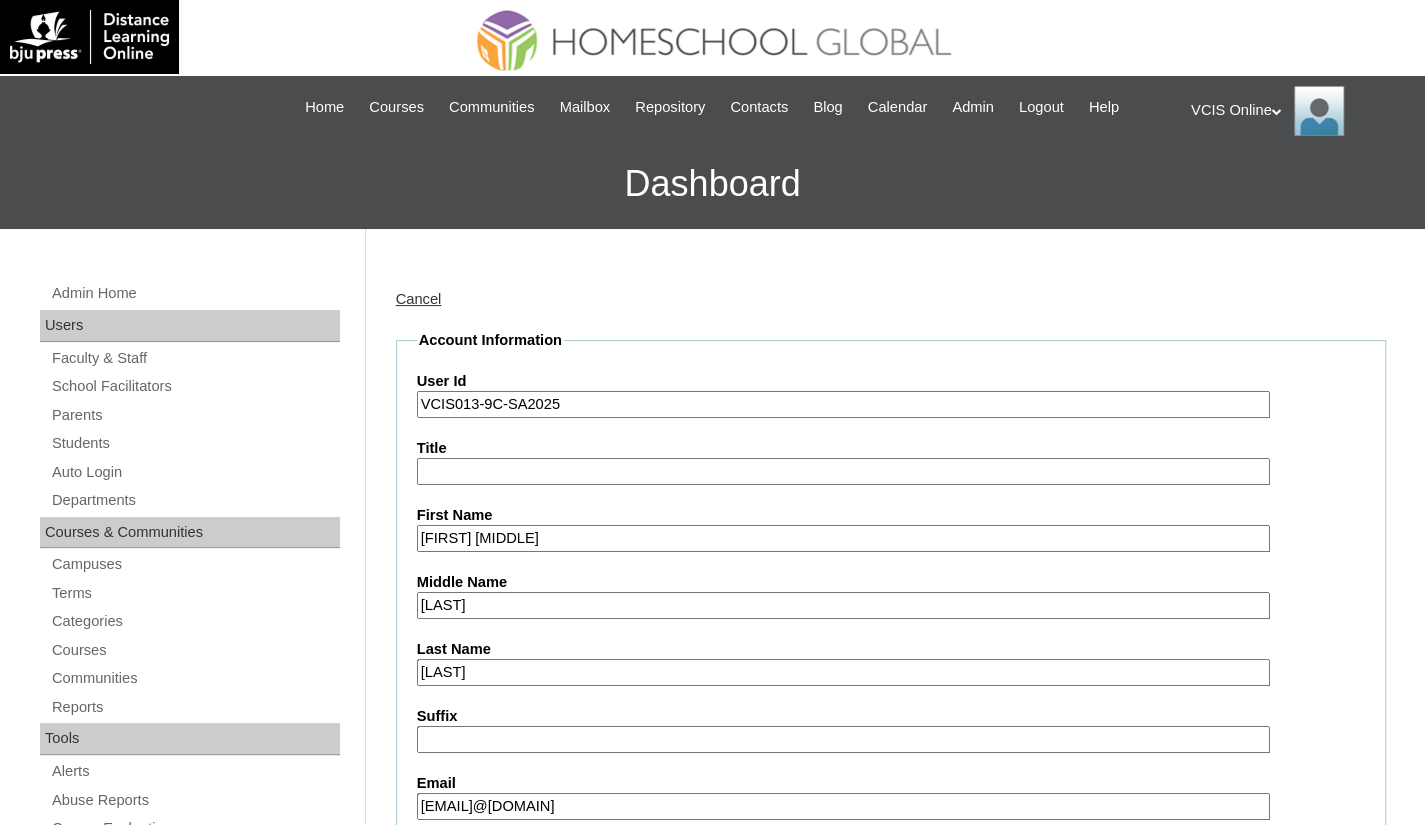 click on "Cancel" at bounding box center (419, 299) 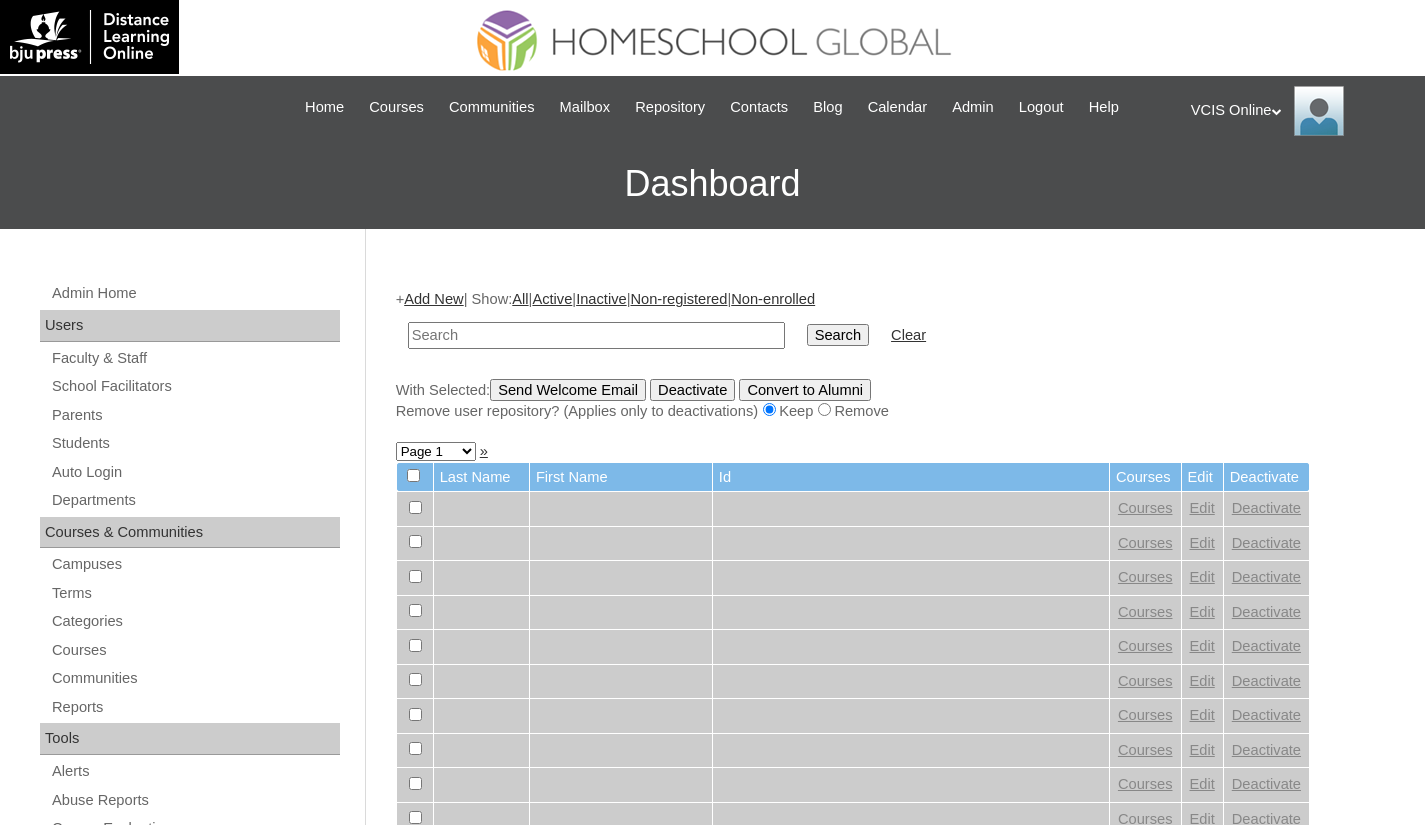 scroll, scrollTop: 0, scrollLeft: 0, axis: both 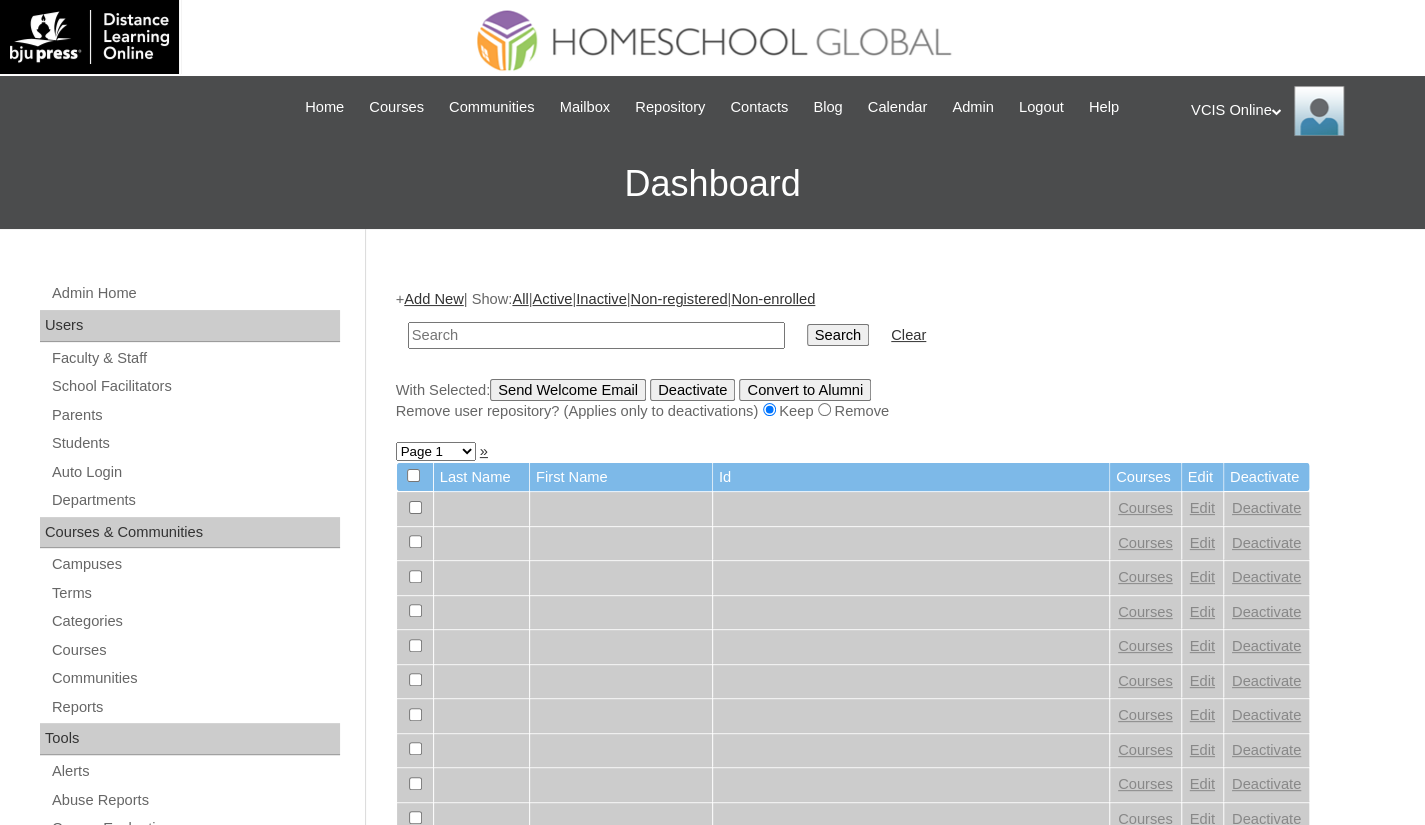 paste on "VCIS003-9A-SA2025" 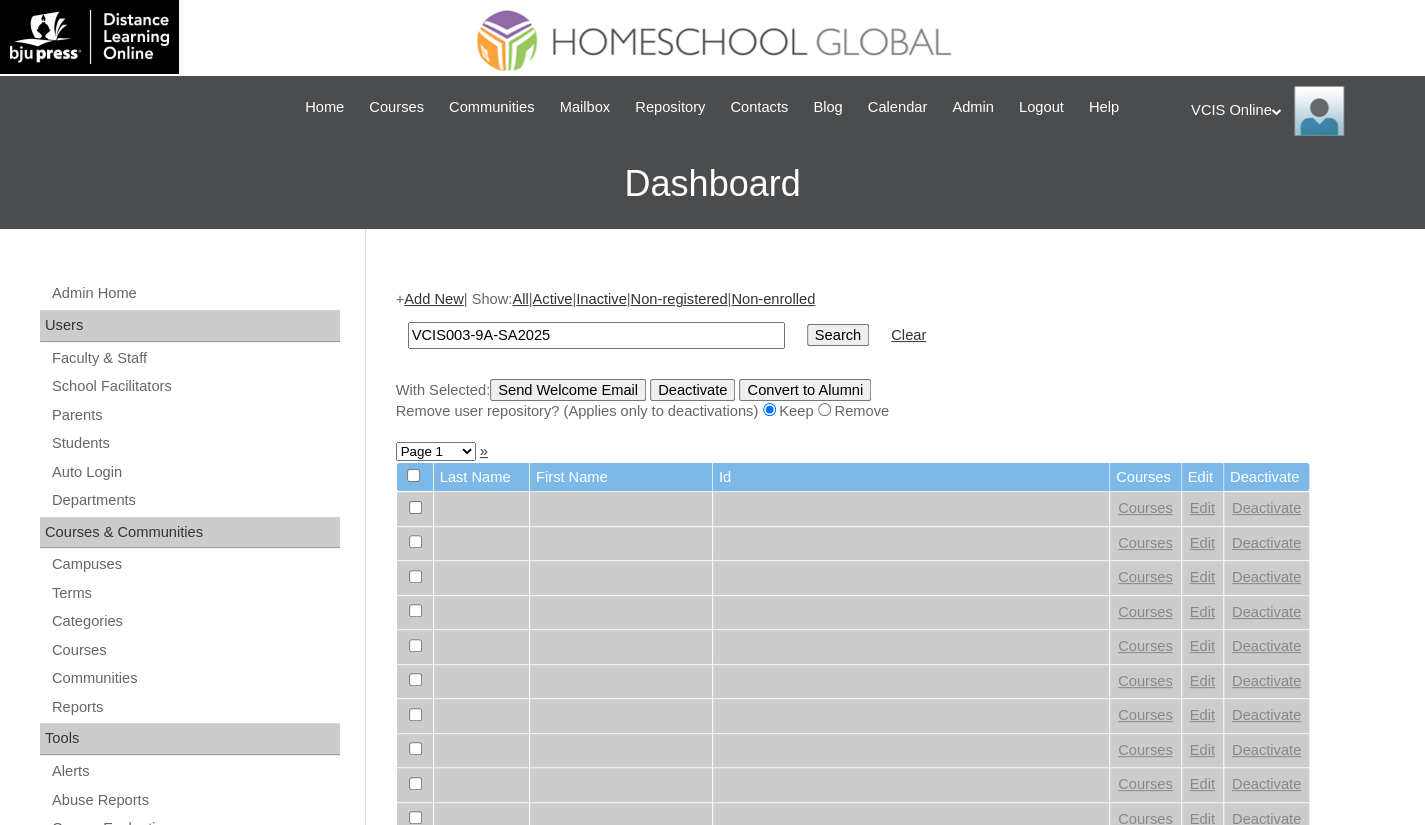 type on "VCIS003-9A-SA2025" 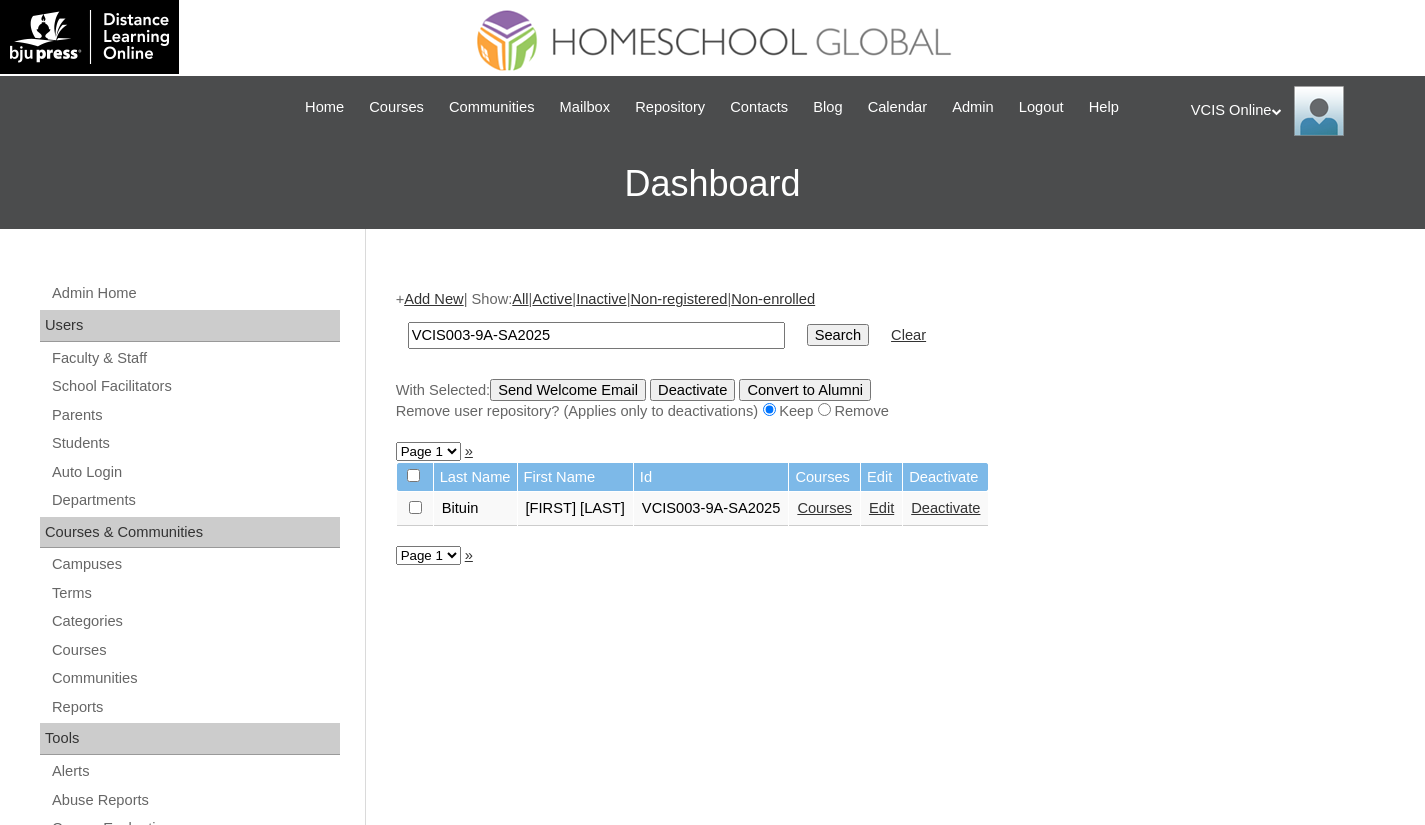 scroll, scrollTop: 0, scrollLeft: 0, axis: both 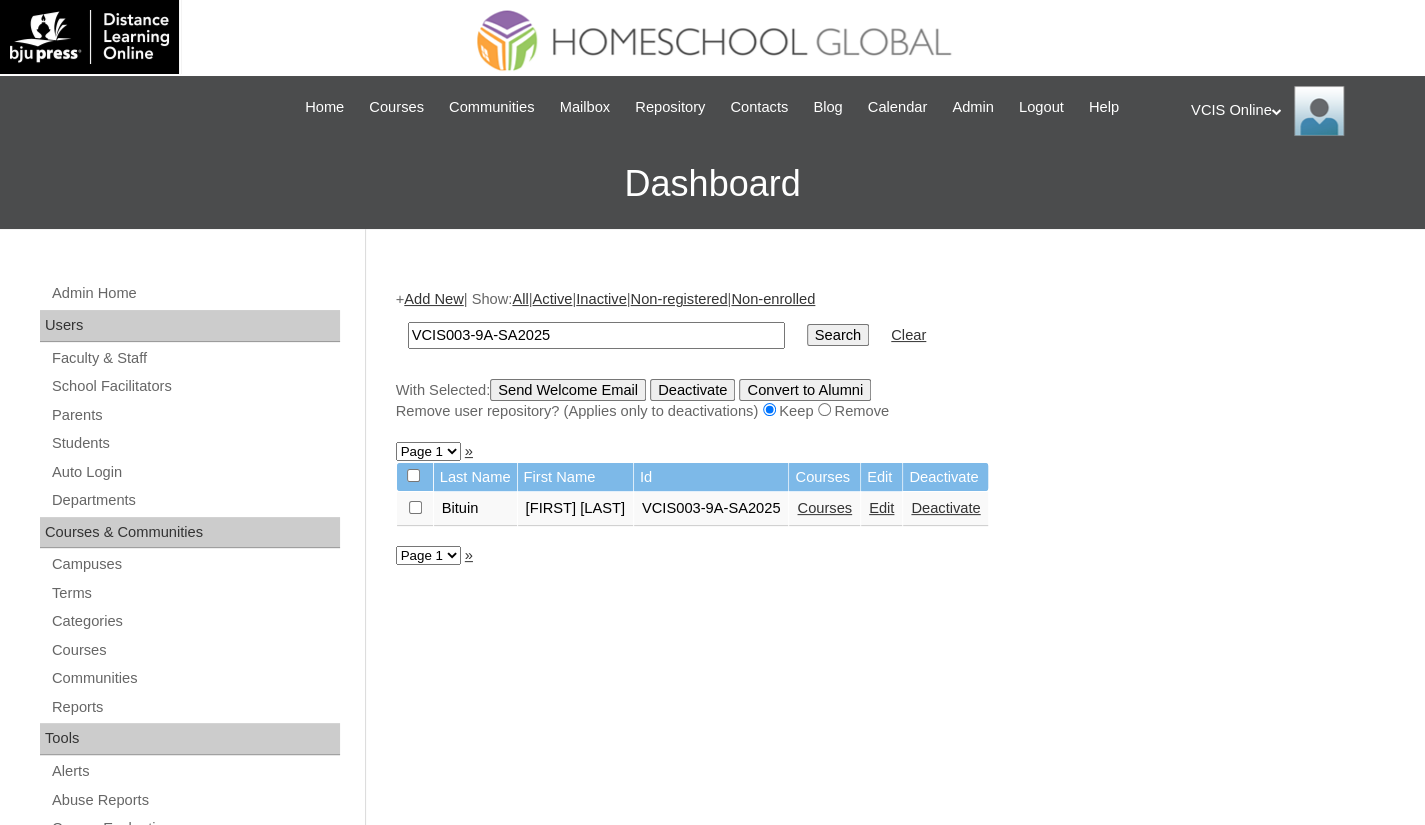 click on "Courses" at bounding box center (824, 508) 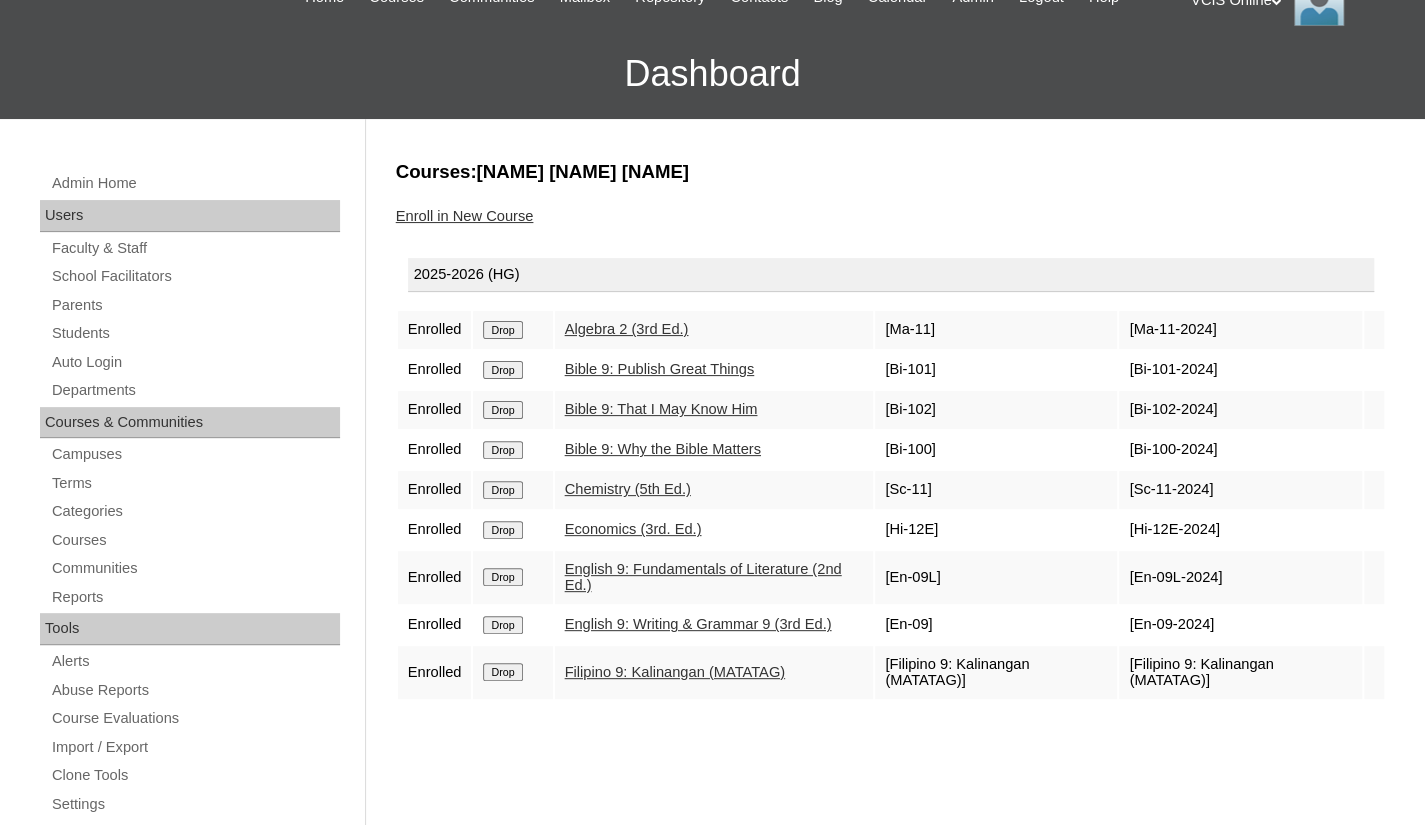 scroll, scrollTop: 0, scrollLeft: 0, axis: both 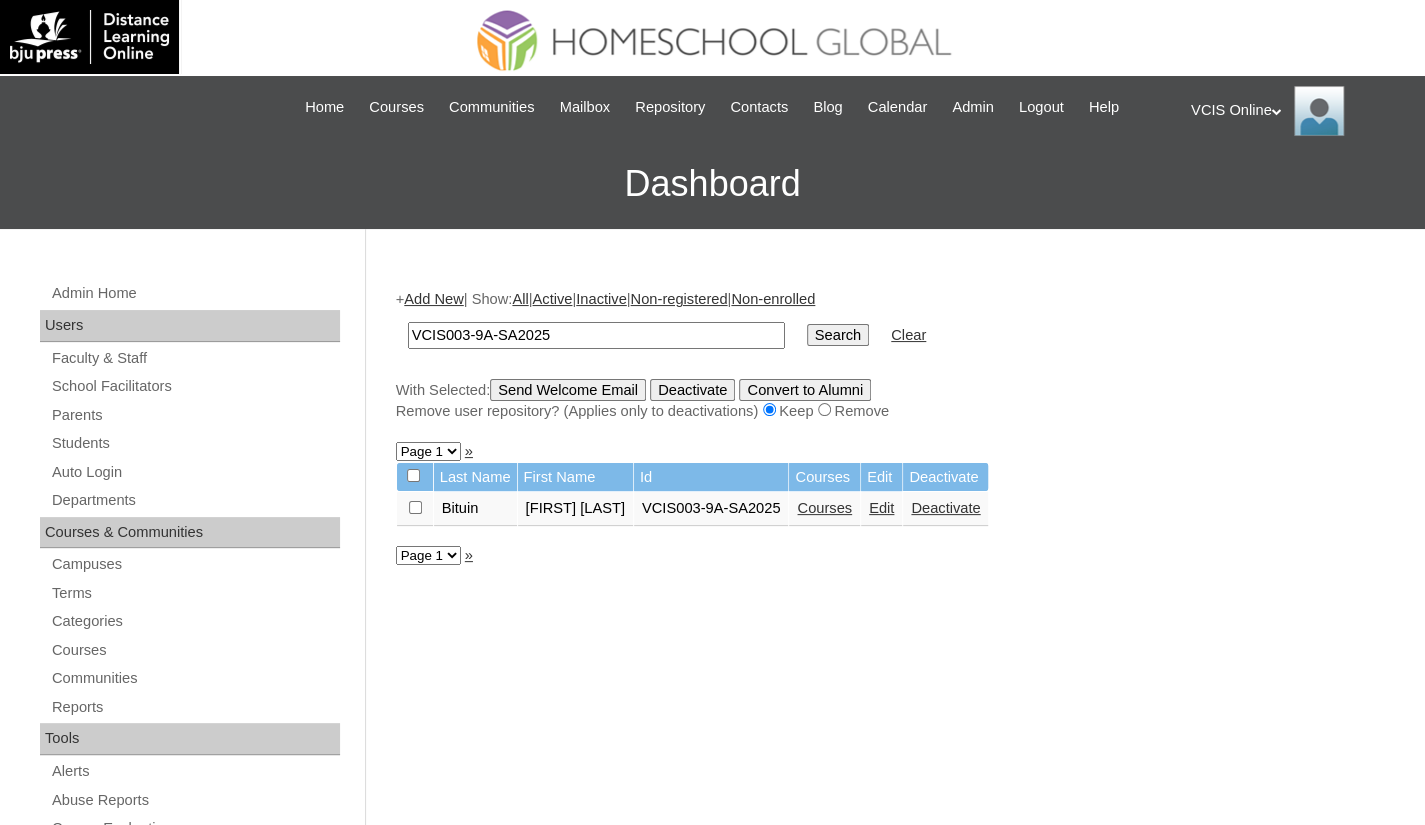 click on "Edit" at bounding box center (881, 508) 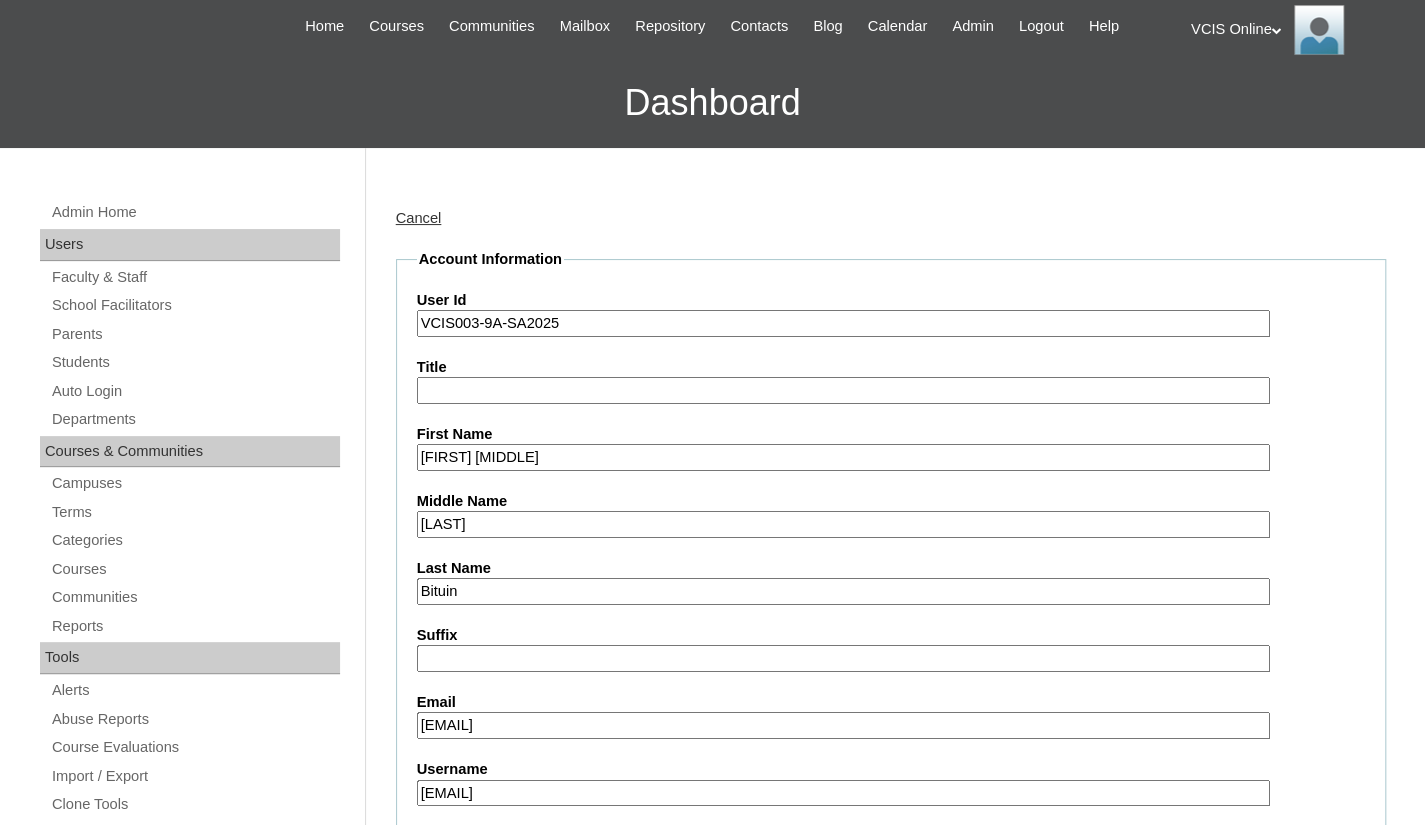 scroll, scrollTop: 100, scrollLeft: 0, axis: vertical 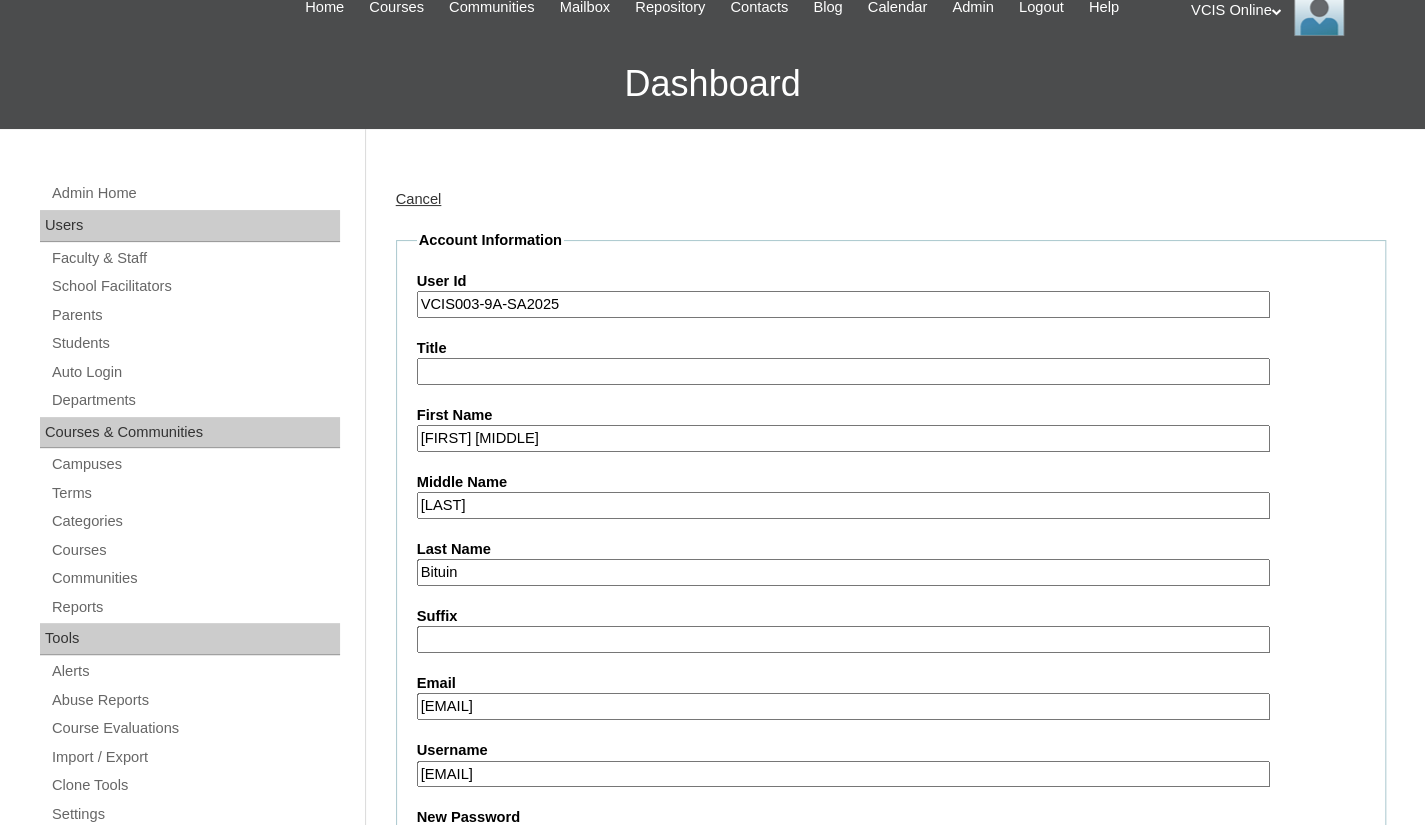 click on "Cancel" at bounding box center [419, 199] 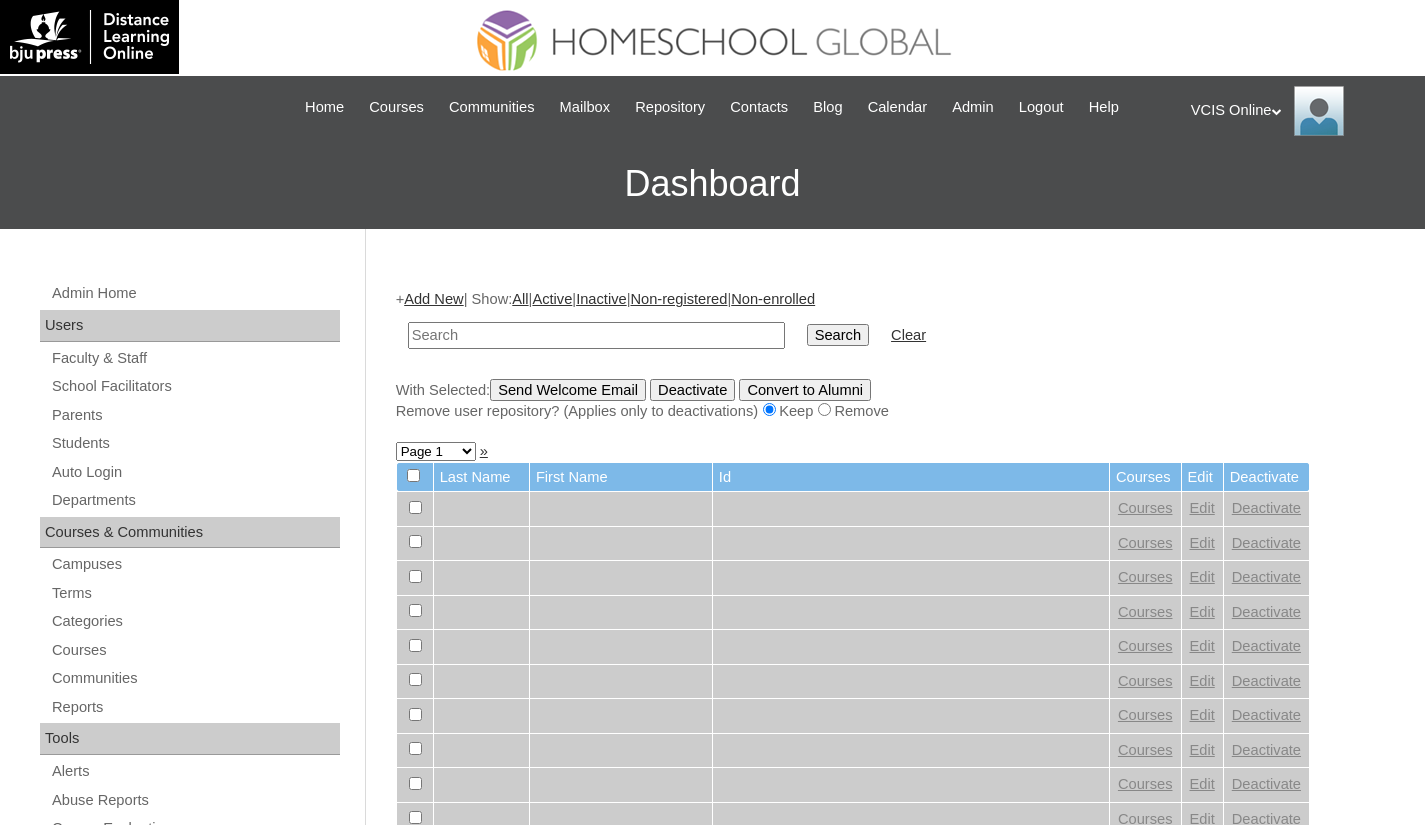 scroll, scrollTop: 0, scrollLeft: 0, axis: both 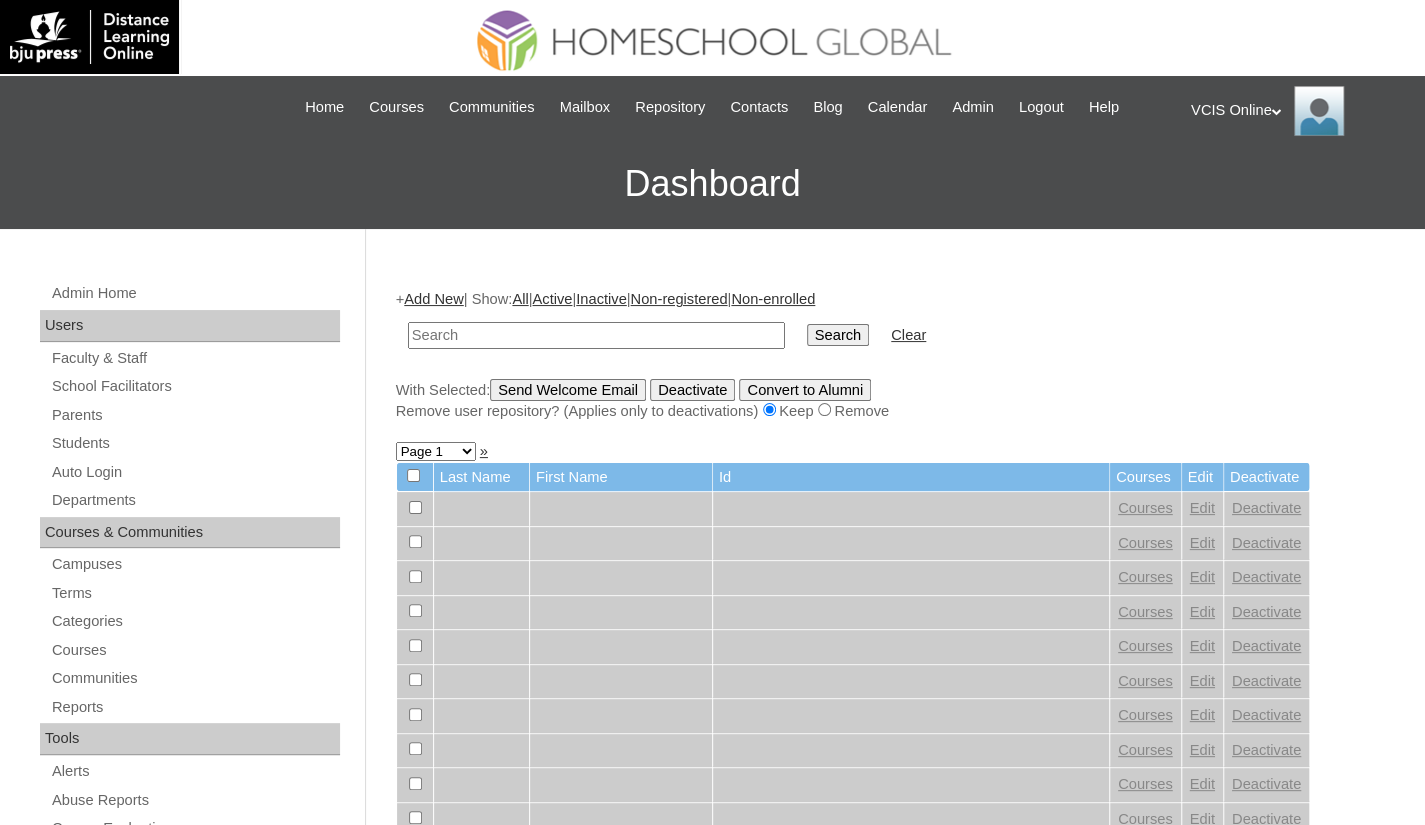 paste on "[LICENSE]" 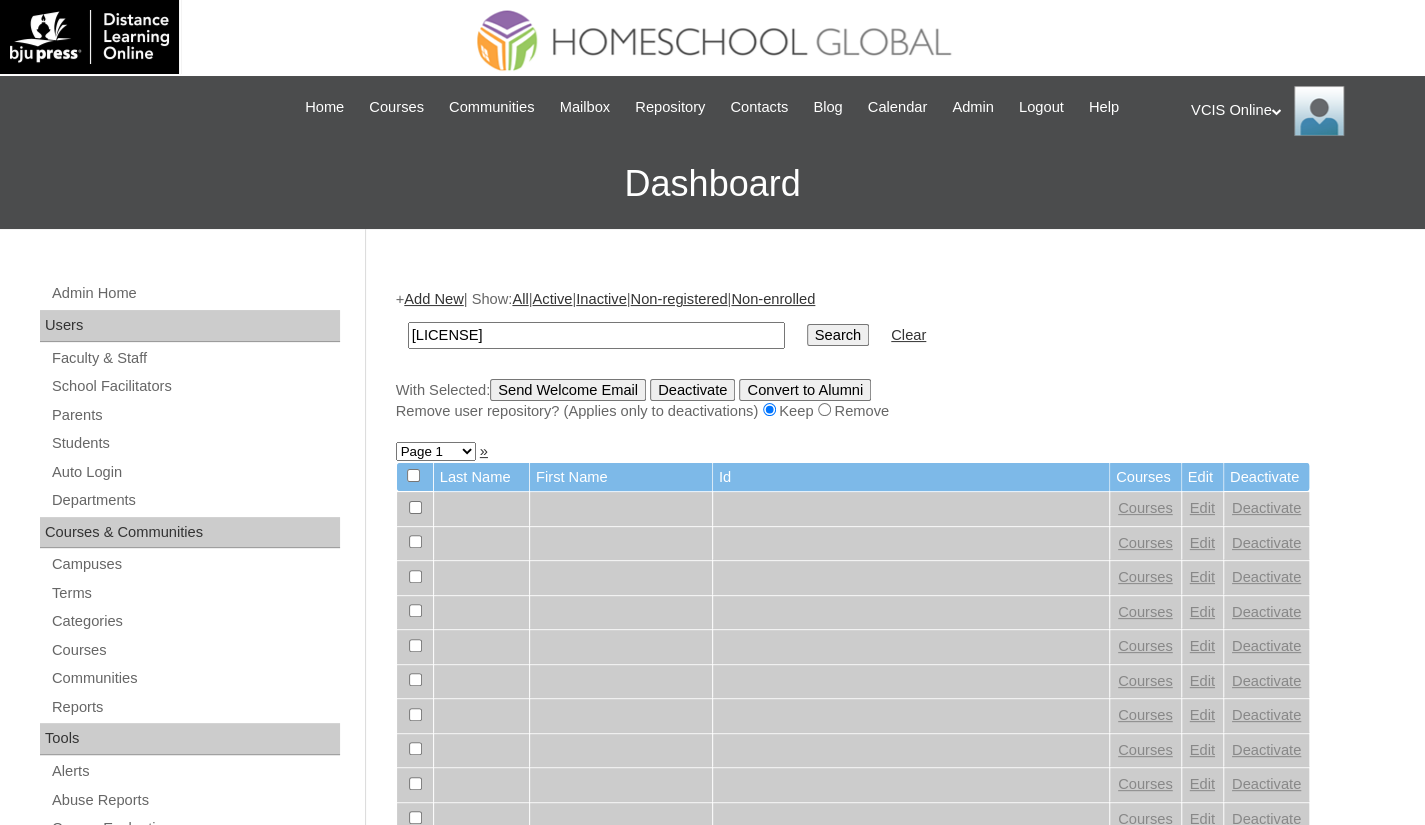 type on "VCIS016-9A-SA2025" 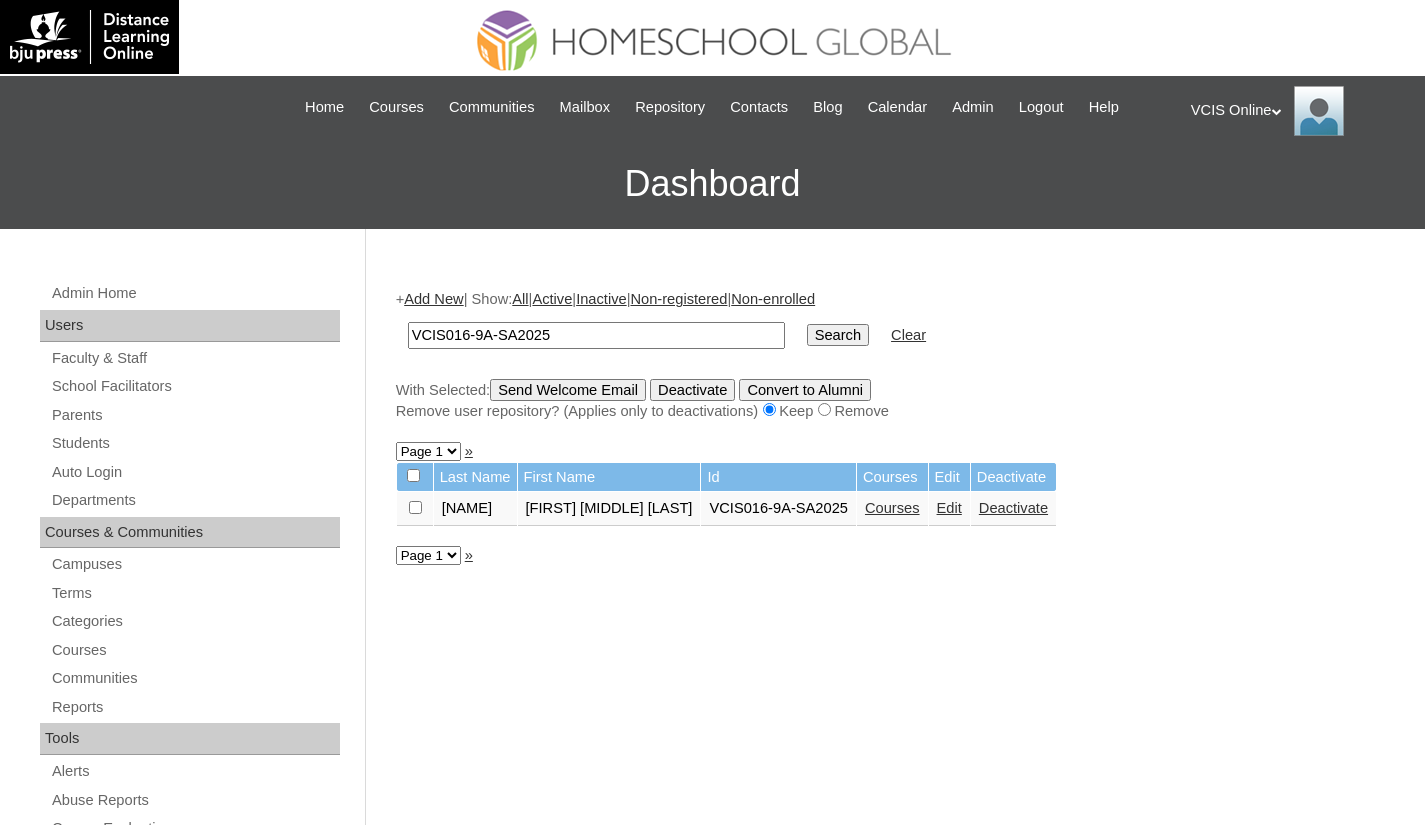 scroll, scrollTop: 0, scrollLeft: 0, axis: both 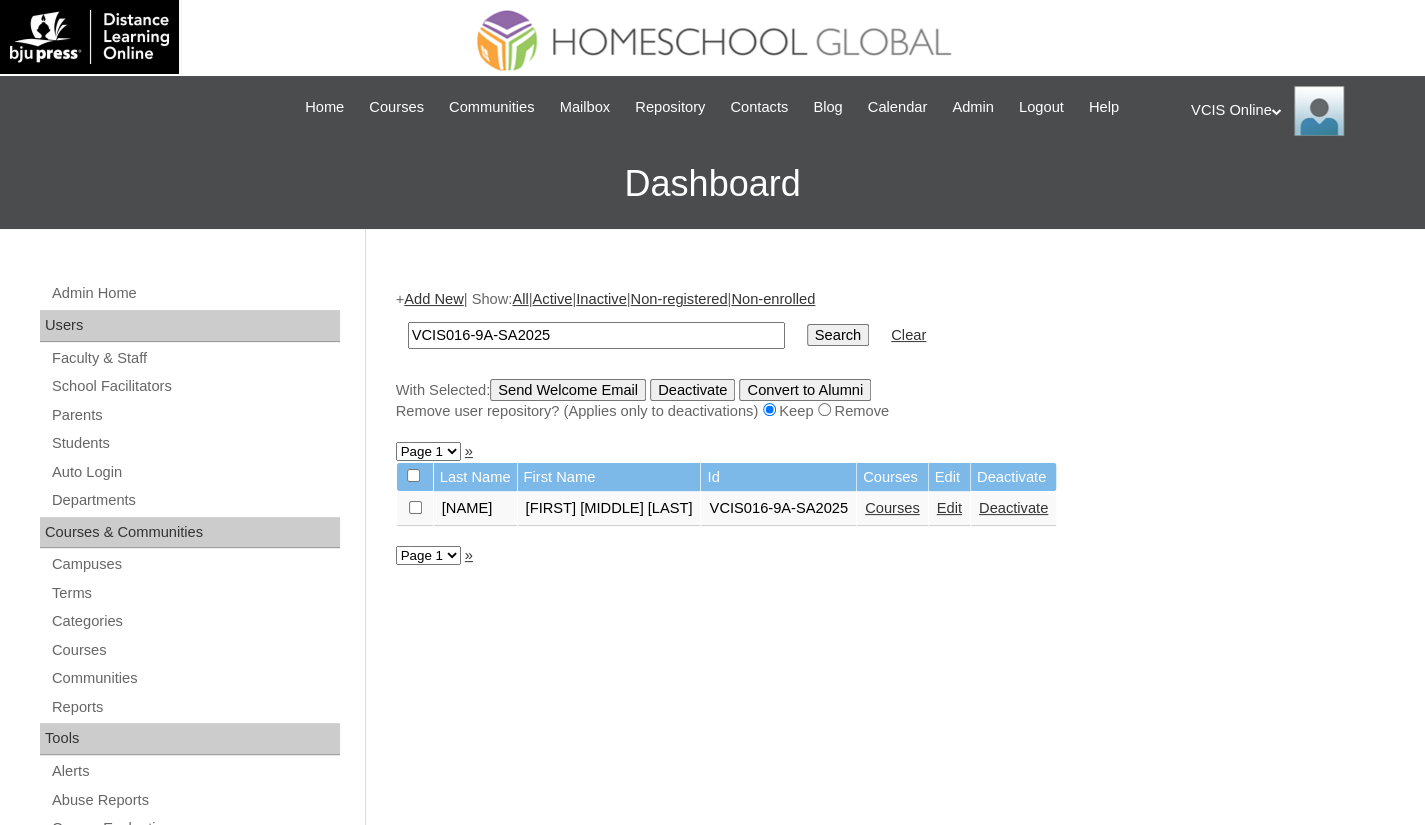 click on "Courses" at bounding box center (892, 508) 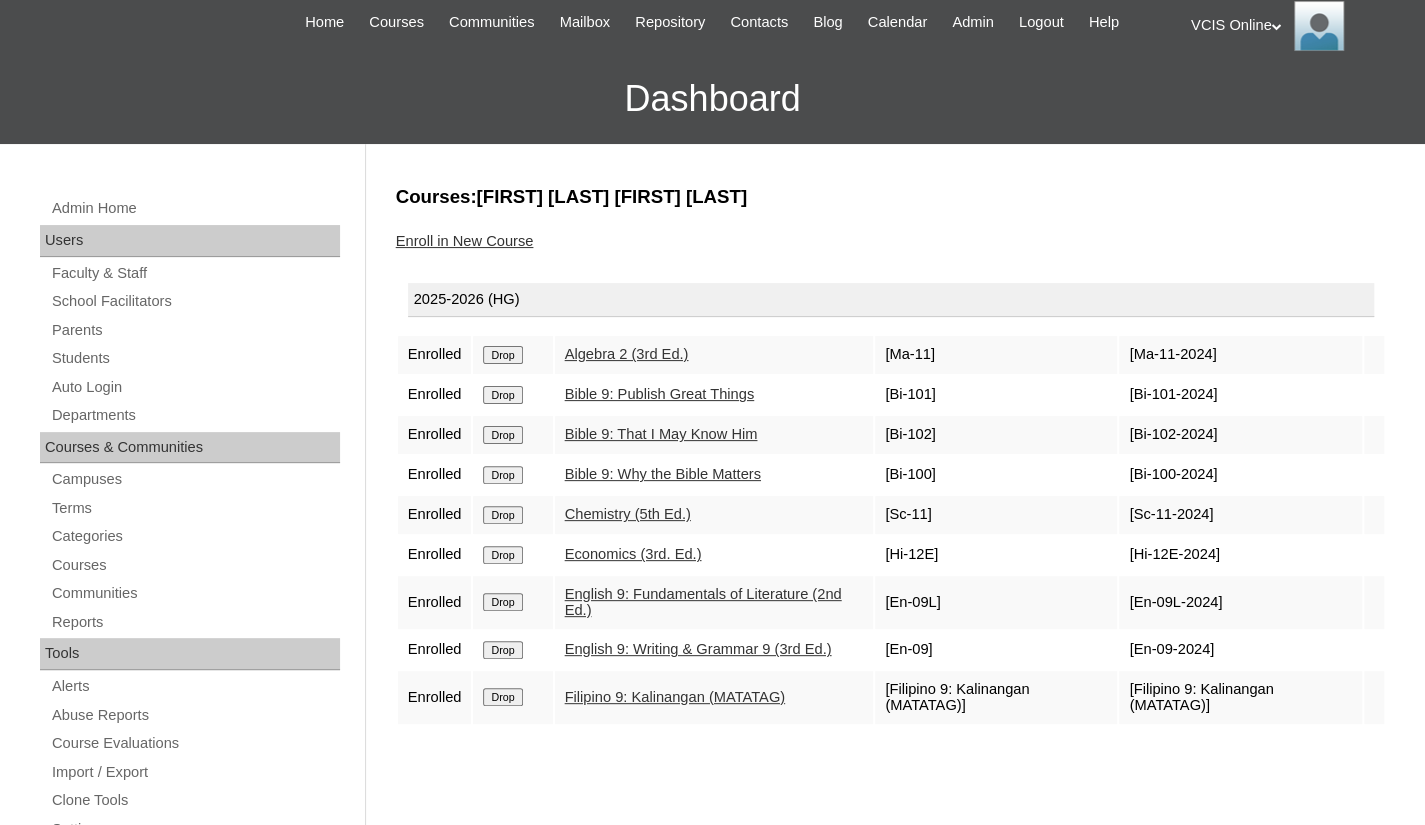 scroll, scrollTop: 200, scrollLeft: 0, axis: vertical 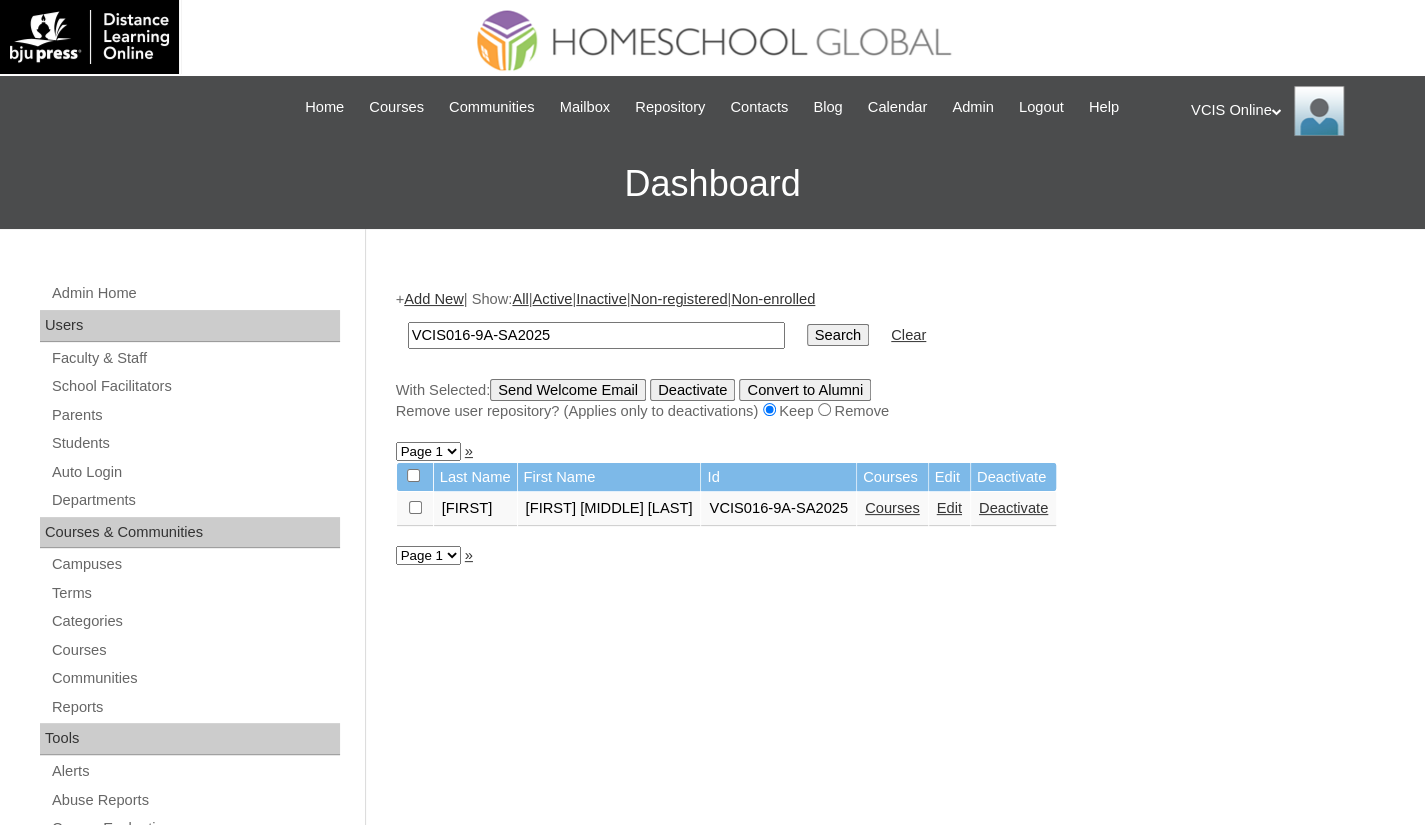 click on "Edit" at bounding box center [949, 508] 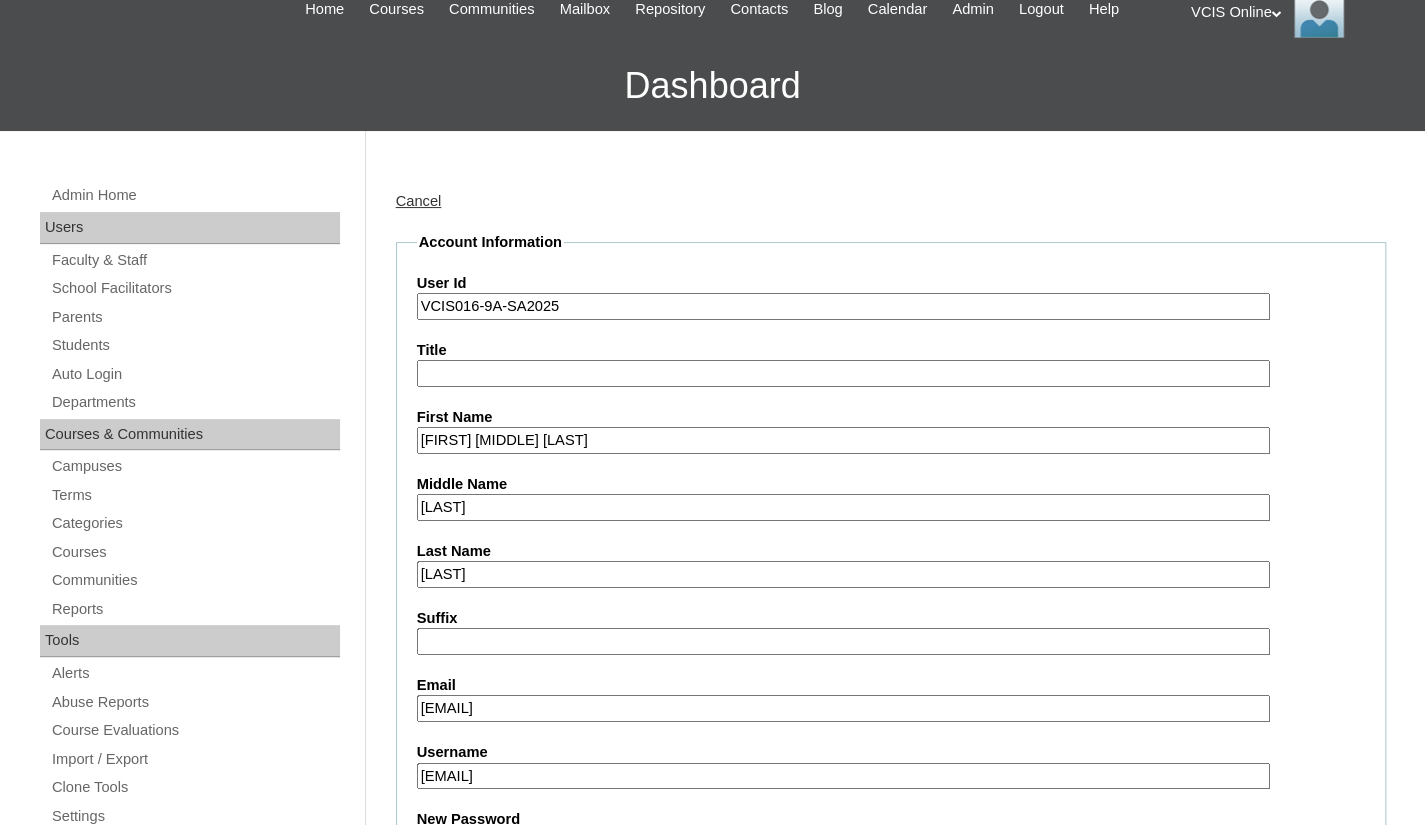 scroll, scrollTop: 100, scrollLeft: 0, axis: vertical 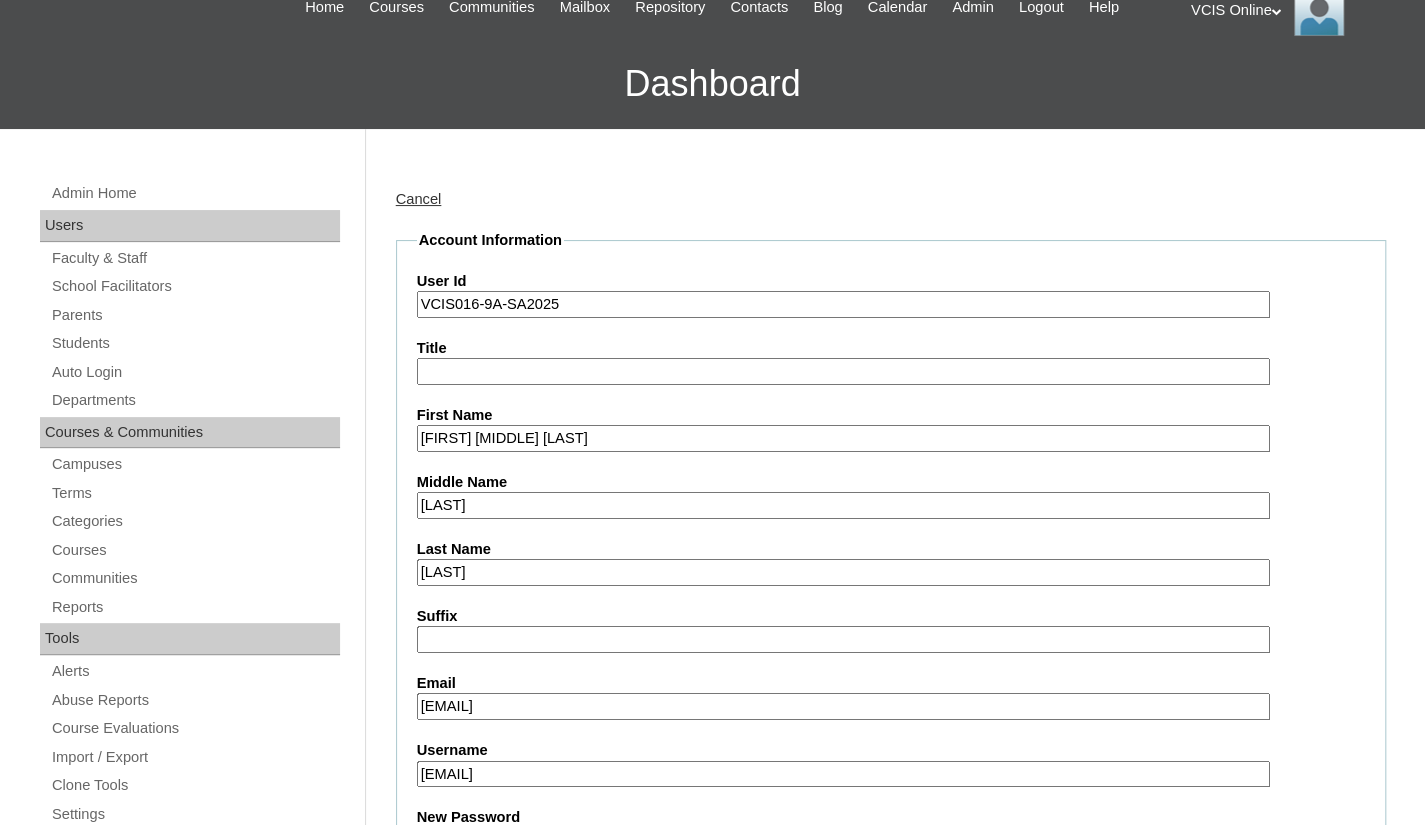 click on "atemaggie97@gmail.com" at bounding box center (843, 706) 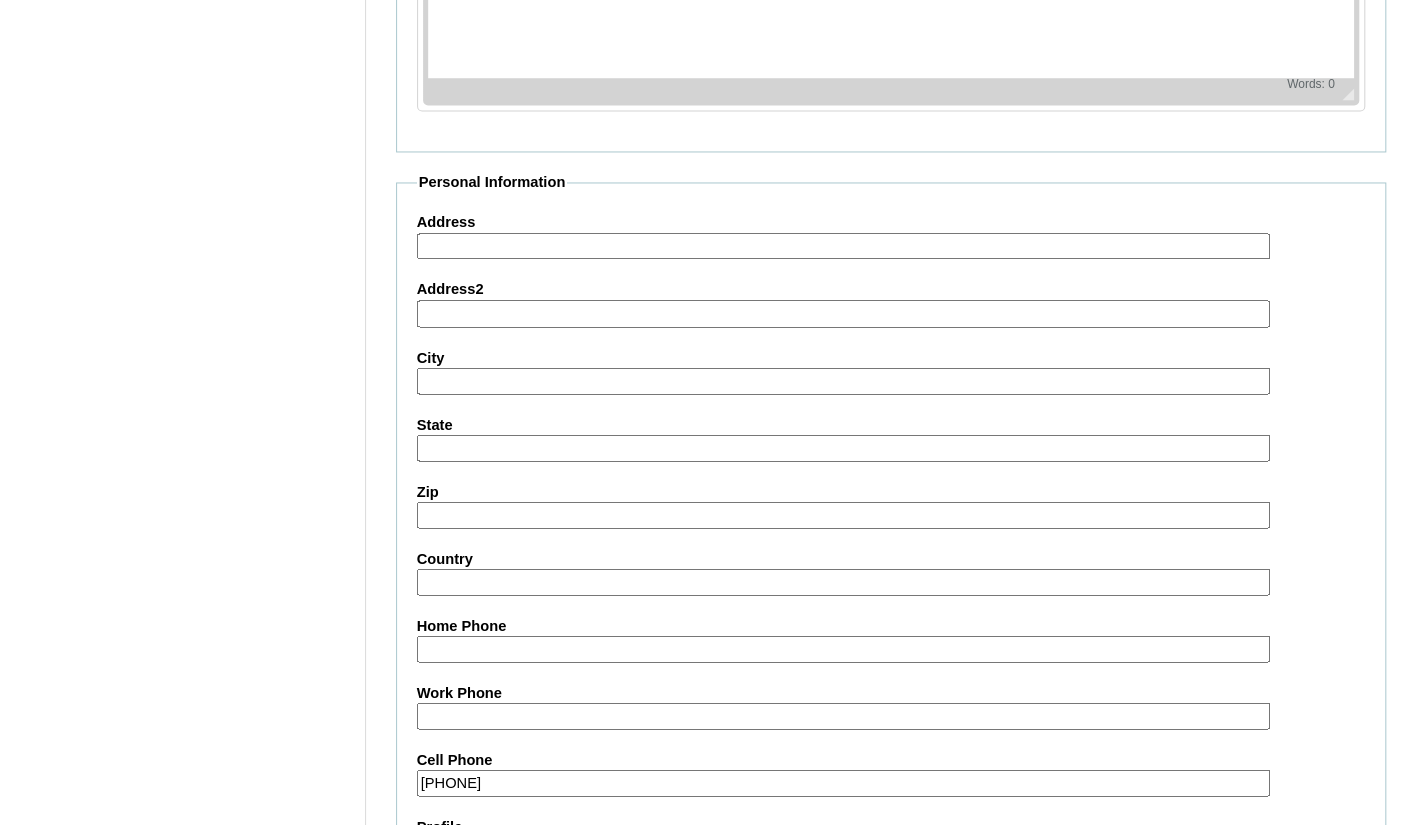 scroll, scrollTop: 2200, scrollLeft: 0, axis: vertical 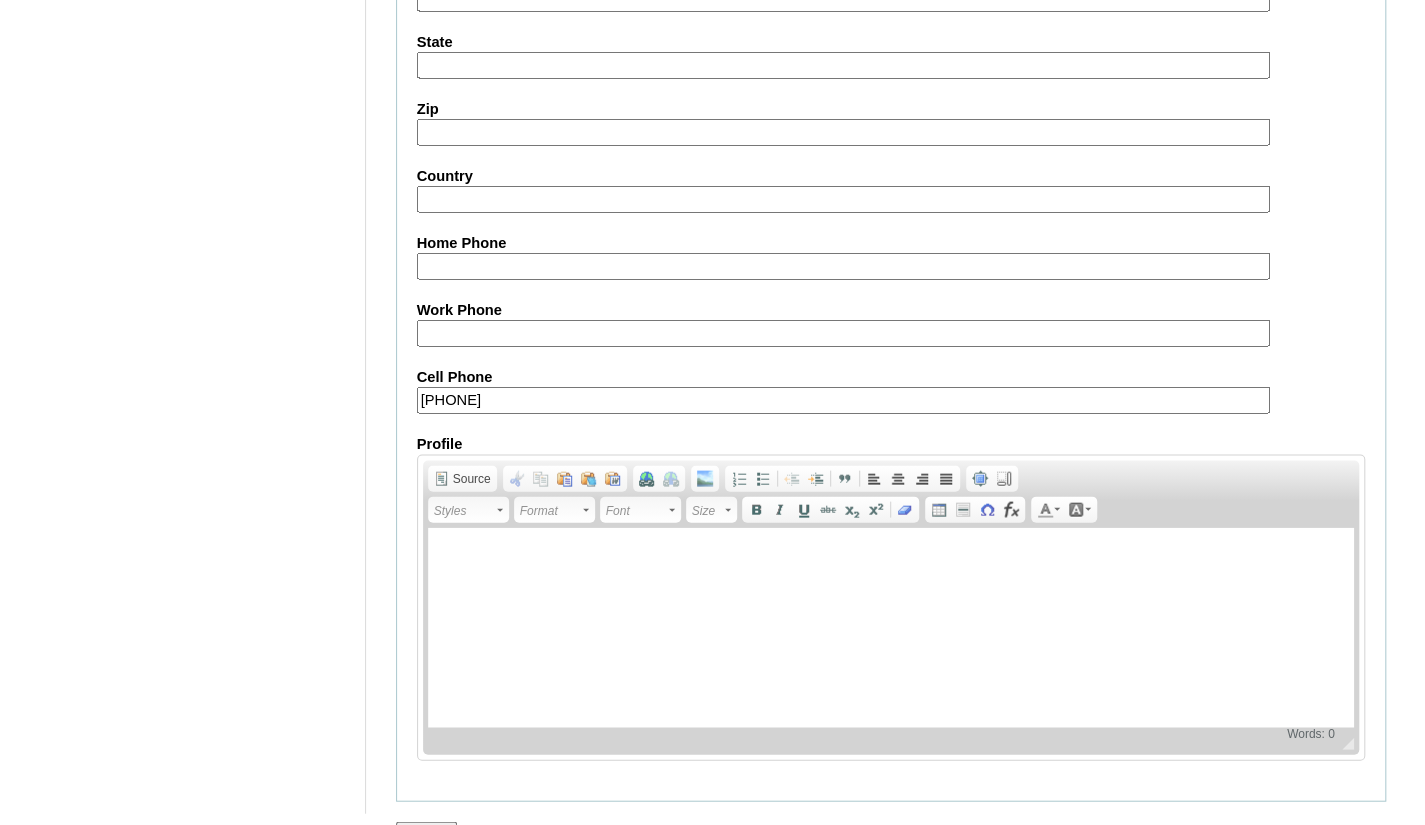 type on "tacblas.student@vcis.edu.ph" 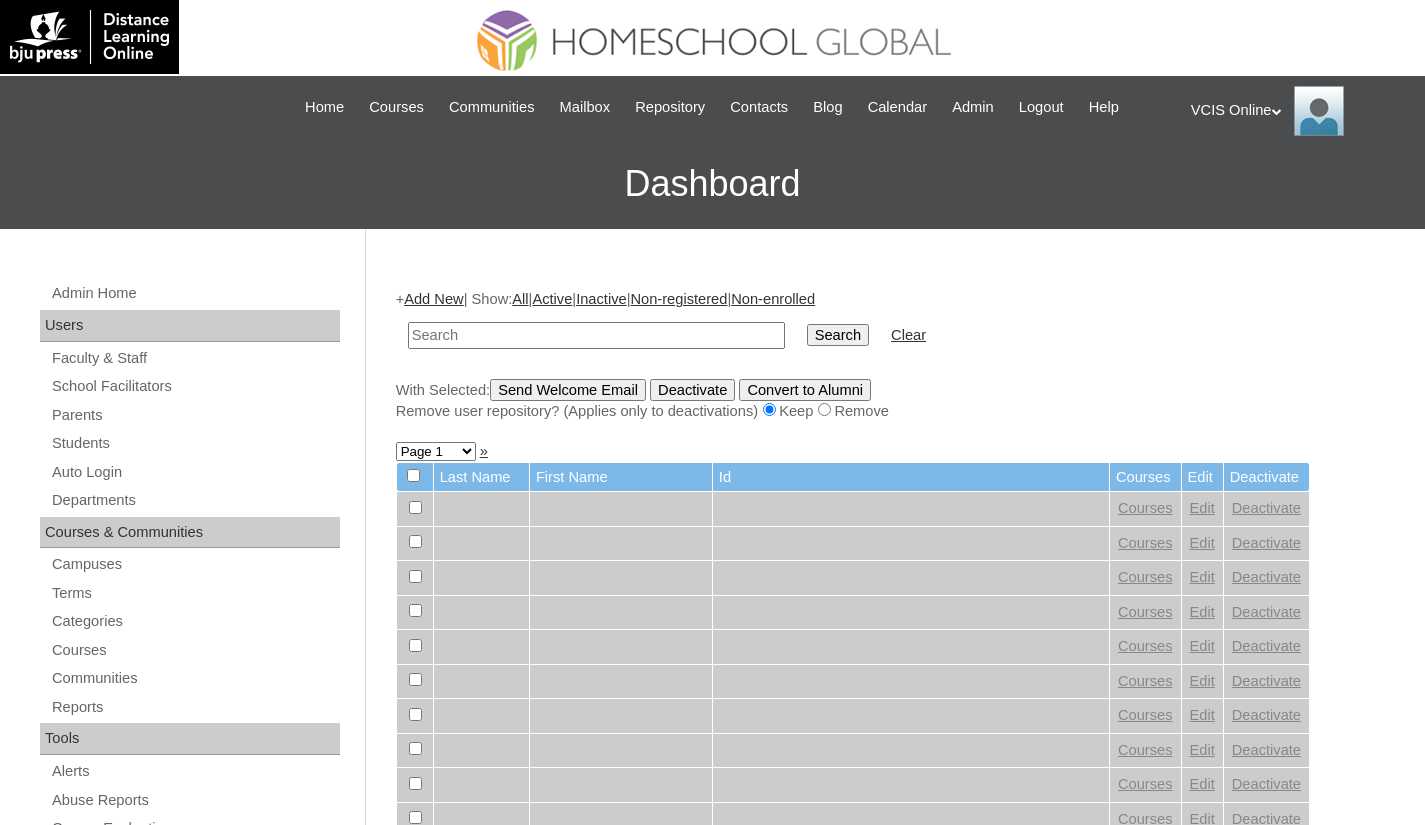 scroll, scrollTop: 0, scrollLeft: 0, axis: both 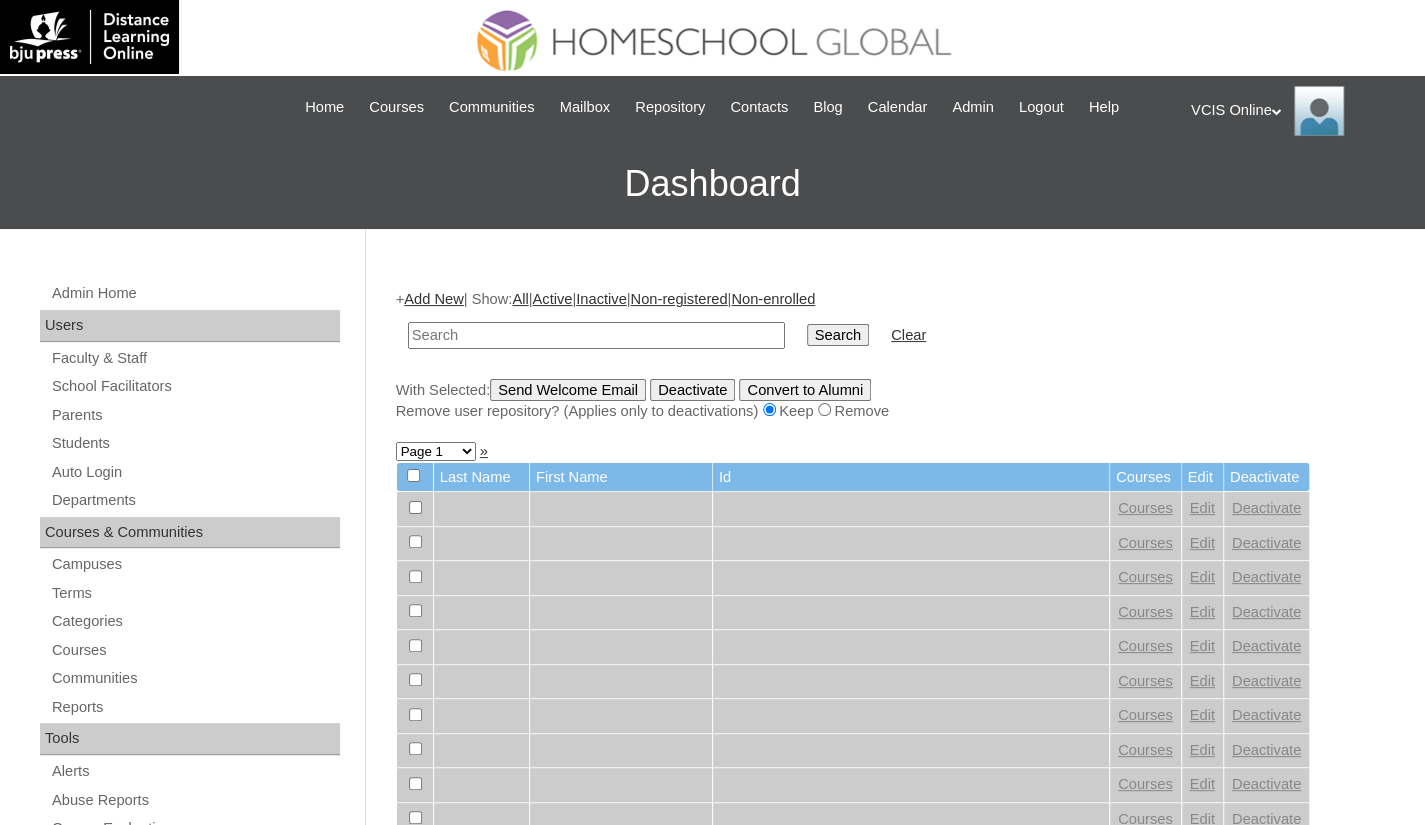 click at bounding box center (596, 335) 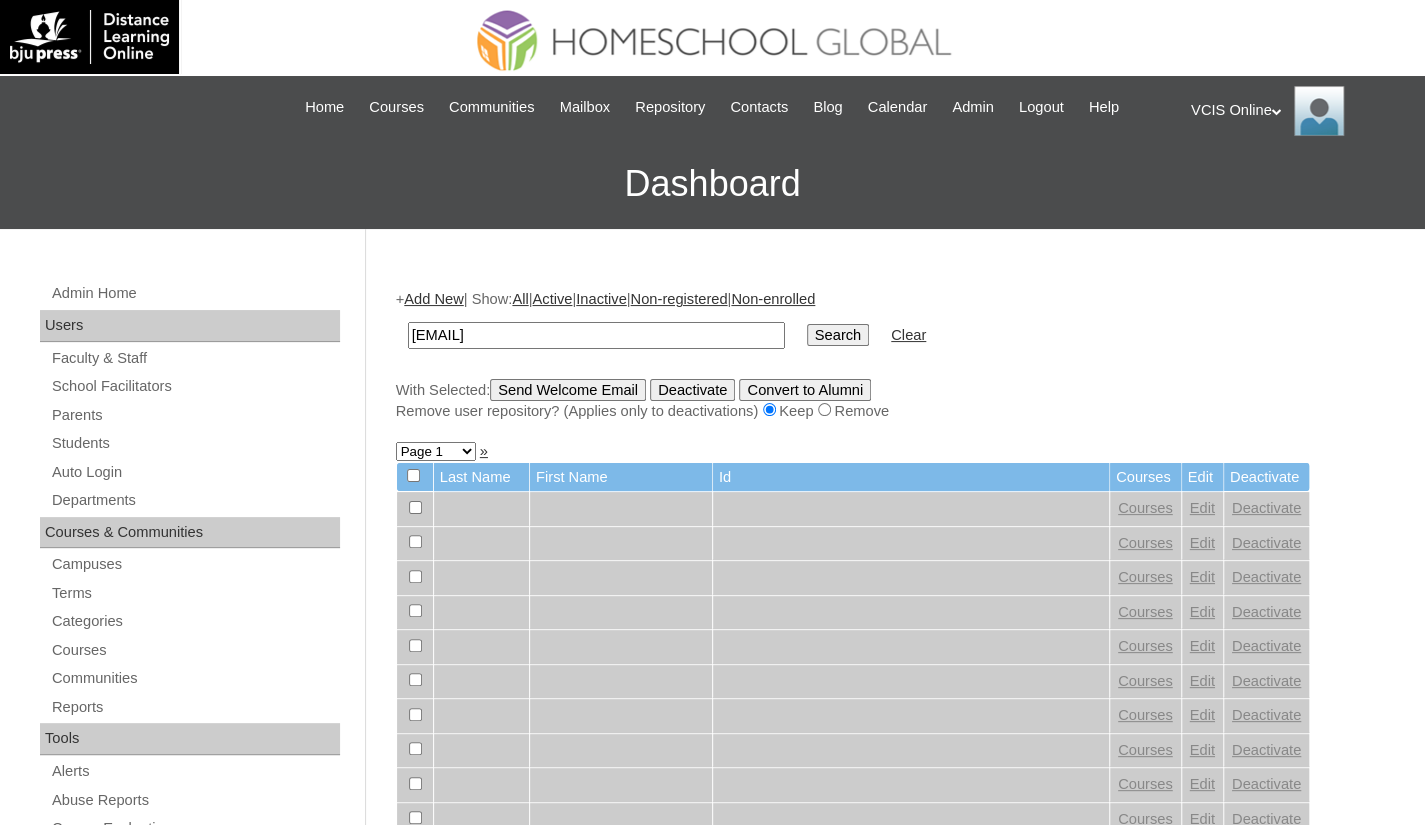 click on "[EMAIL]" at bounding box center (596, 335) 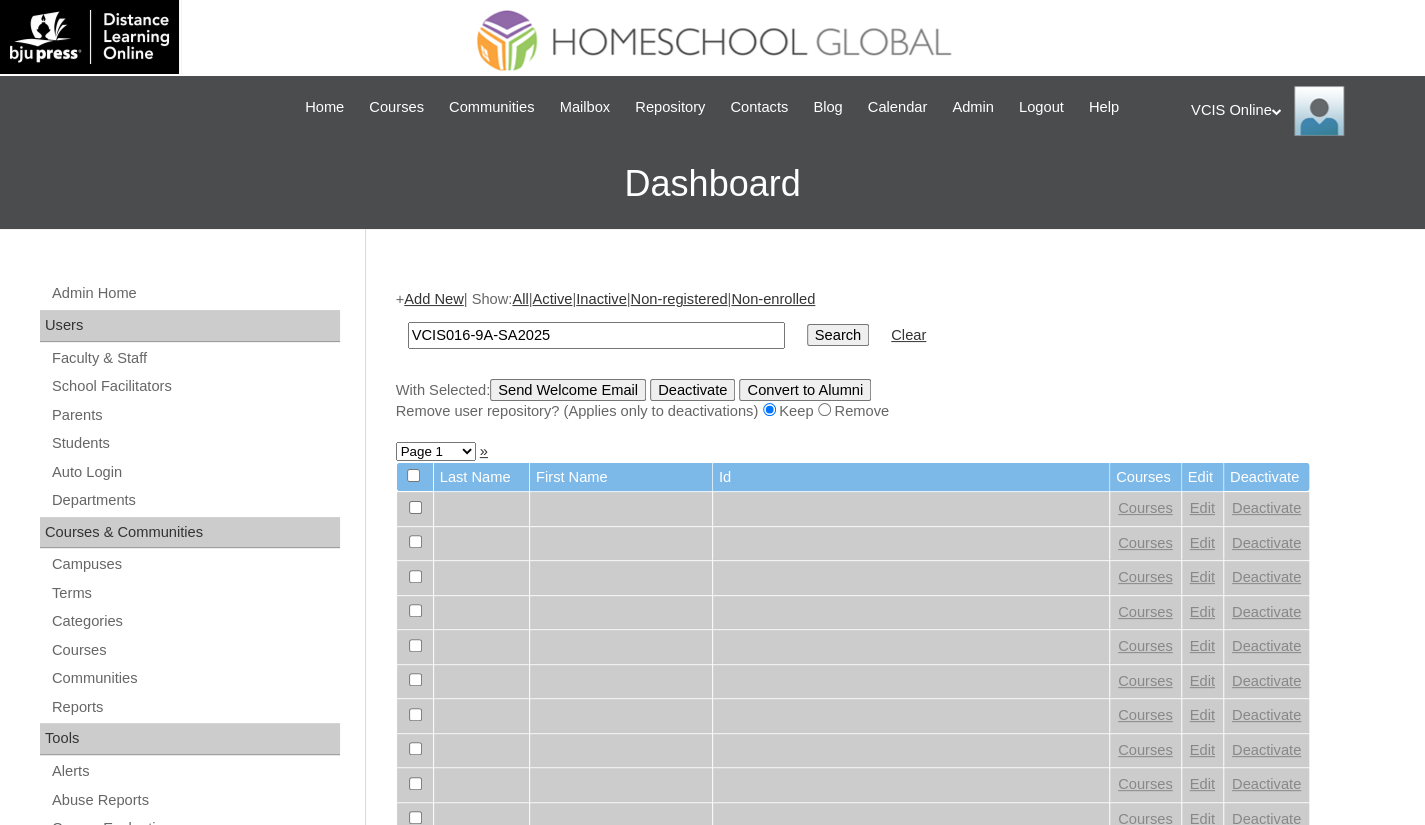 type on "VCIS016-9A-SA2025" 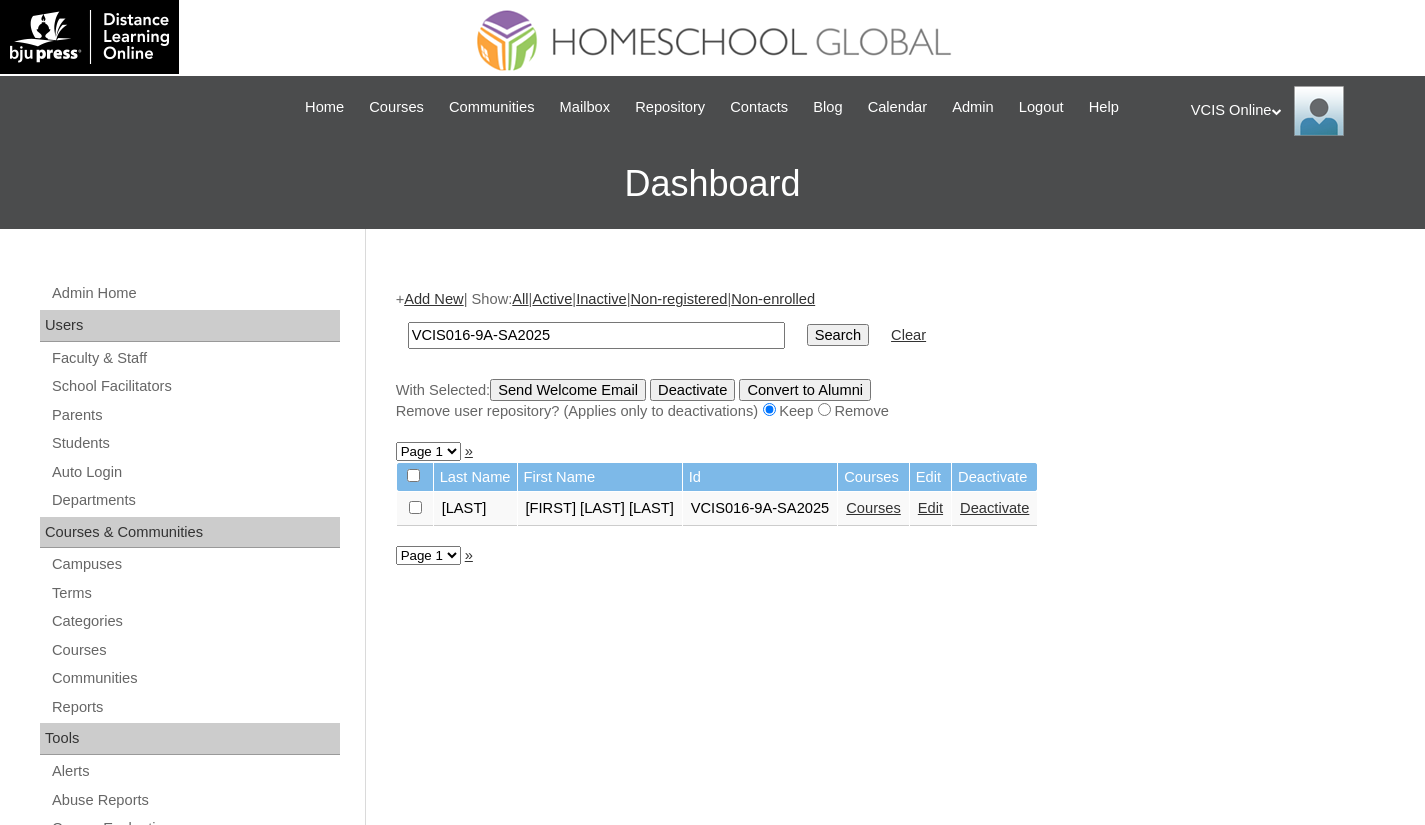 scroll, scrollTop: 0, scrollLeft: 0, axis: both 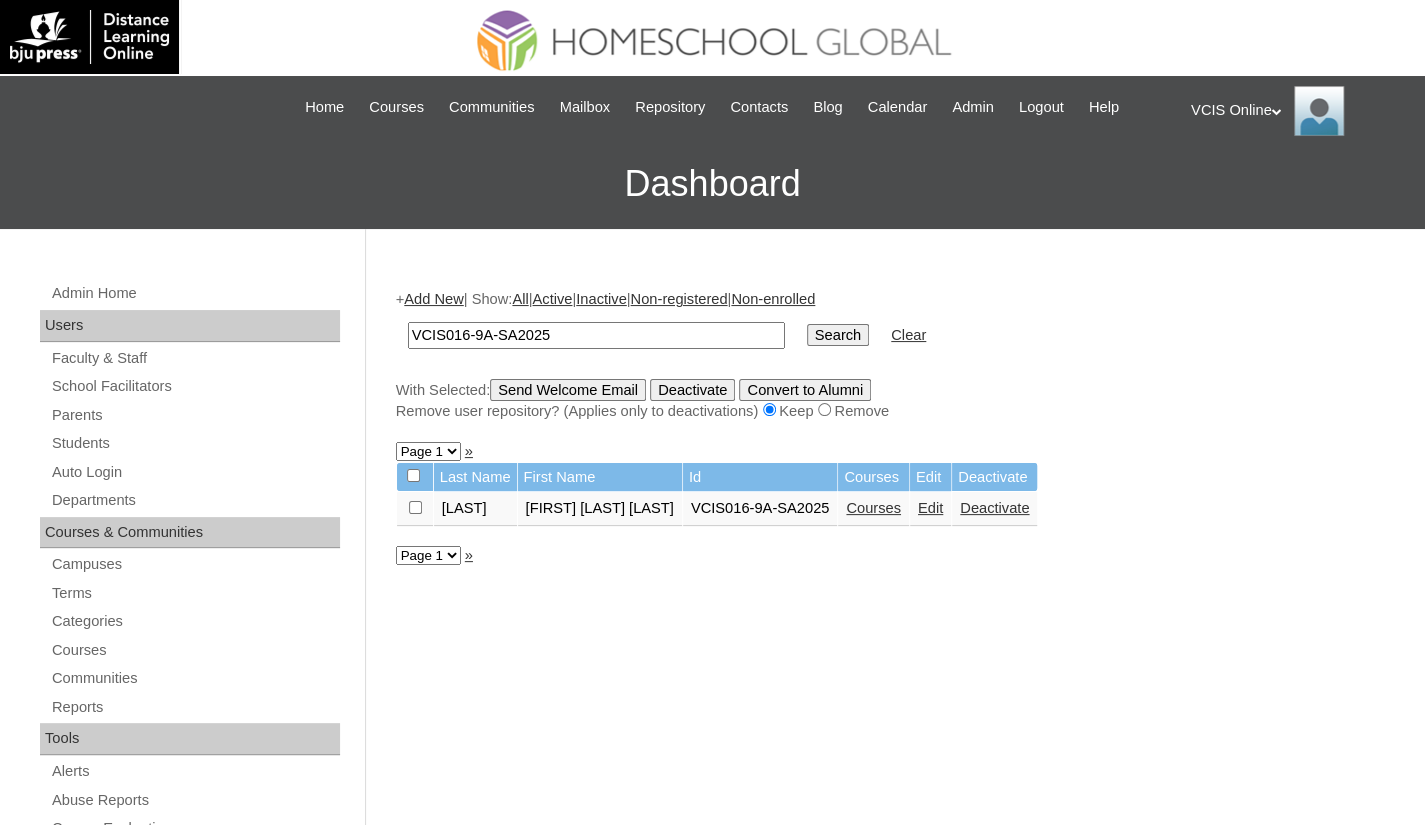 click on "Edit" at bounding box center [930, 508] 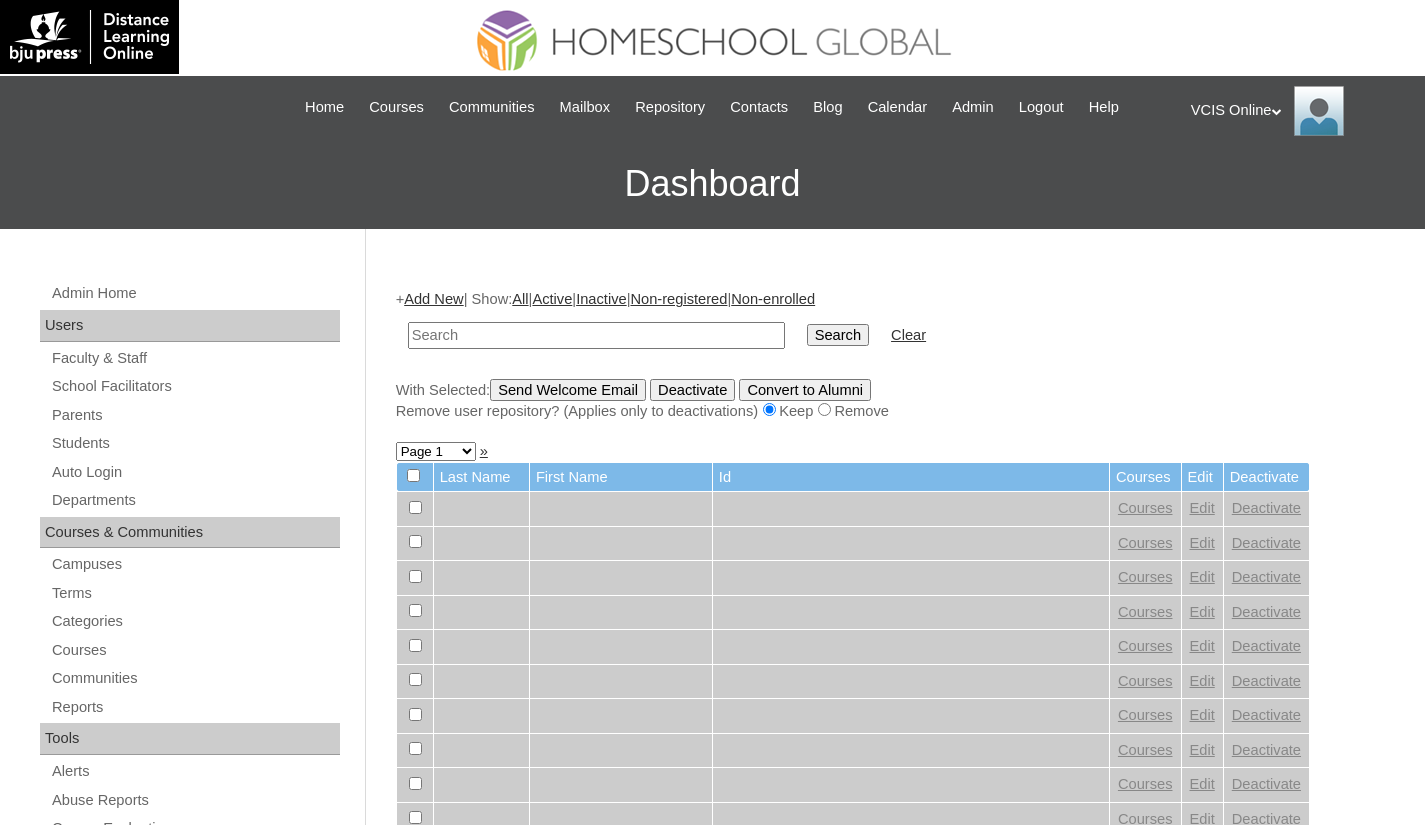 scroll, scrollTop: 0, scrollLeft: 0, axis: both 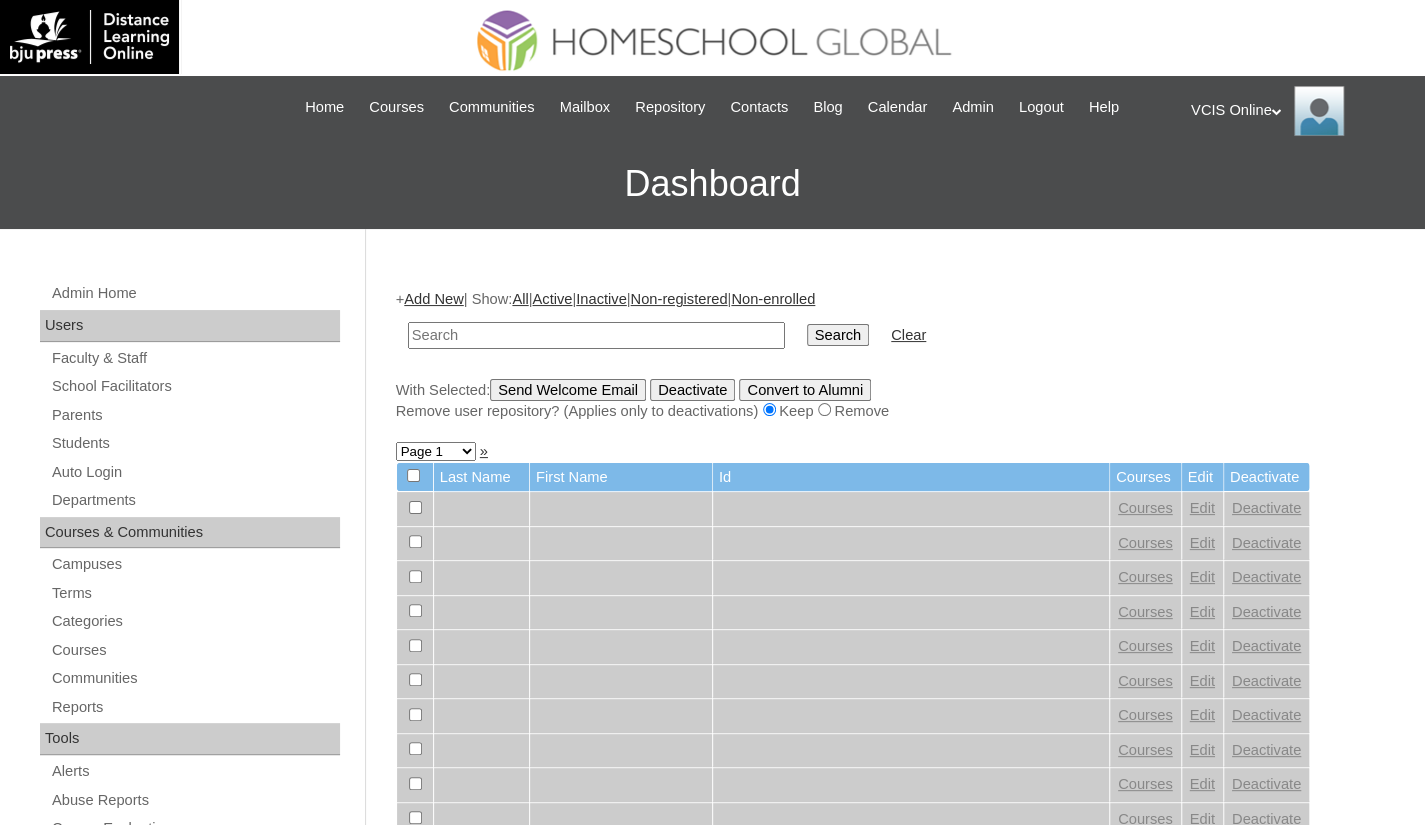 click at bounding box center (596, 335) 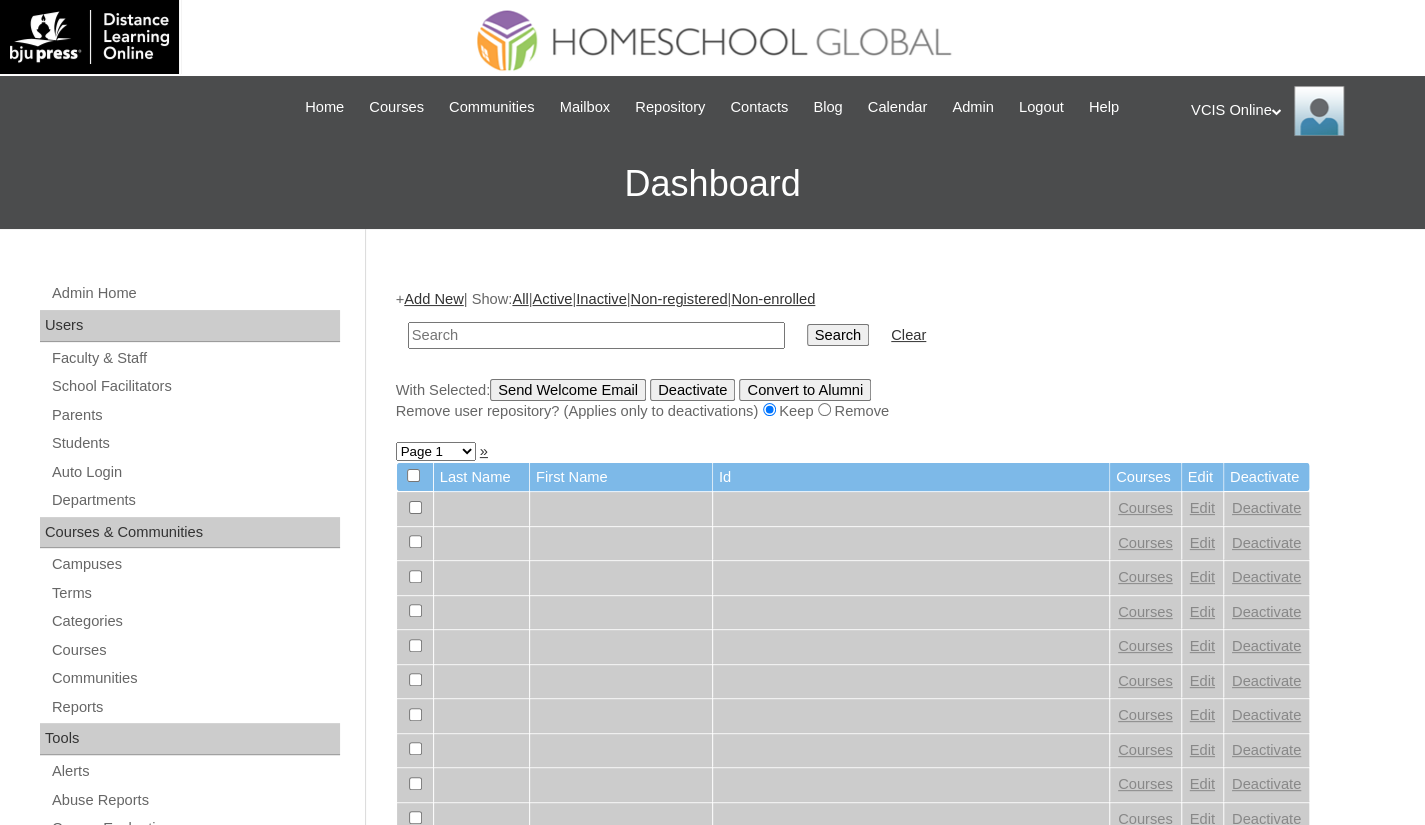 paste on "VCIS001-9A-SA2025" 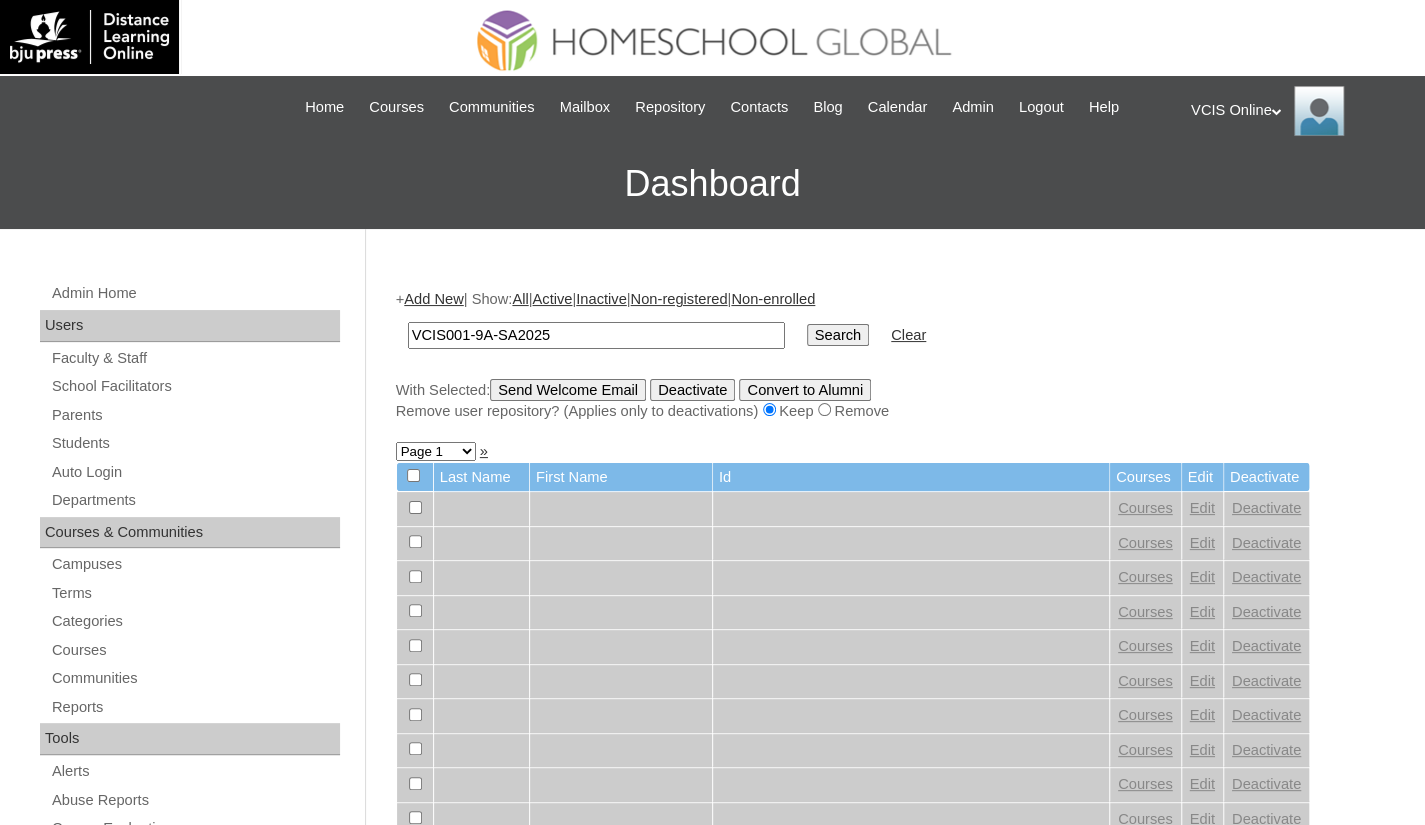 type on "VCIS001-9A-SA2025" 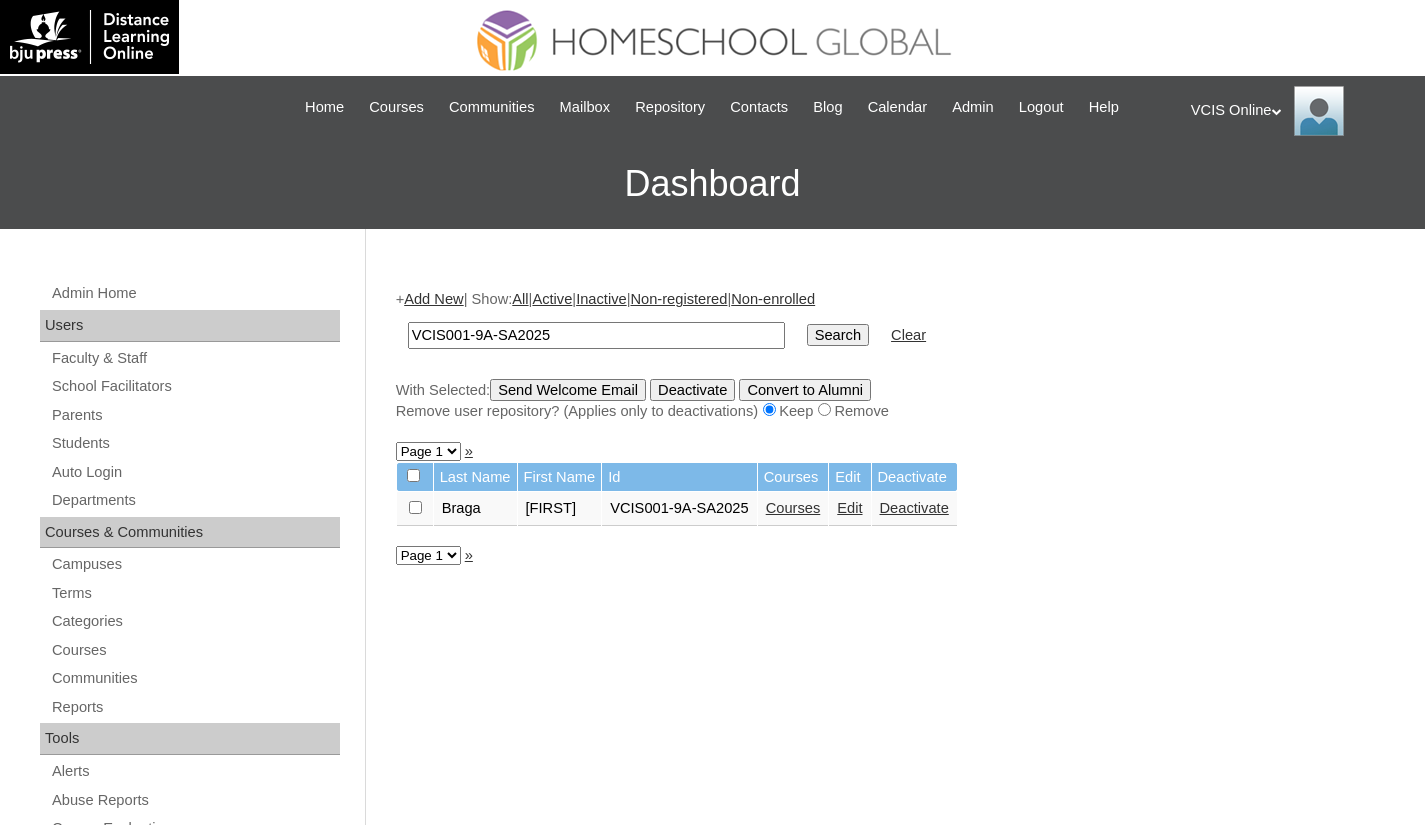 scroll, scrollTop: 0, scrollLeft: 0, axis: both 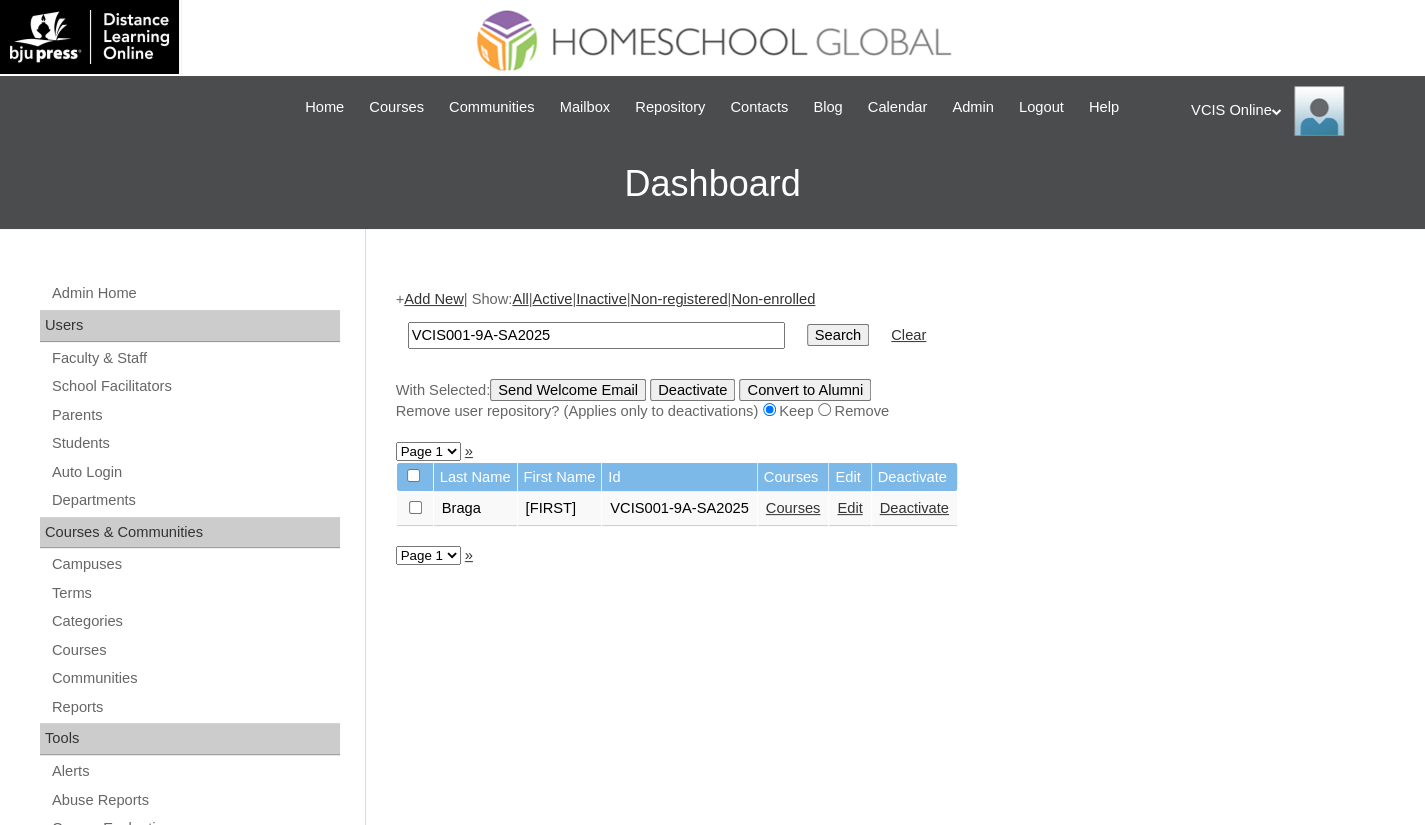 click on "Courses" at bounding box center (793, 508) 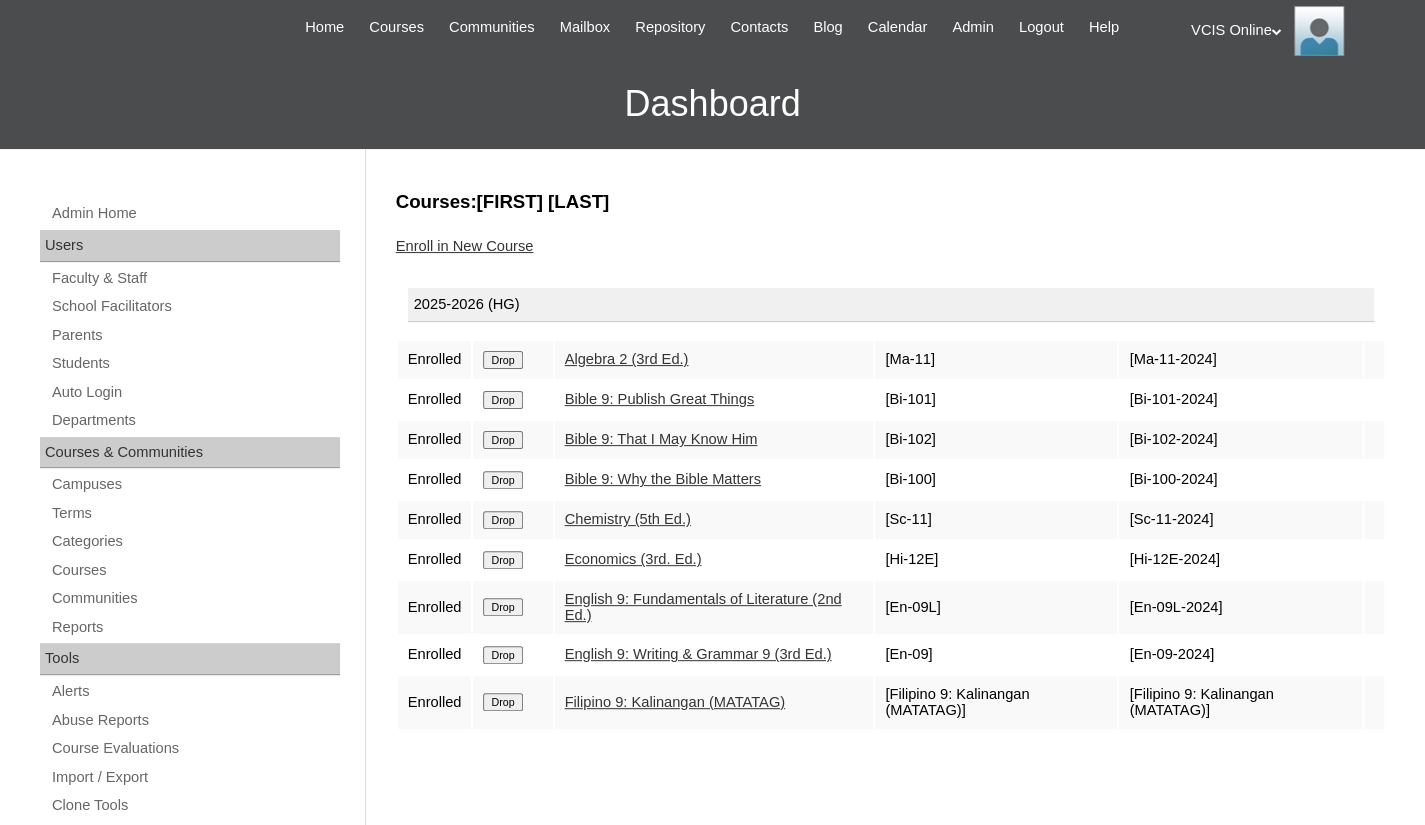 scroll, scrollTop: 0, scrollLeft: 0, axis: both 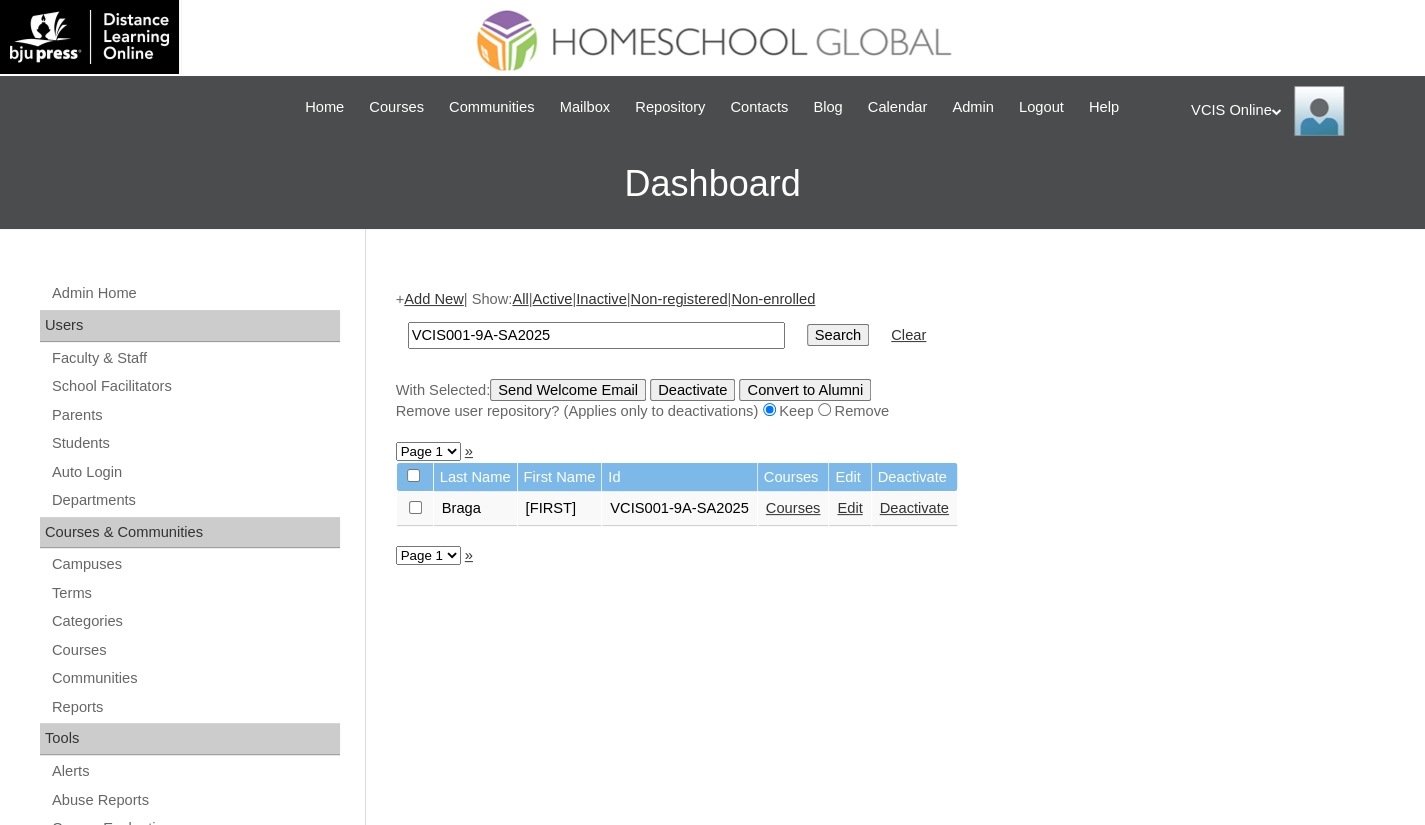click on "Edit" at bounding box center (849, 508) 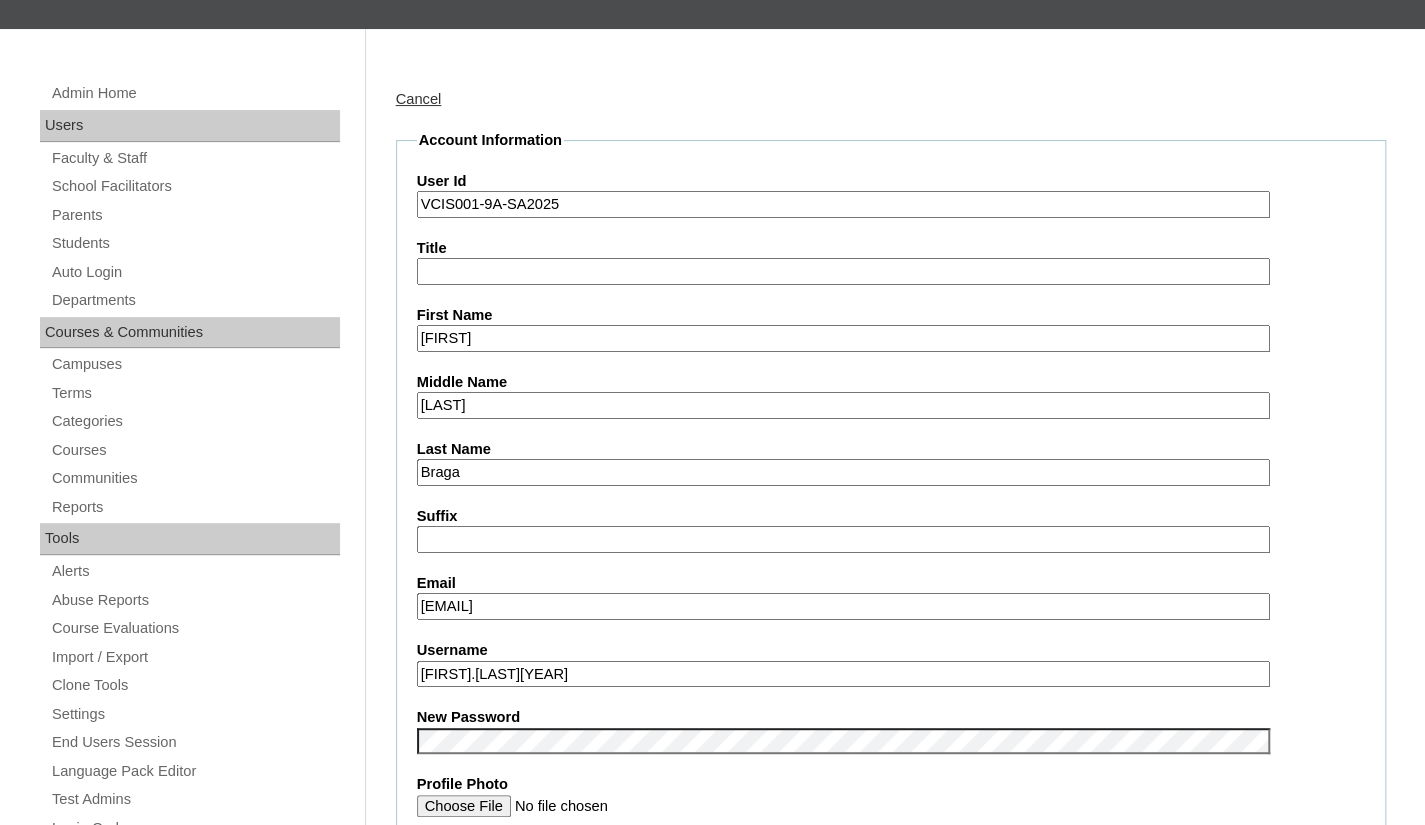 scroll, scrollTop: 200, scrollLeft: 0, axis: vertical 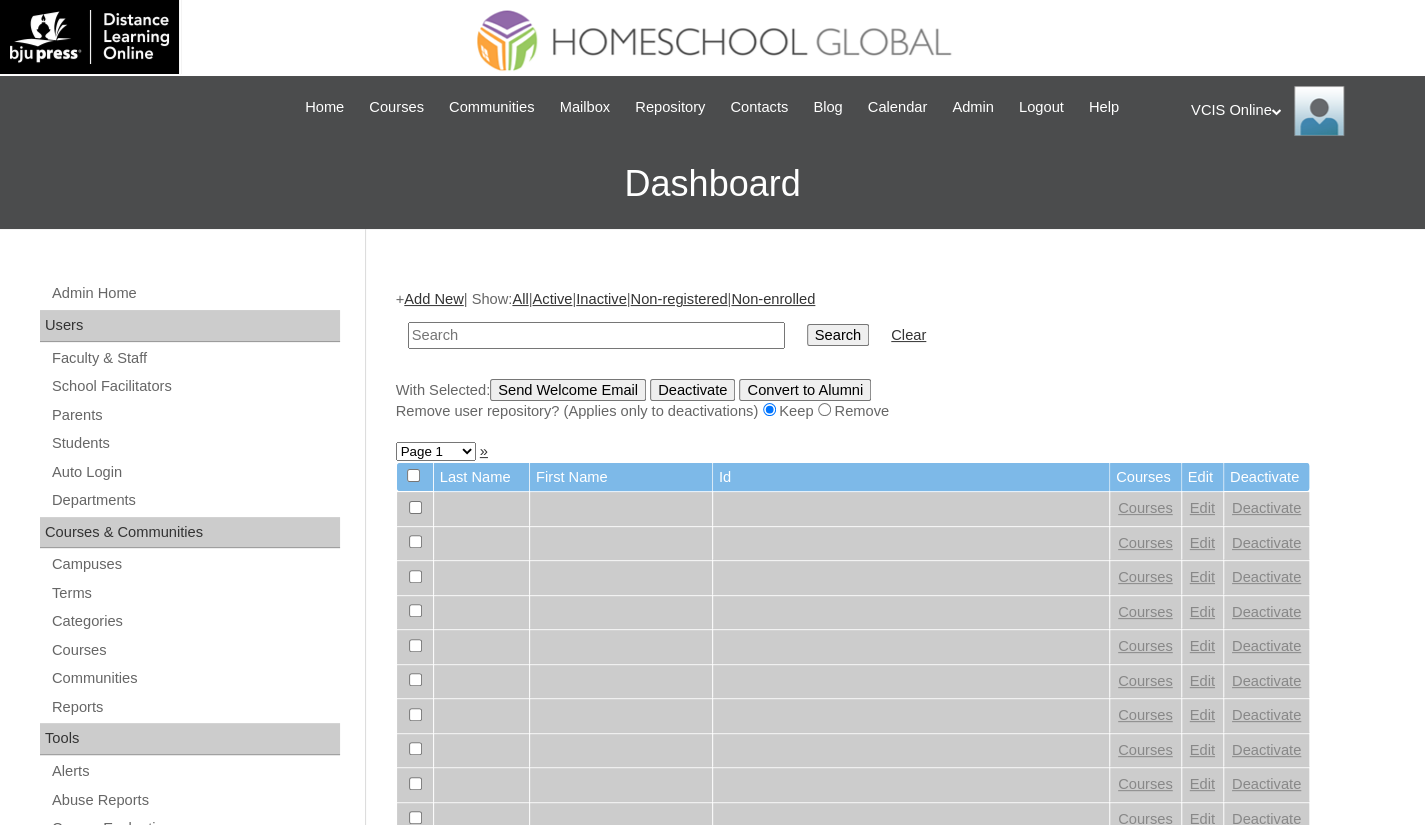 click at bounding box center [596, 335] 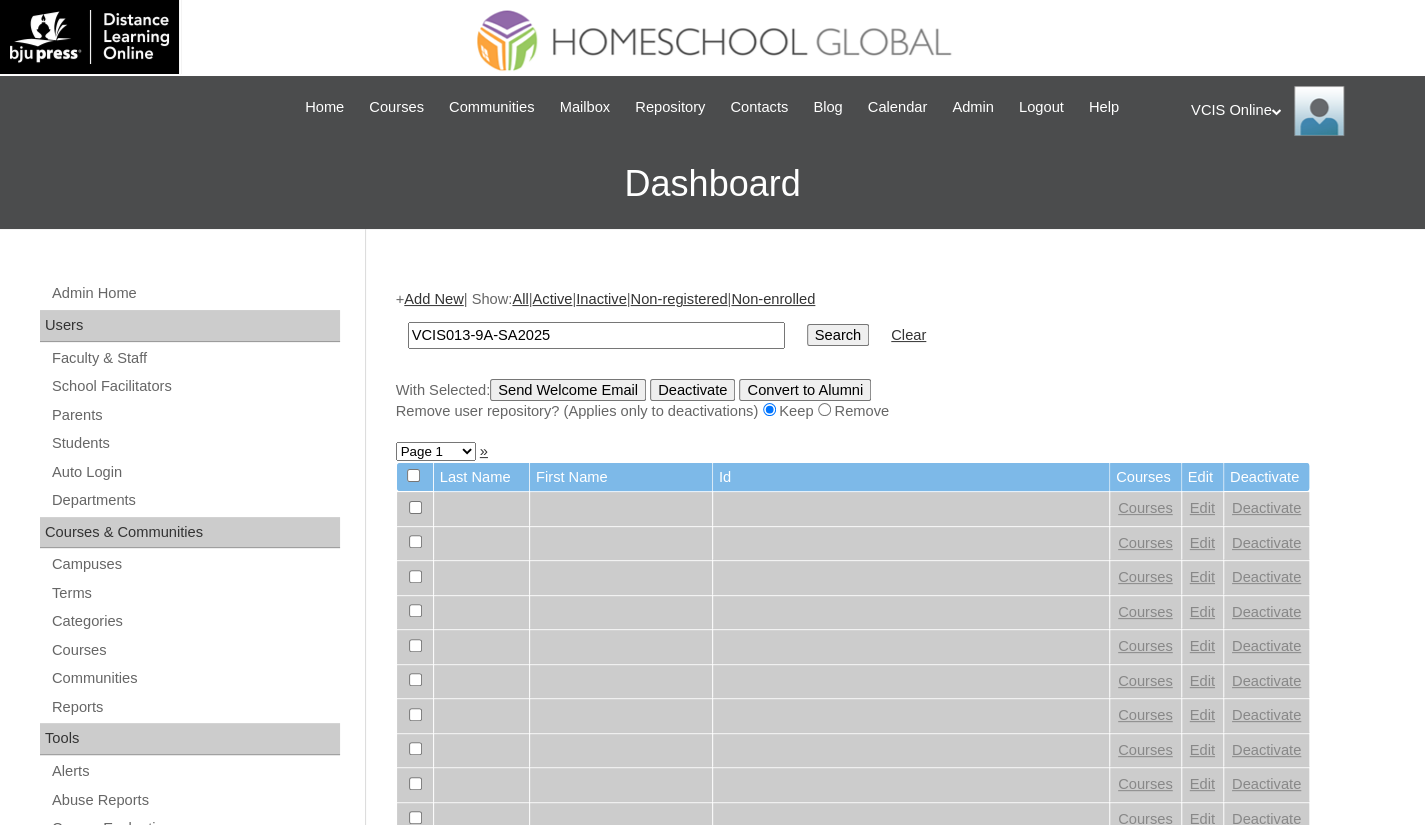 type on "VCIS013-9A-SA2025" 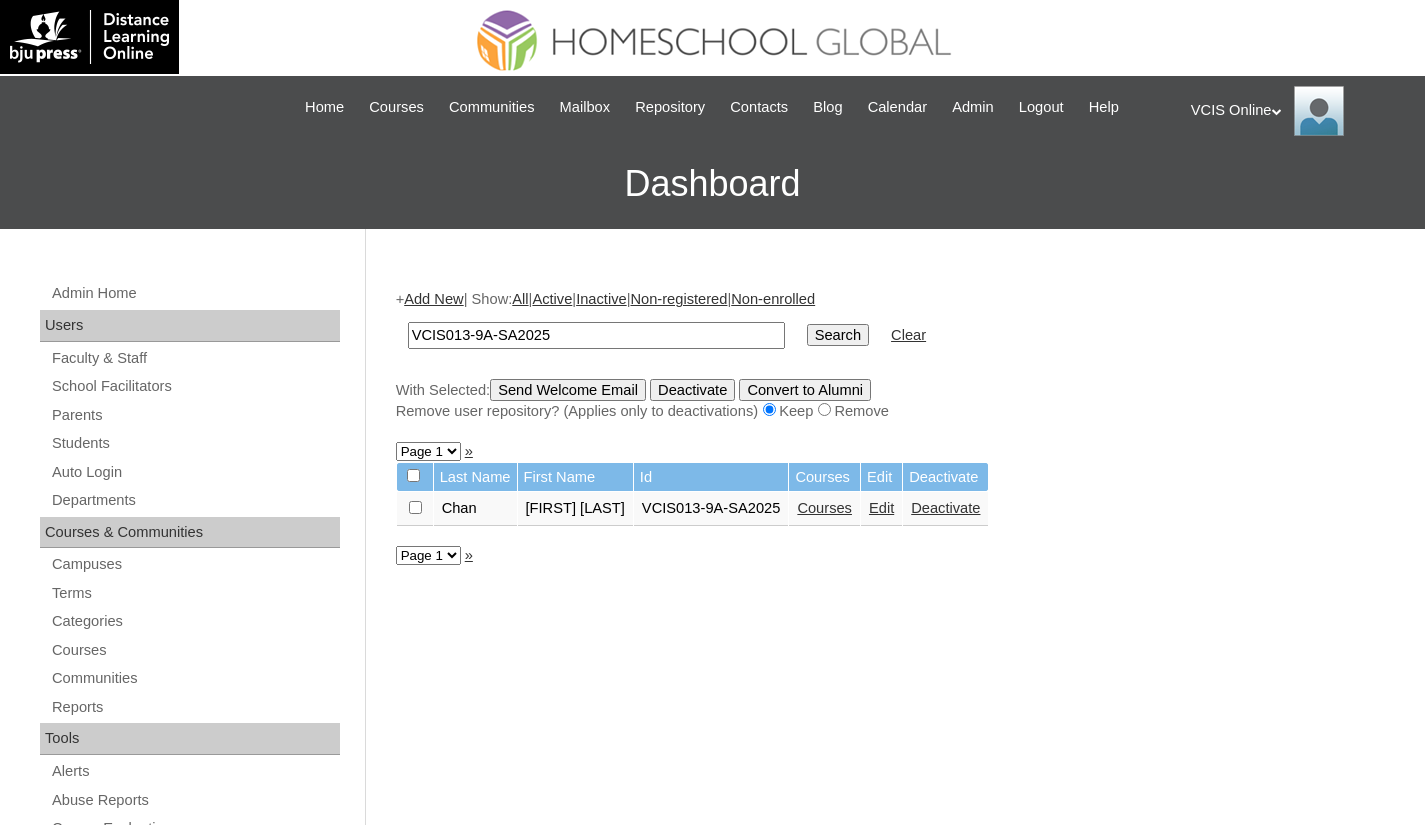 scroll, scrollTop: 0, scrollLeft: 0, axis: both 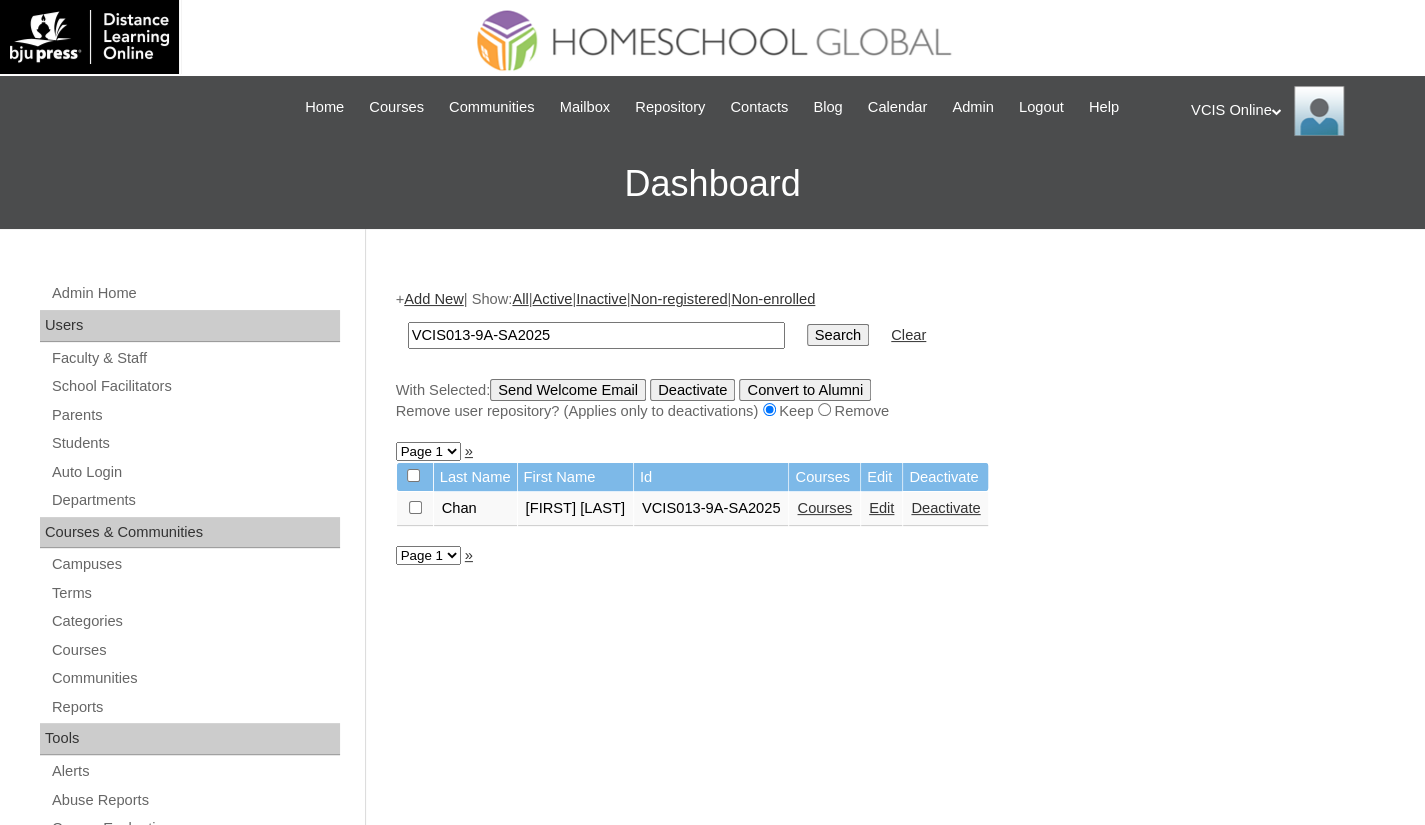 click on "Courses" at bounding box center [824, 508] 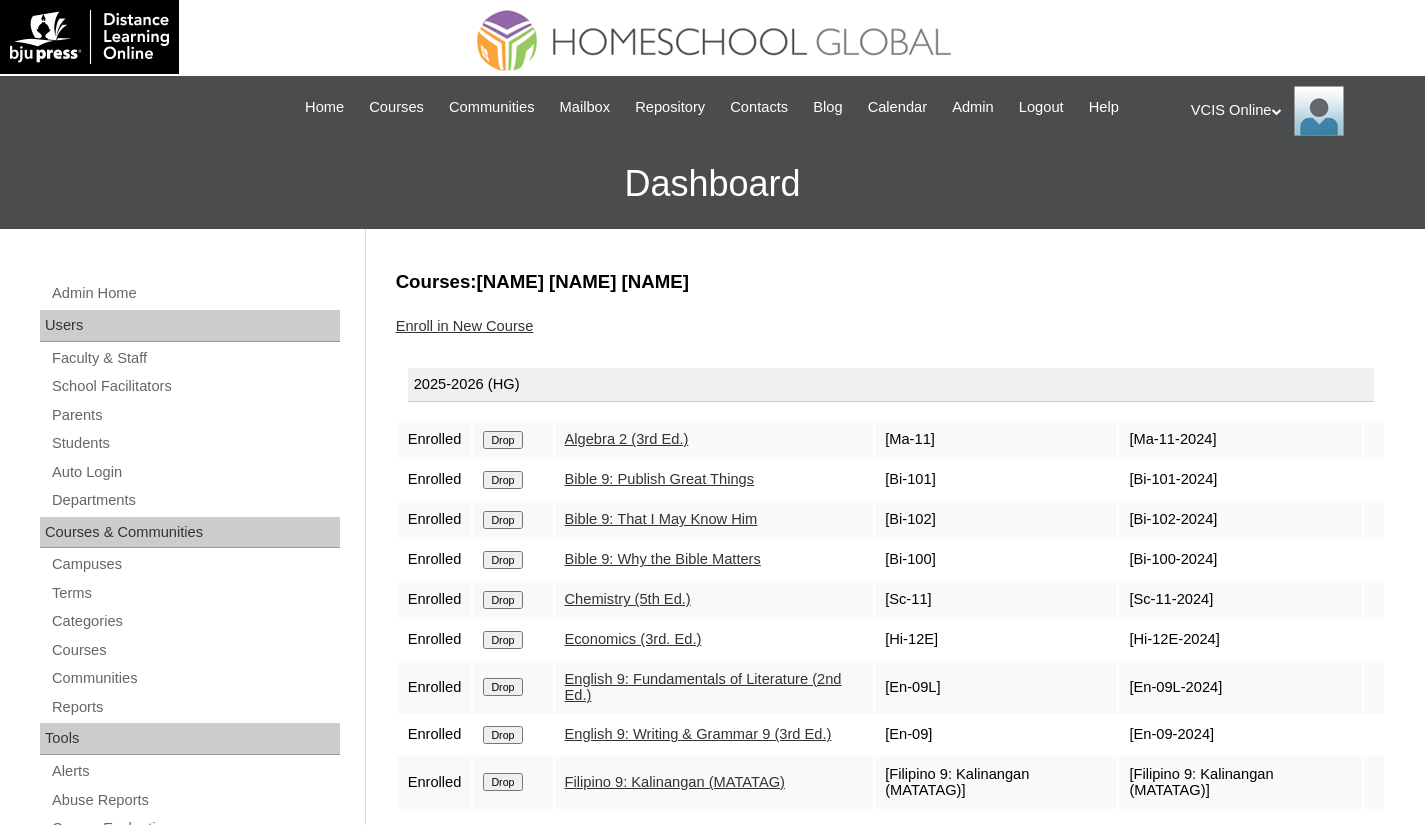 scroll, scrollTop: 0, scrollLeft: 0, axis: both 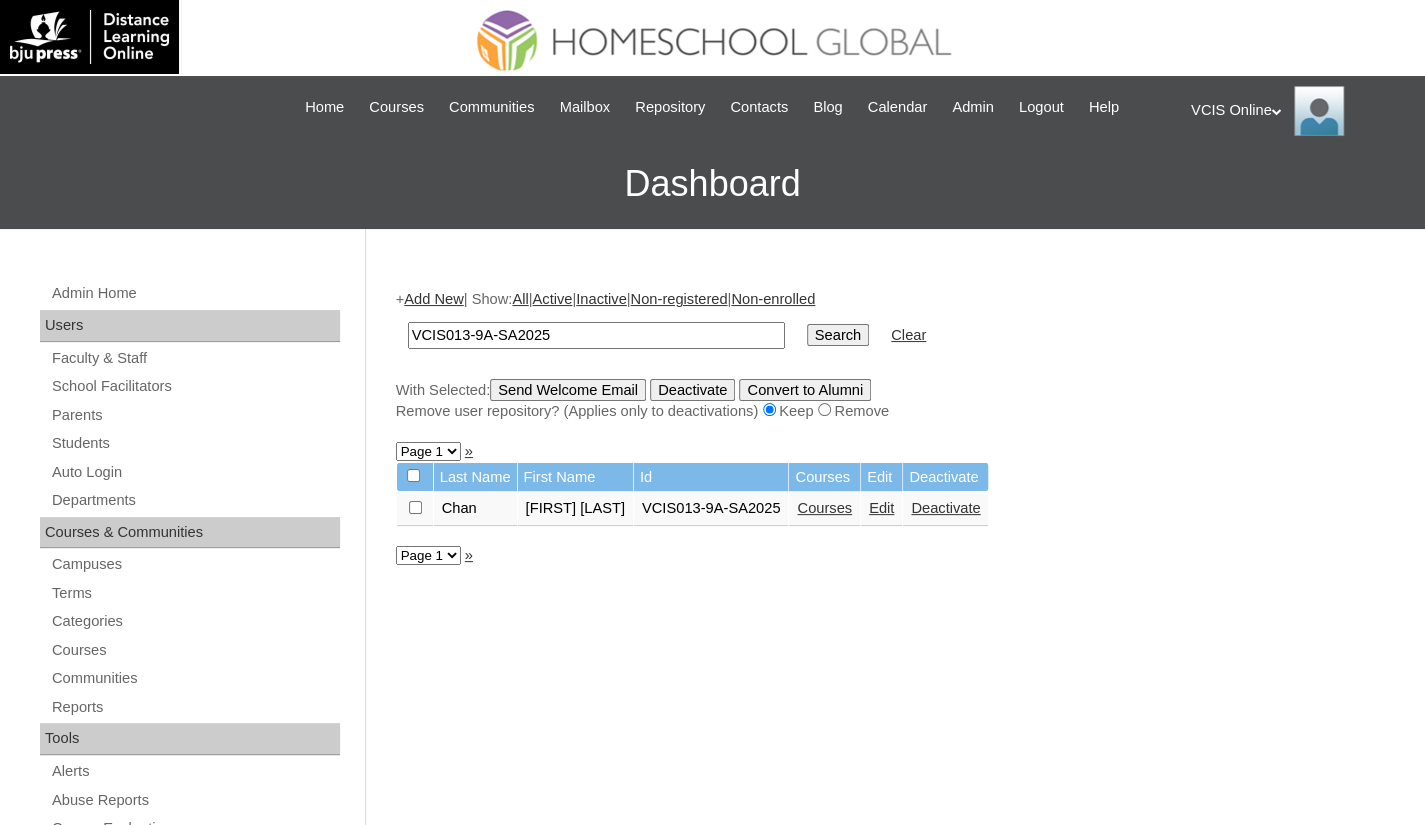 click on "Edit" at bounding box center [881, 508] 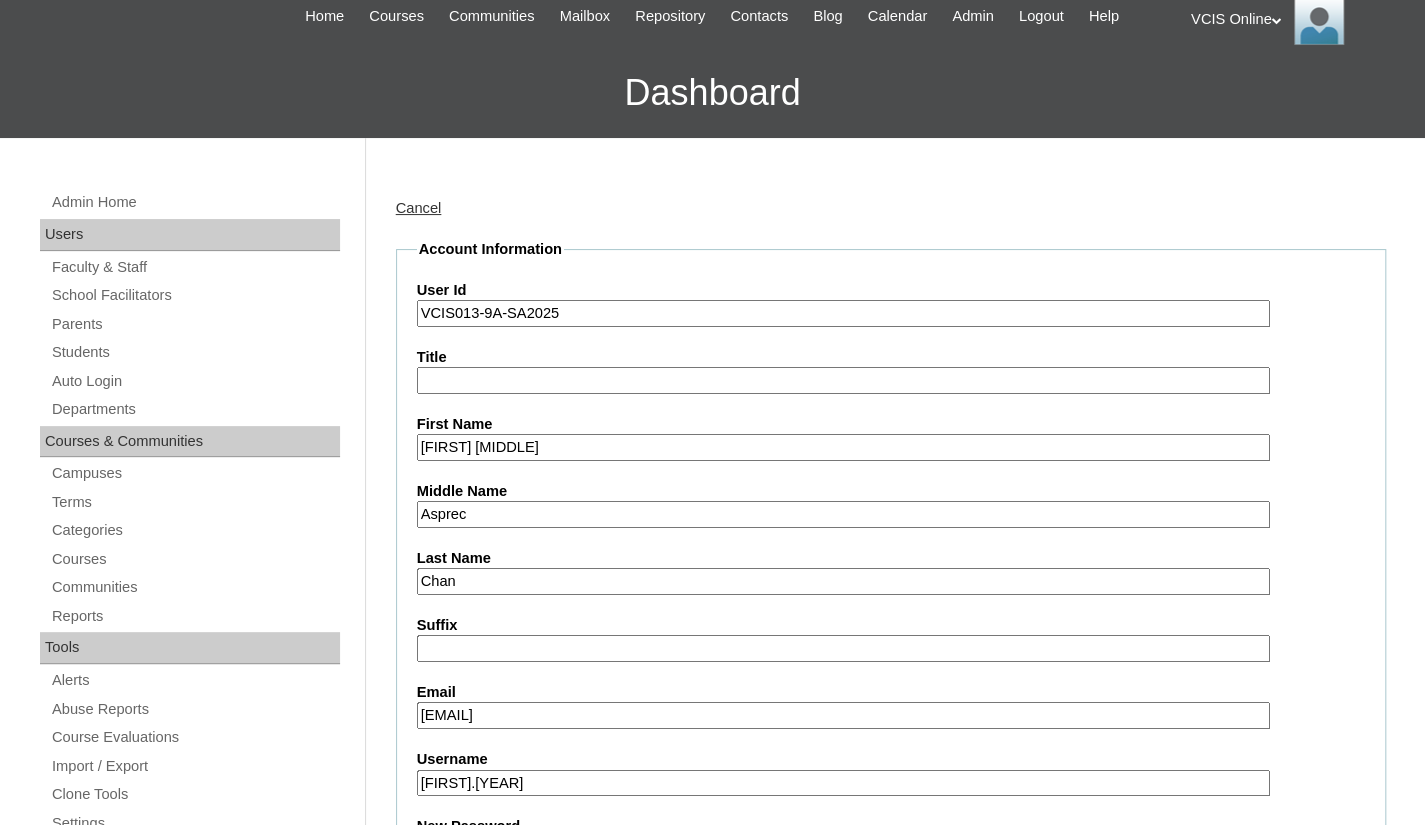 scroll, scrollTop: 0, scrollLeft: 0, axis: both 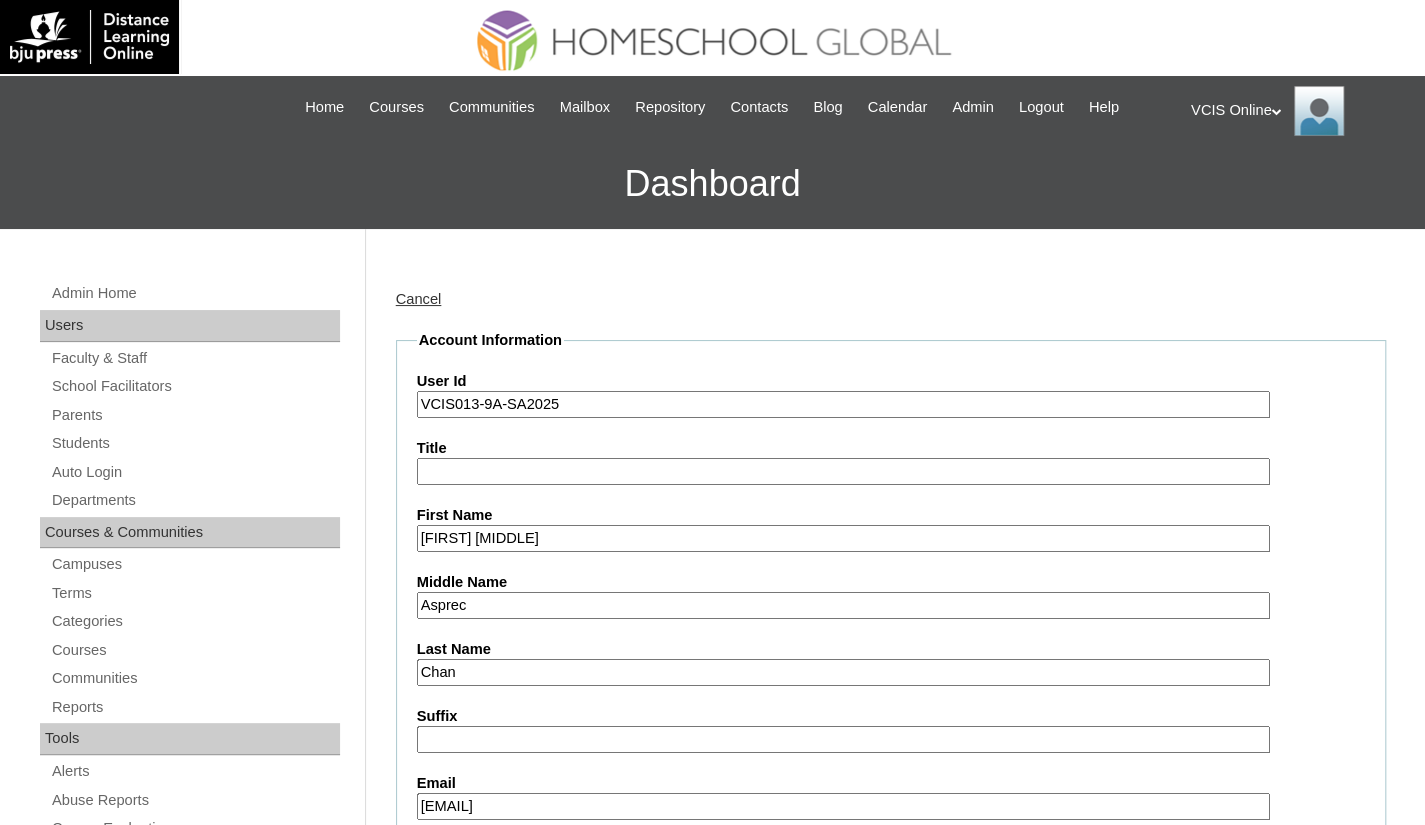 click on "Cancel" at bounding box center [419, 299] 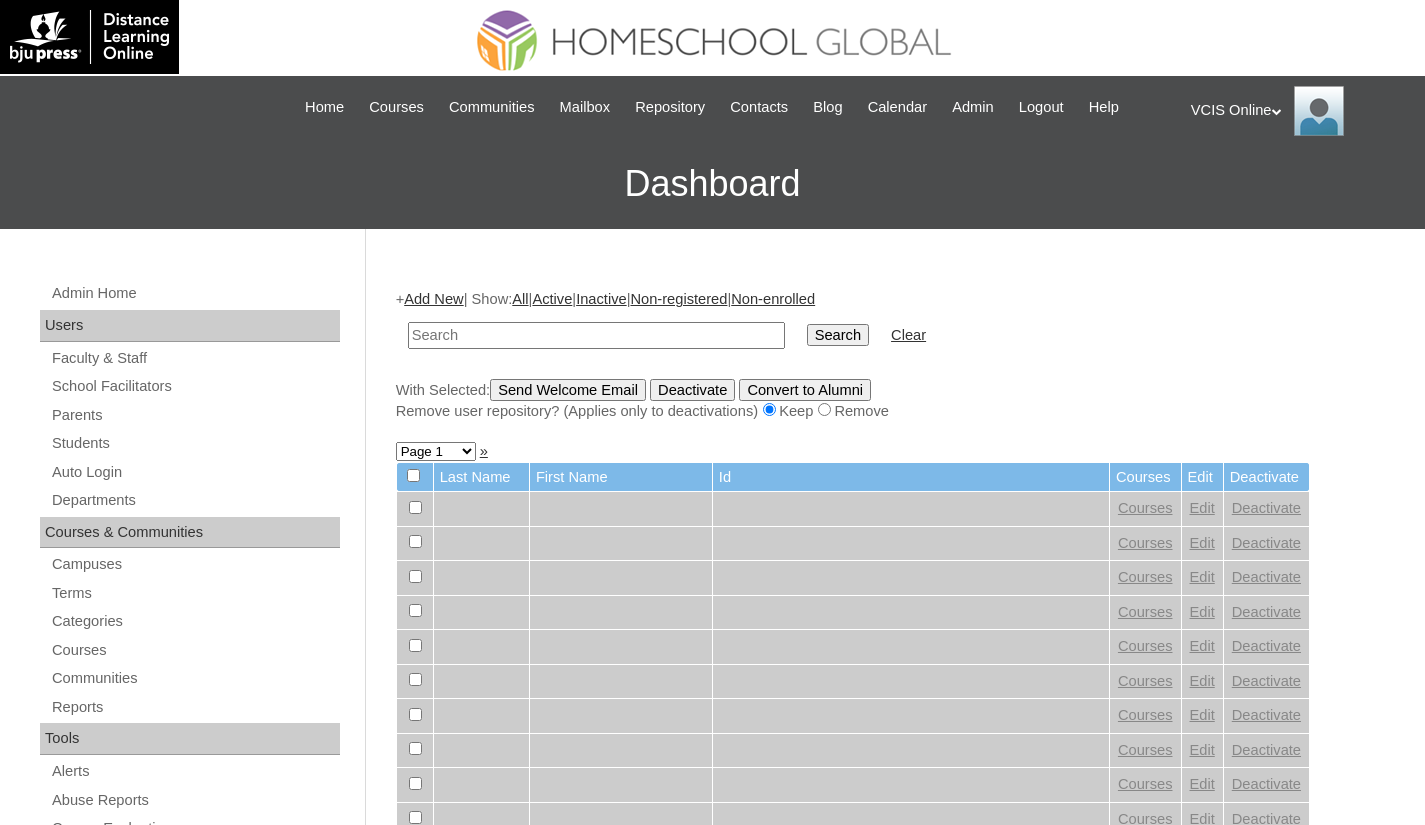 scroll, scrollTop: 0, scrollLeft: 0, axis: both 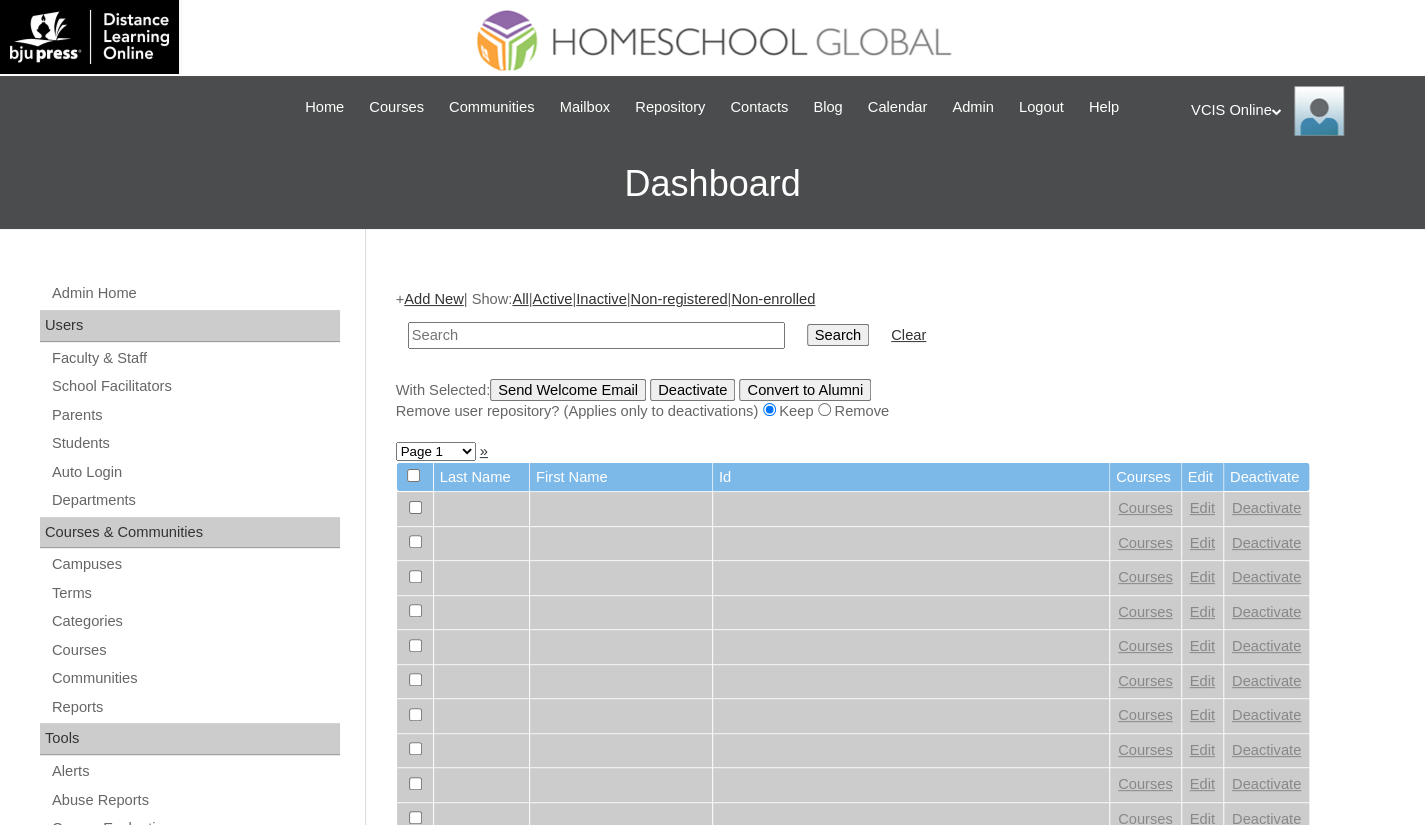 click at bounding box center [596, 335] 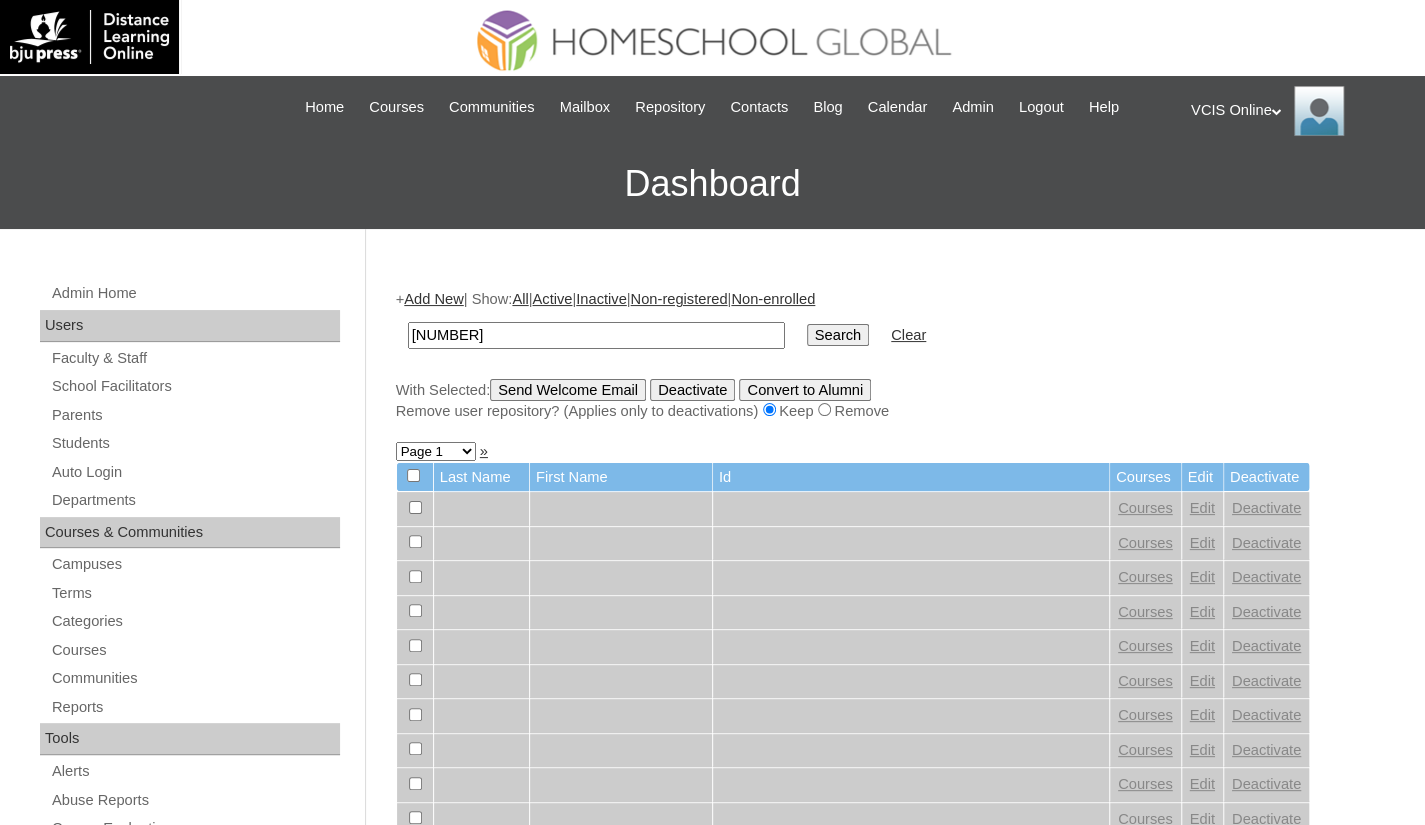 type on "[NUMBER]" 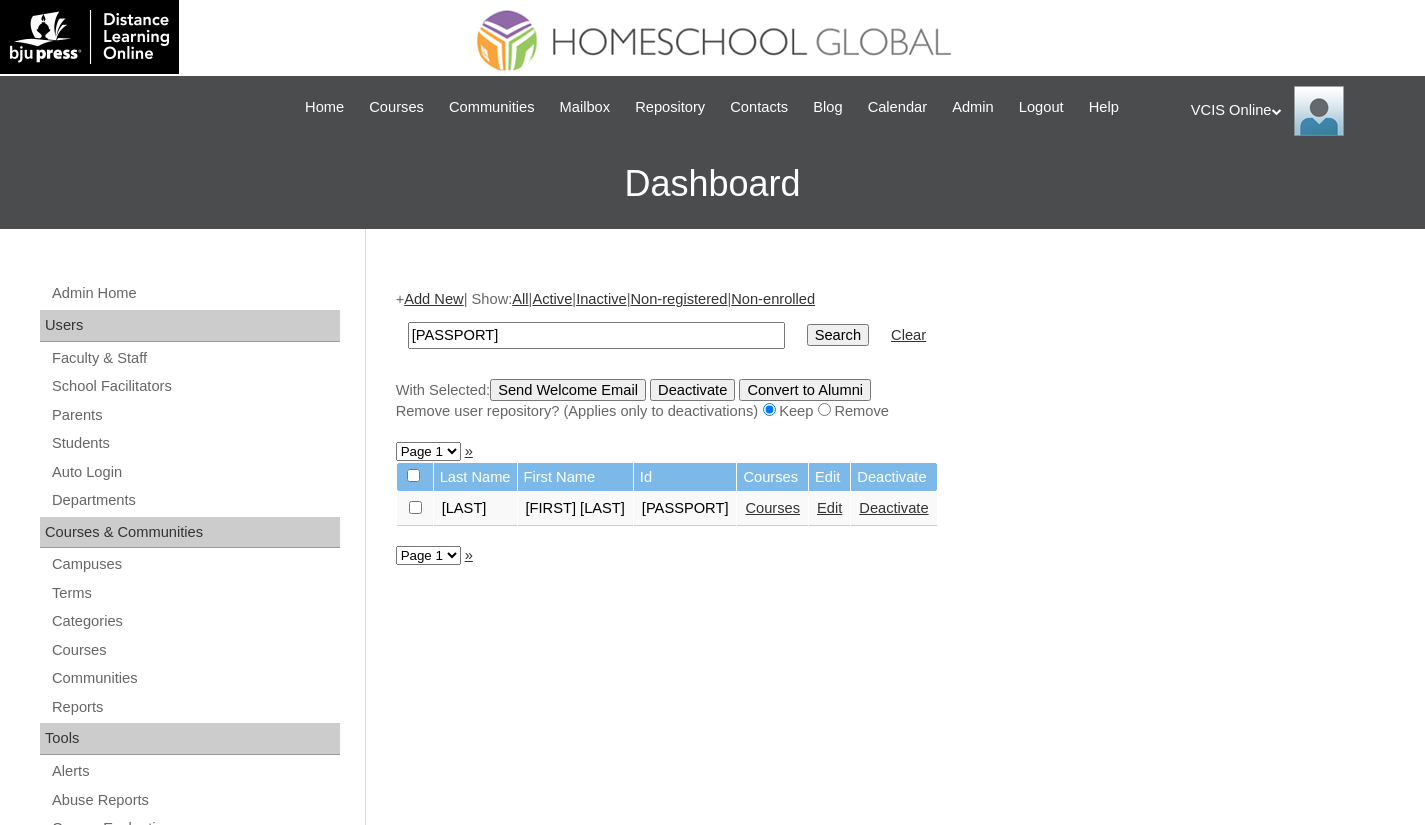 scroll, scrollTop: 0, scrollLeft: 0, axis: both 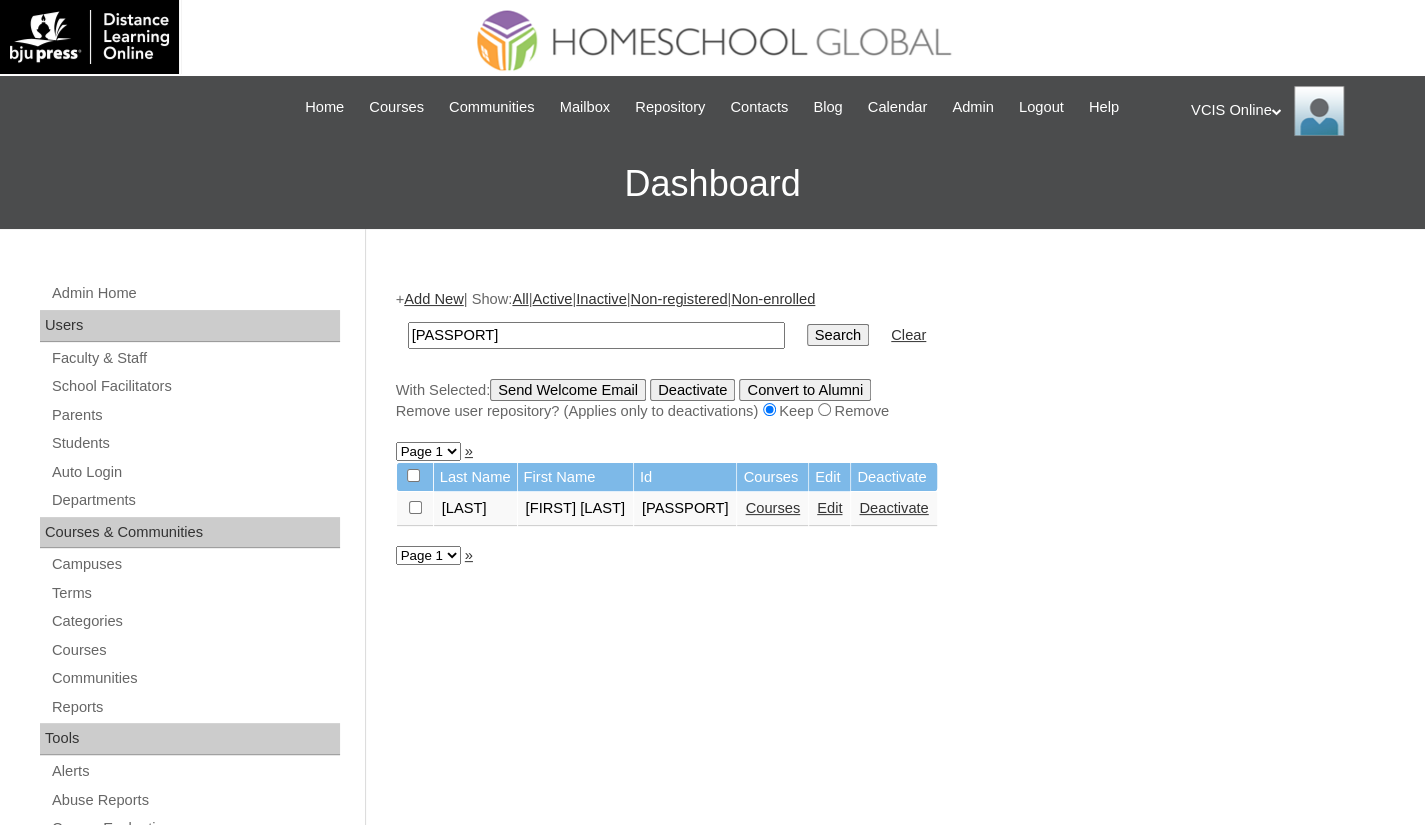 click on "Courses" at bounding box center (772, 508) 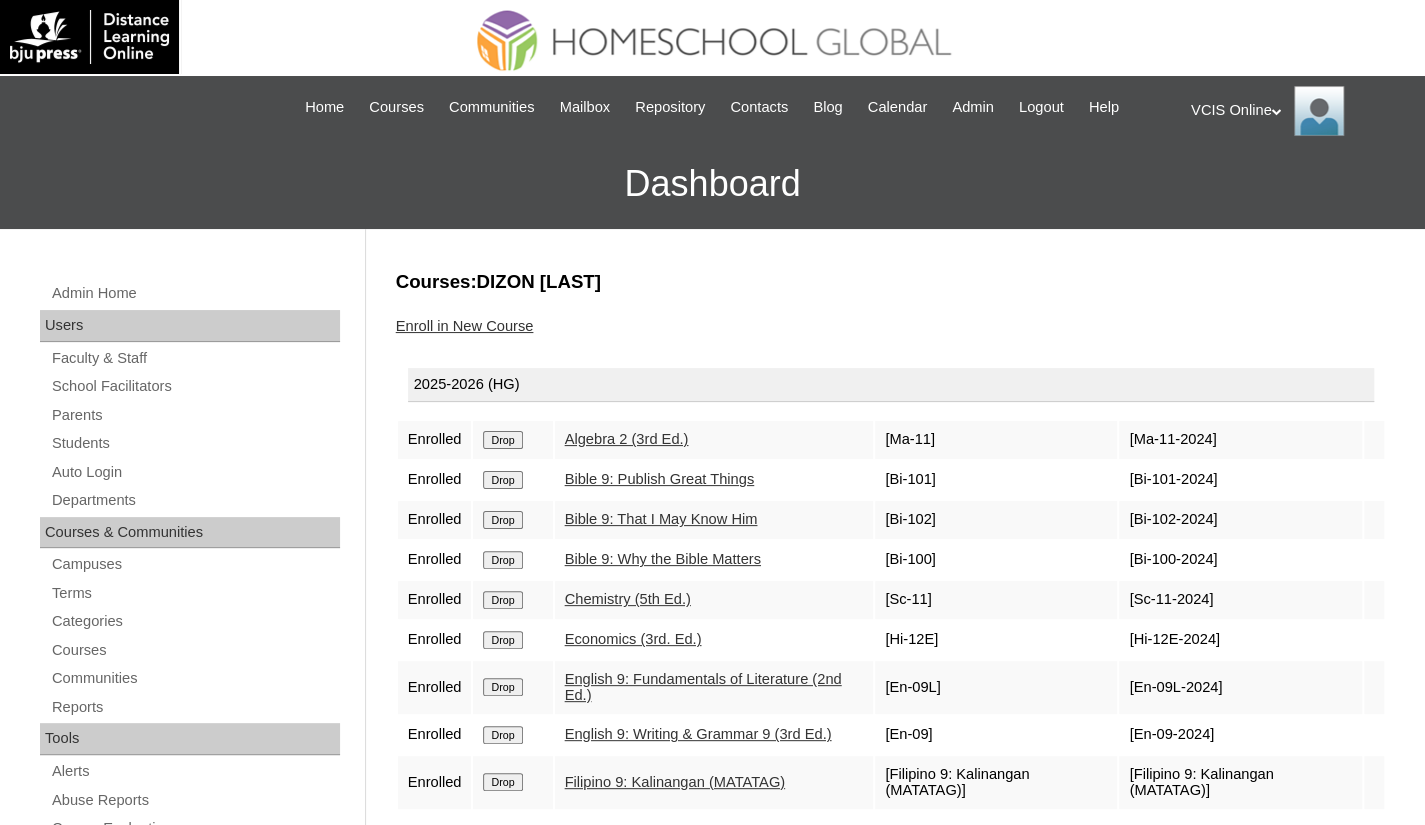 scroll, scrollTop: 100, scrollLeft: 0, axis: vertical 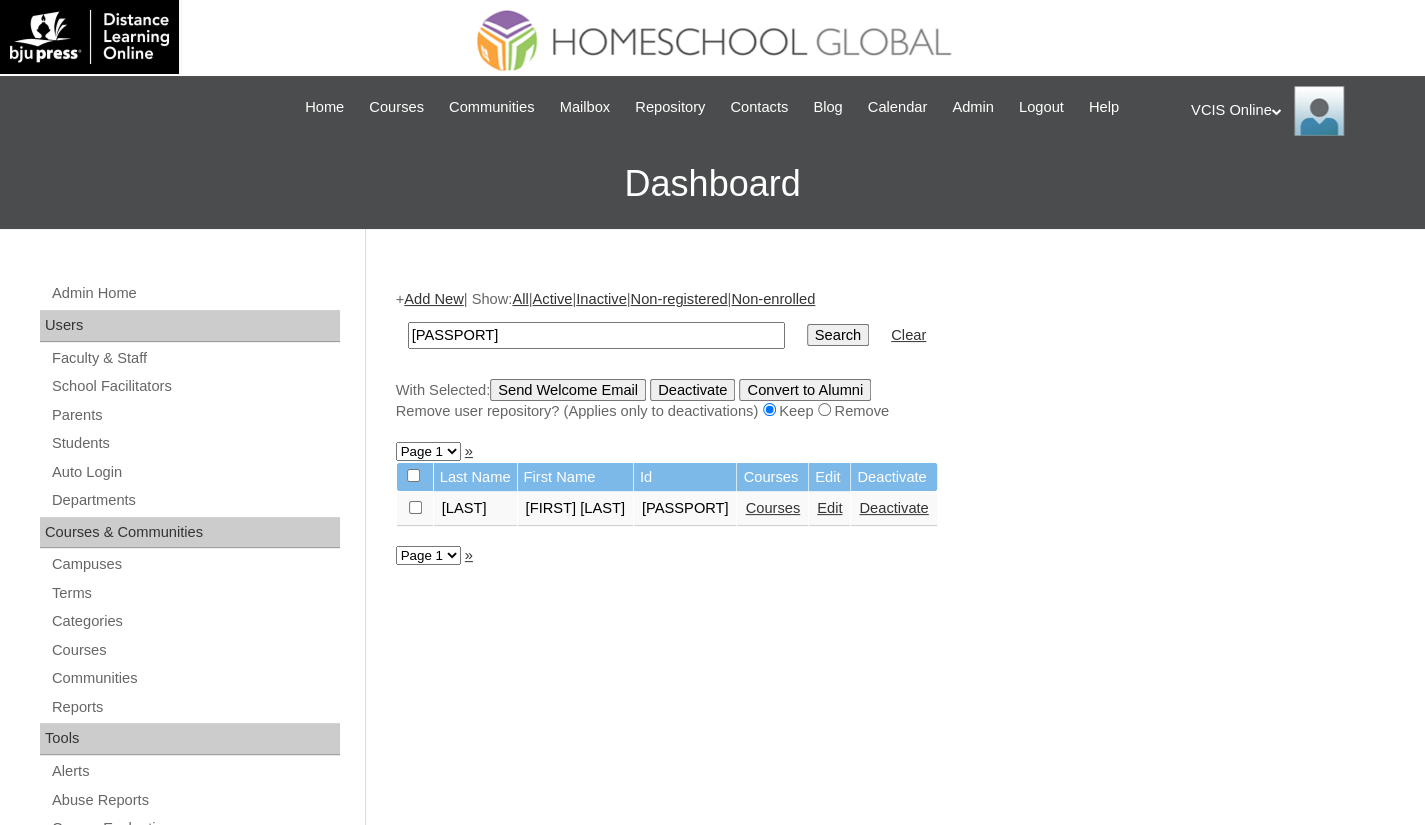 click on "Edit" at bounding box center [829, 508] 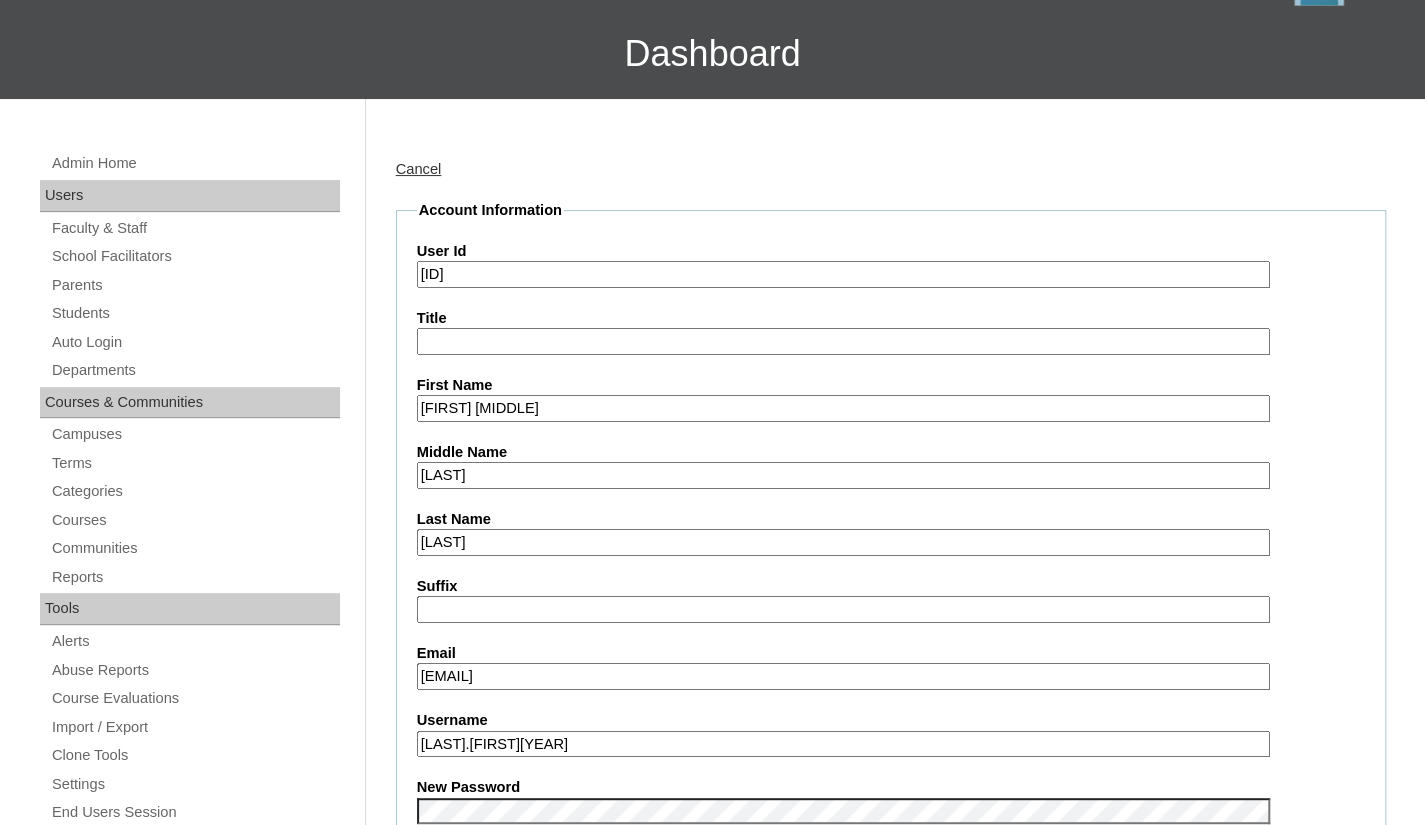 scroll, scrollTop: 100, scrollLeft: 0, axis: vertical 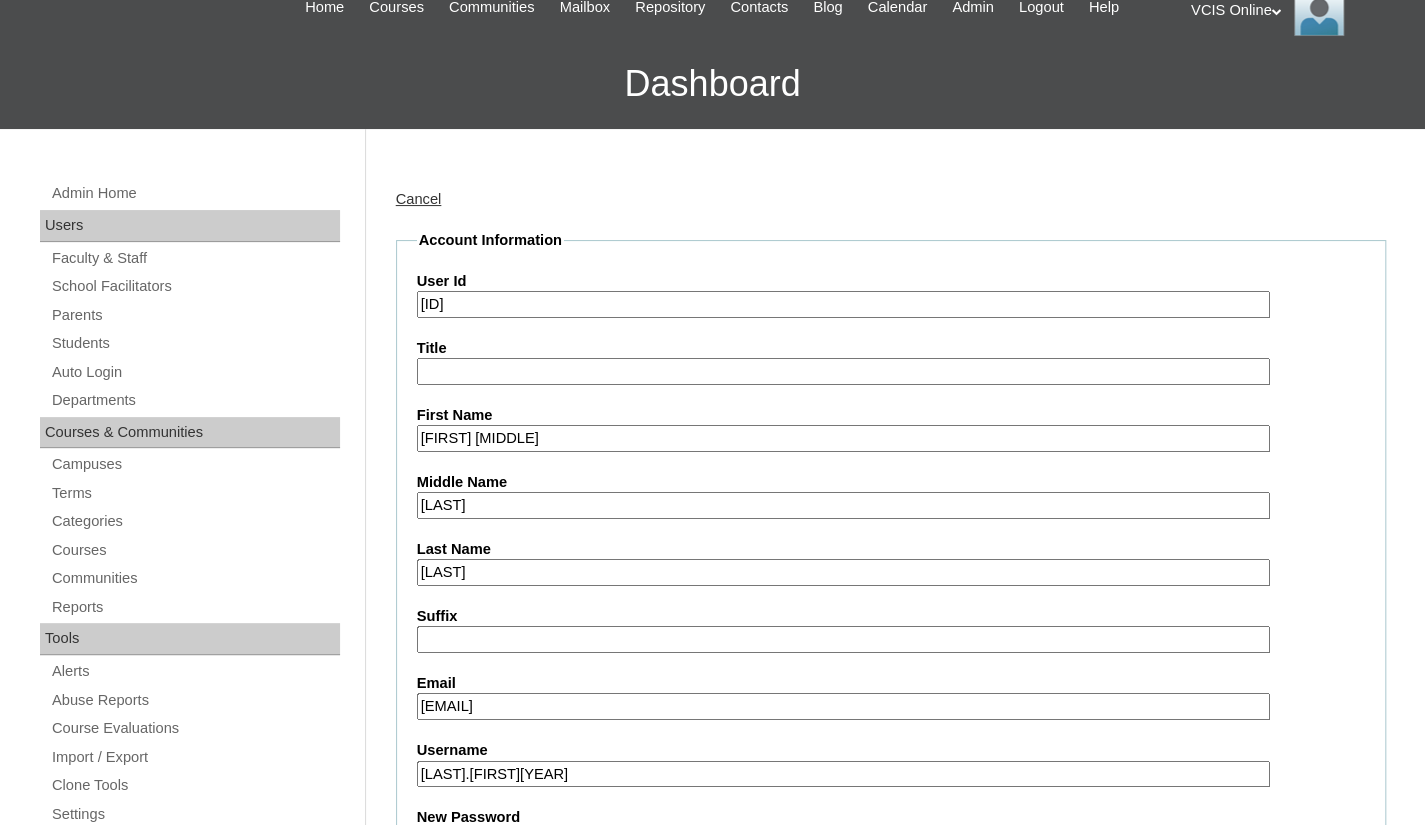 click on "Cancel" at bounding box center [419, 199] 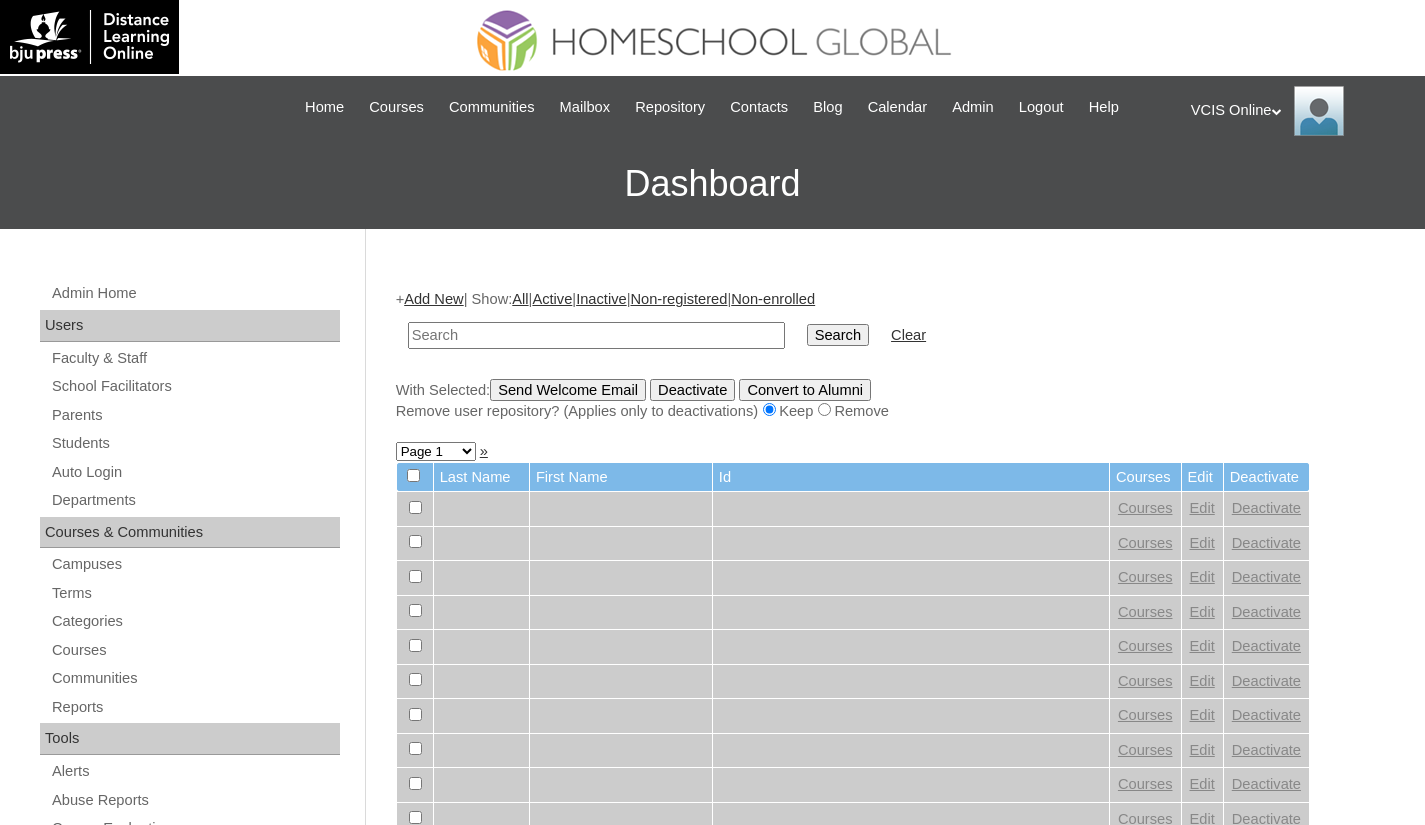 scroll, scrollTop: 0, scrollLeft: 0, axis: both 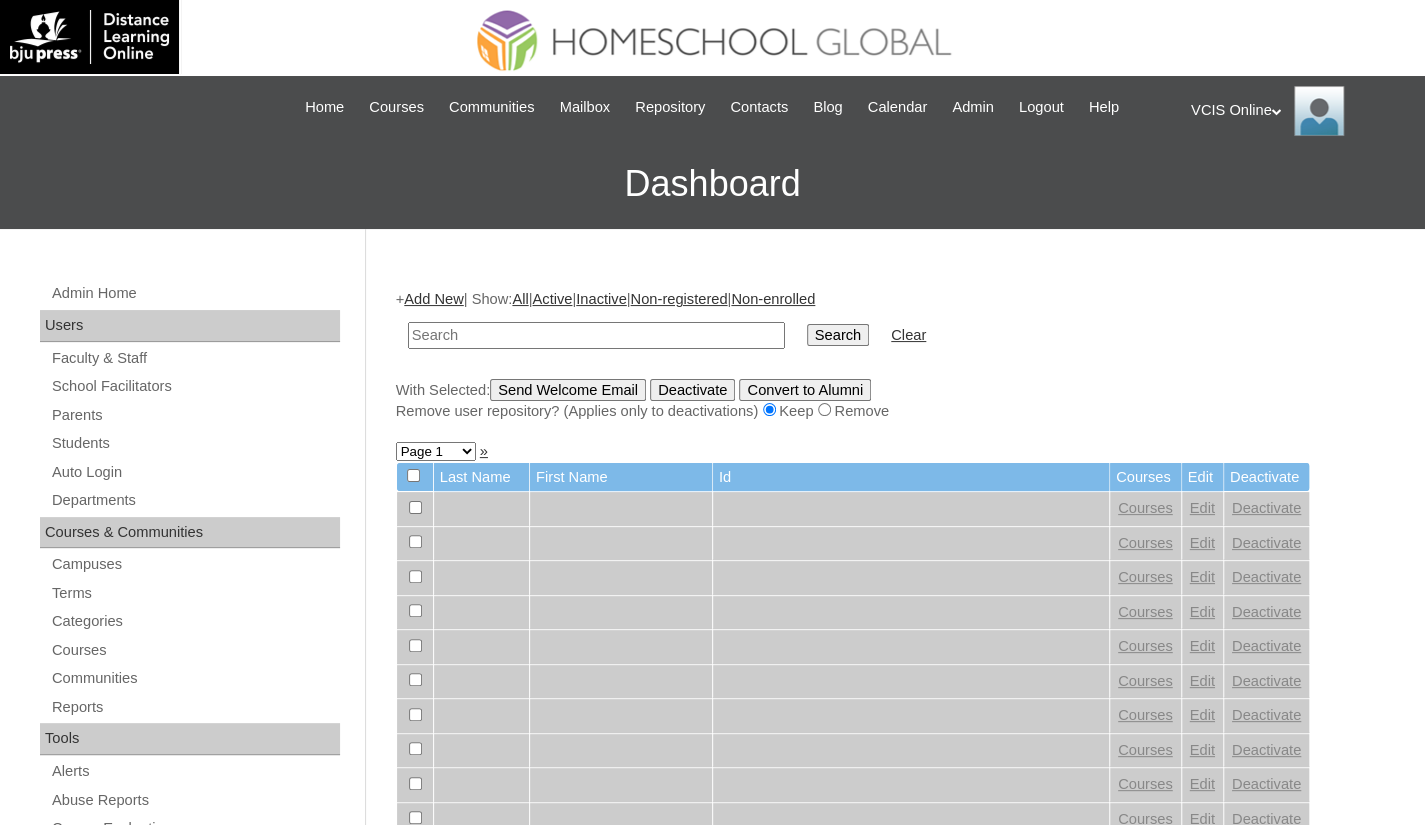 click at bounding box center [596, 335] 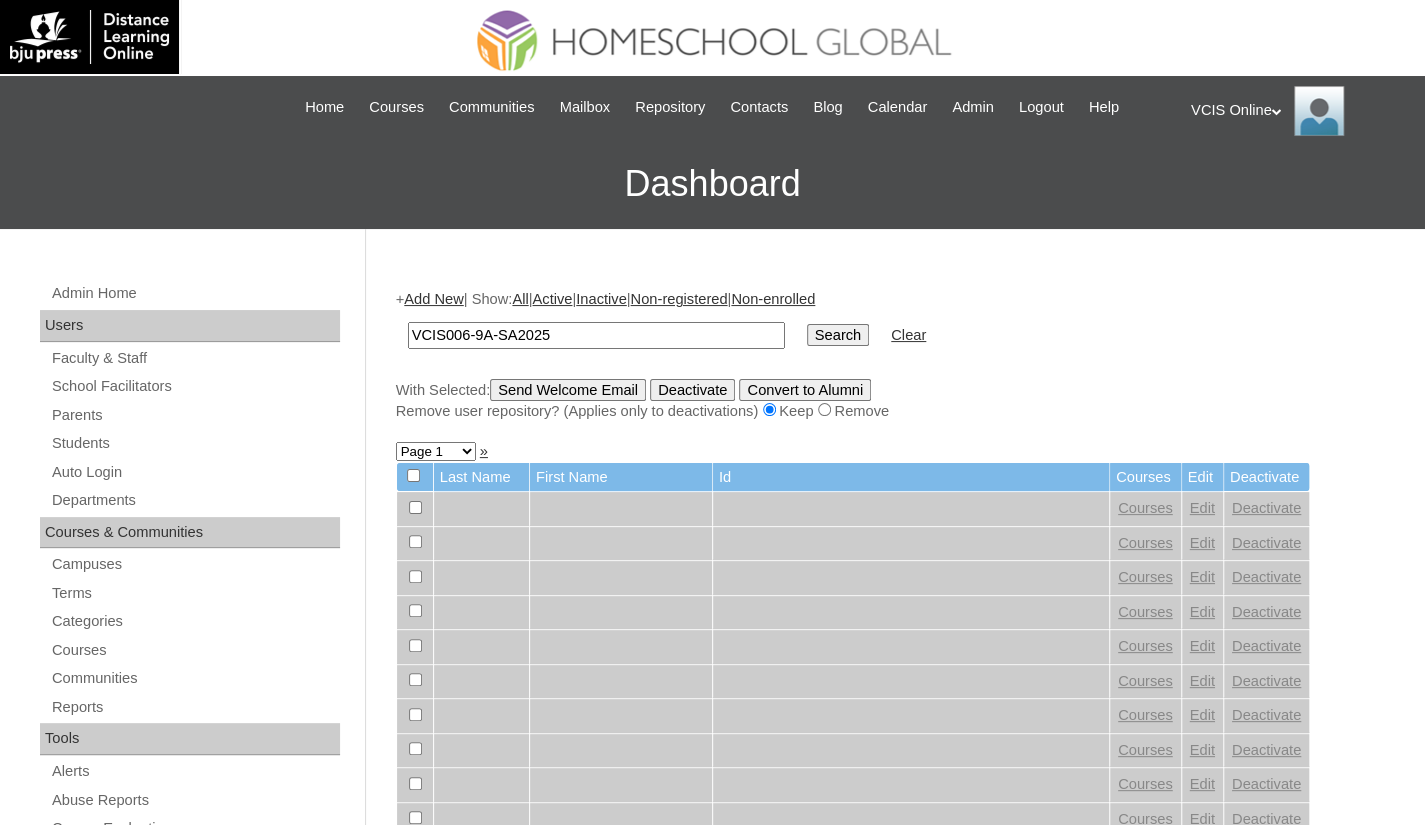 type on "VCIS006-9A-SA2025" 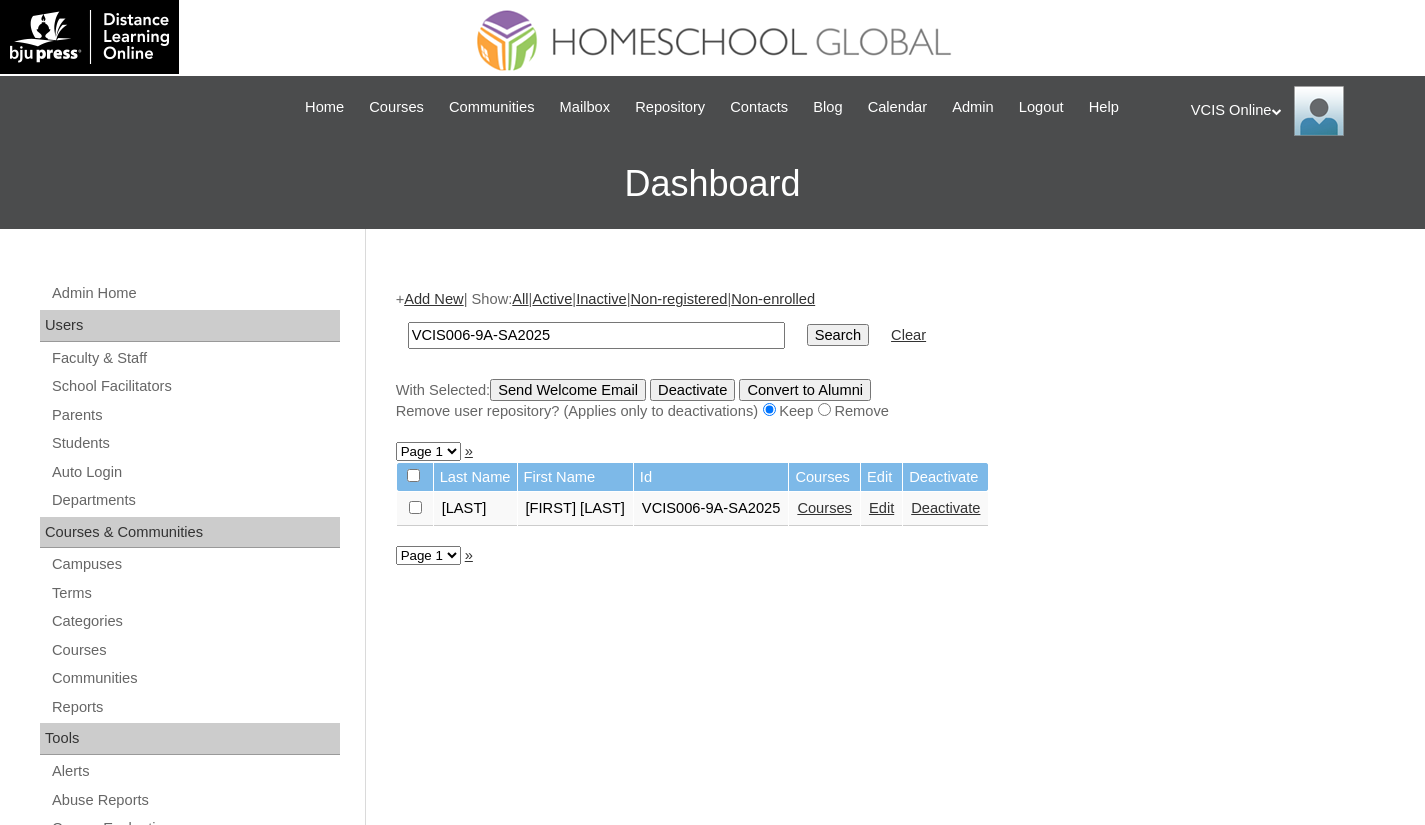 scroll, scrollTop: 0, scrollLeft: 0, axis: both 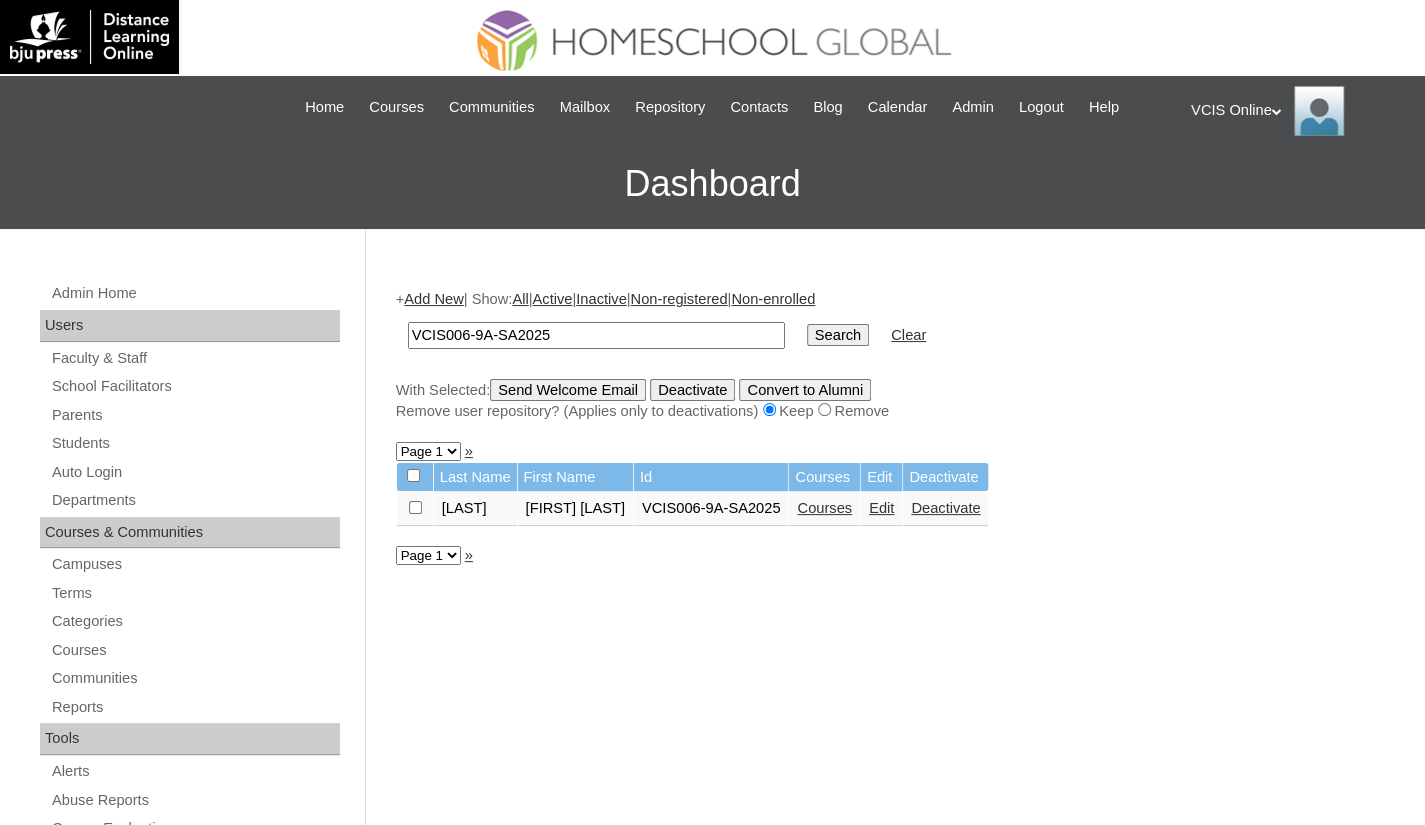 click on "Courses" at bounding box center (824, 508) 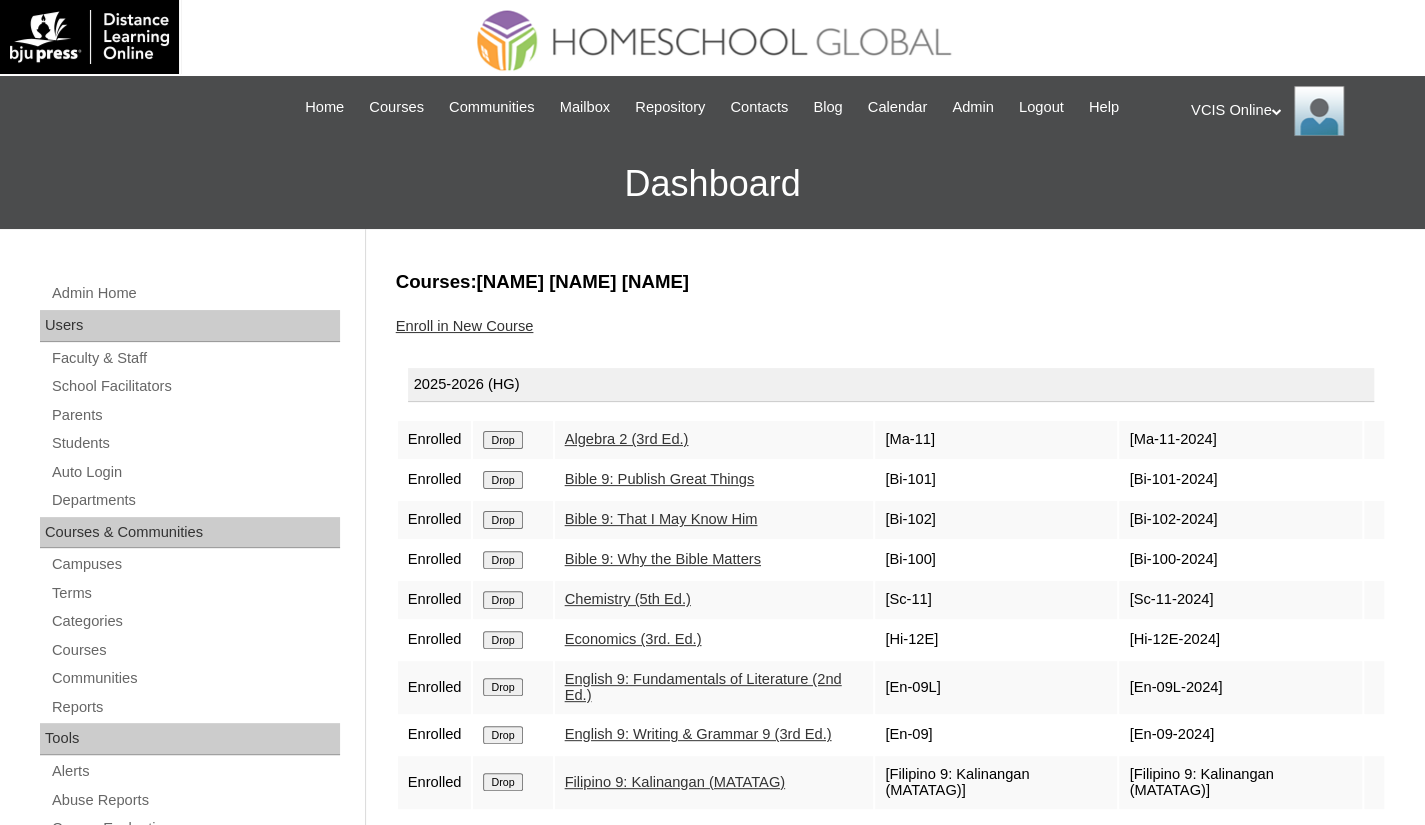 scroll, scrollTop: 100, scrollLeft: 0, axis: vertical 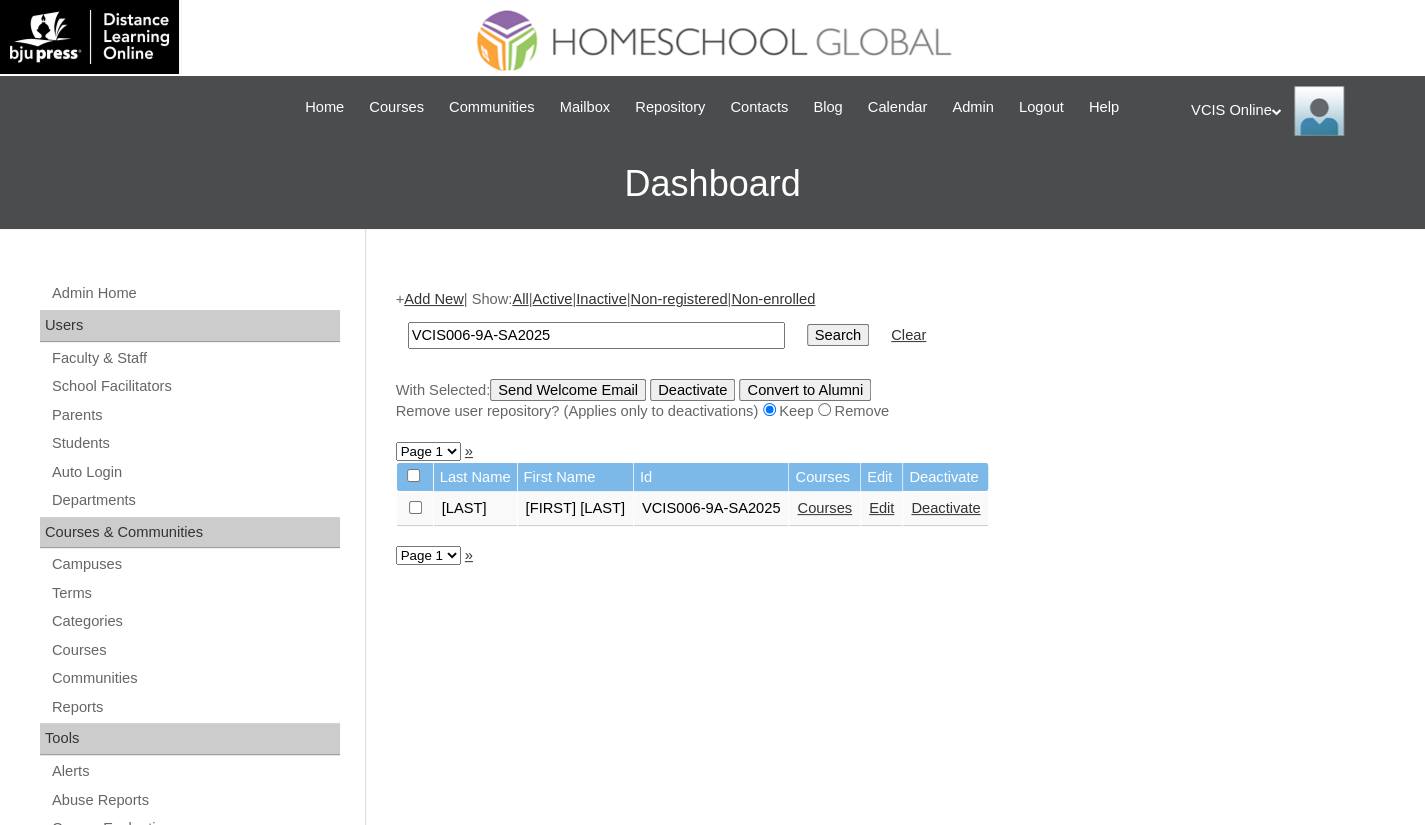 click on "Edit" at bounding box center (881, 509) 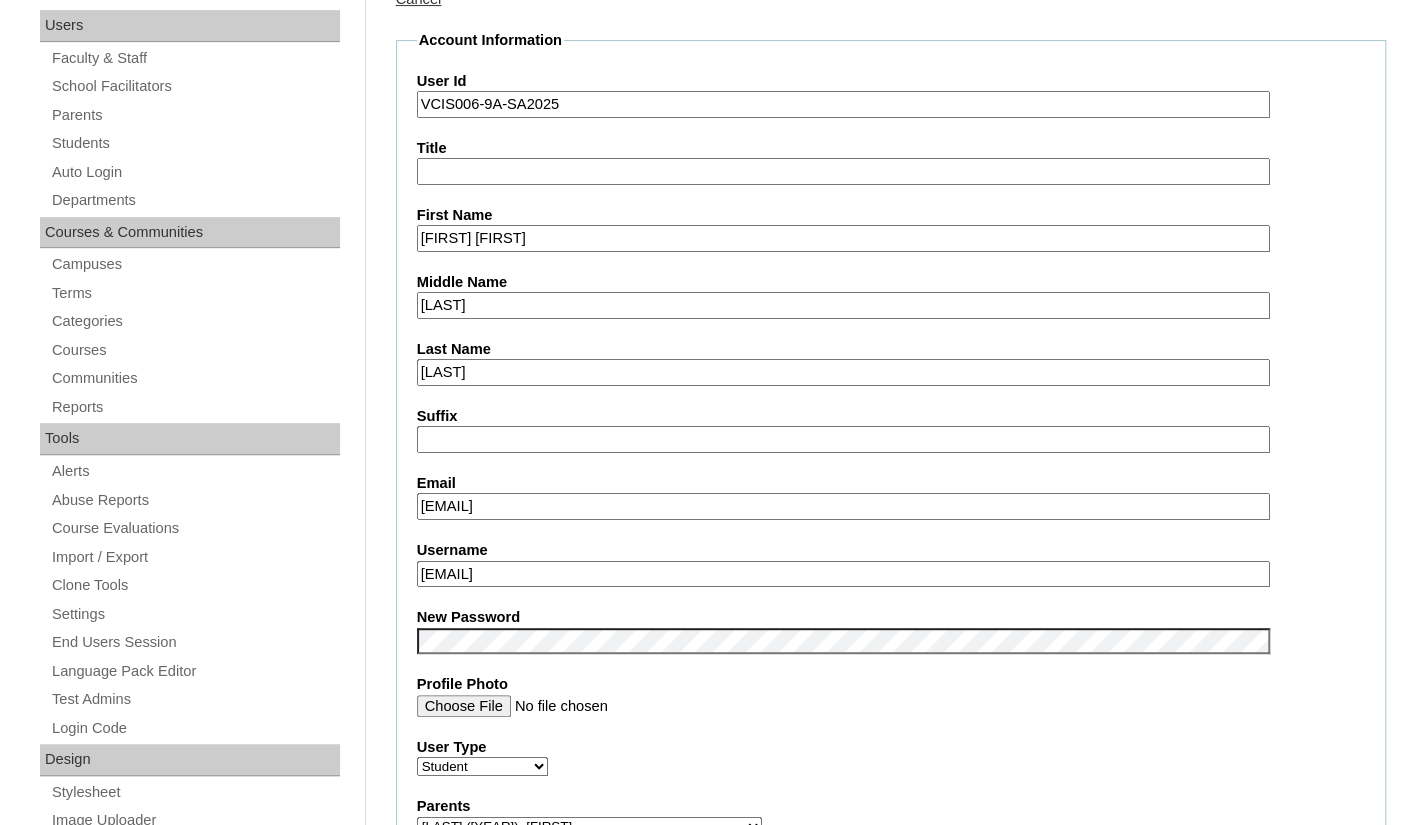 scroll, scrollTop: 200, scrollLeft: 0, axis: vertical 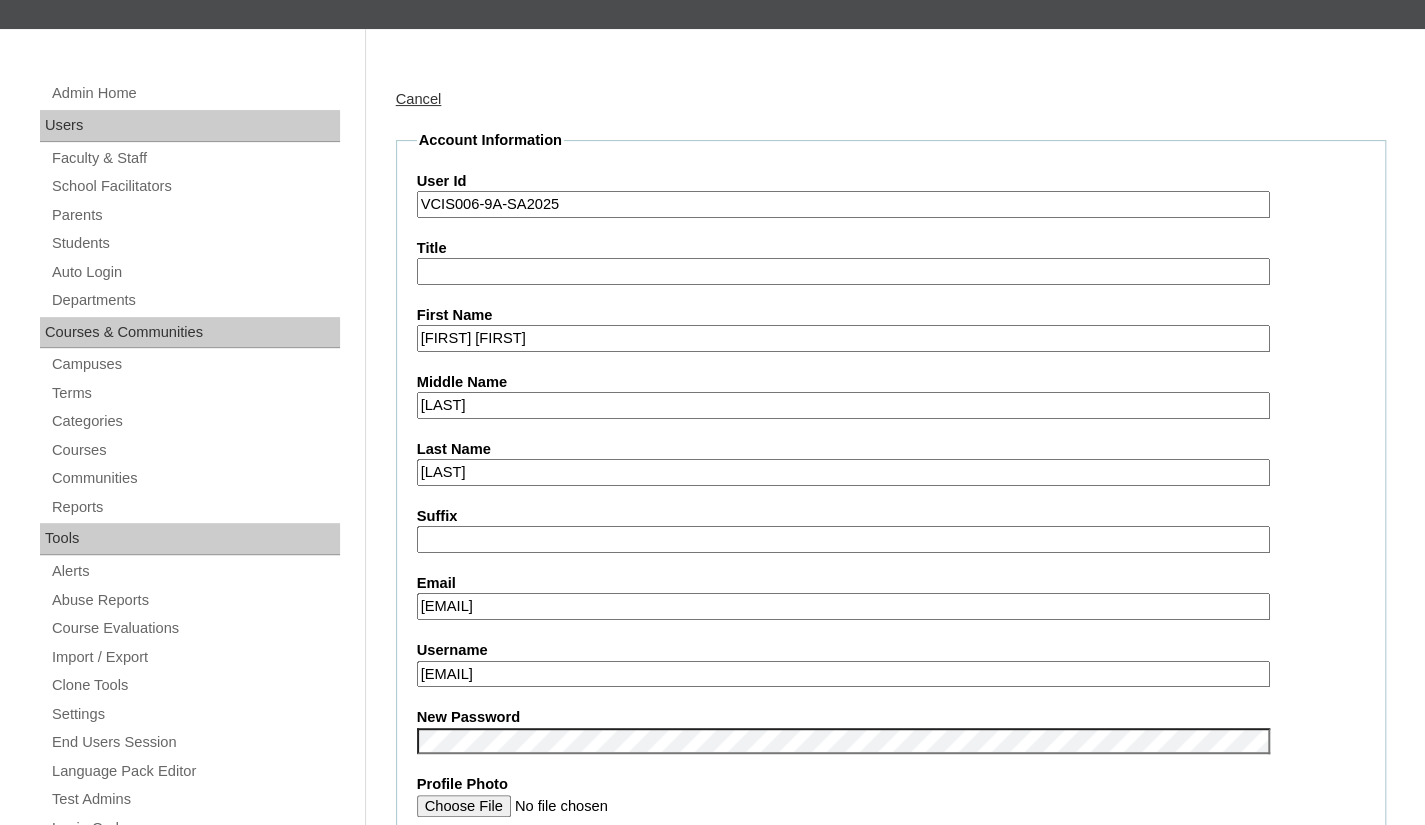 click on "Cancel" at bounding box center [419, 99] 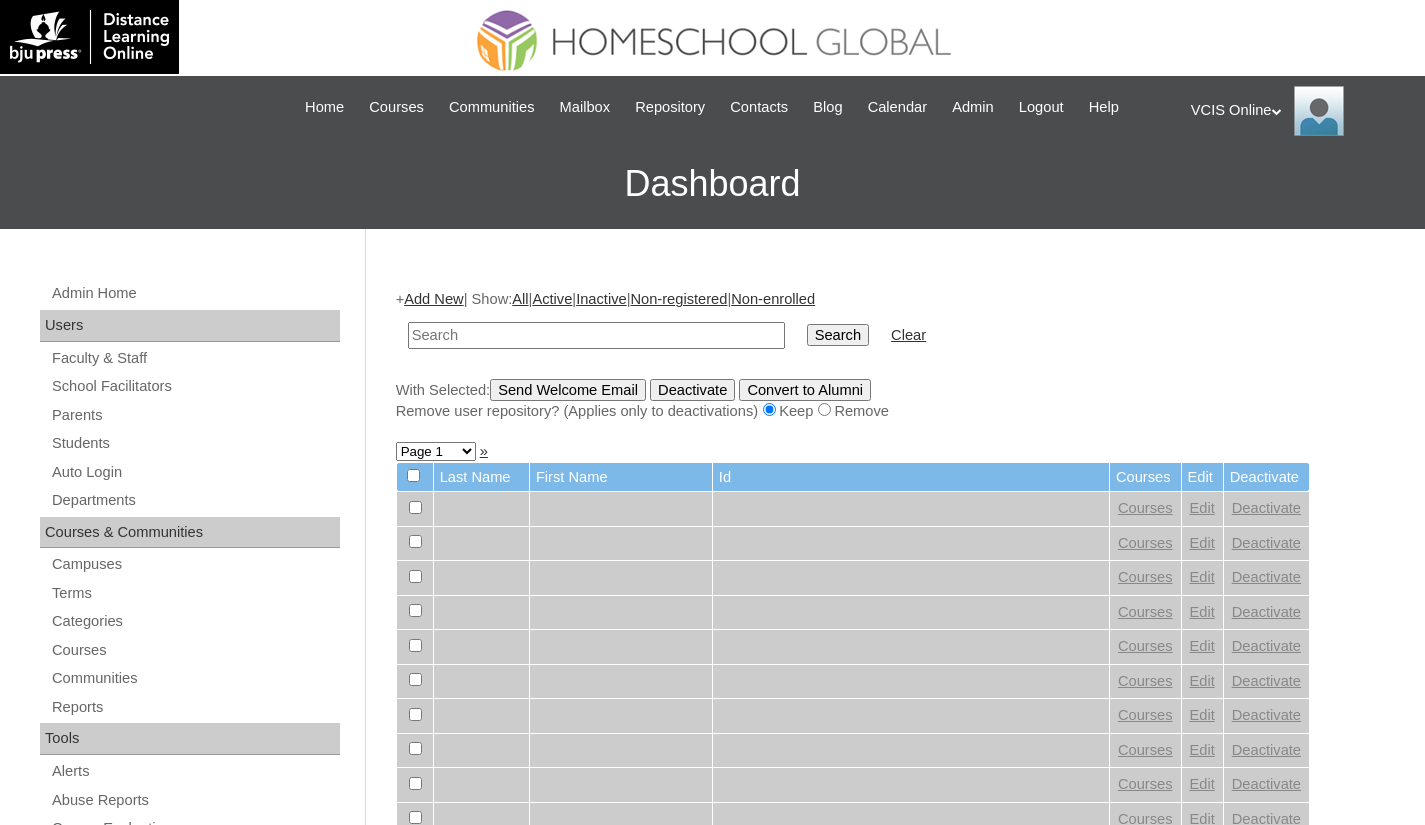 scroll, scrollTop: 0, scrollLeft: 0, axis: both 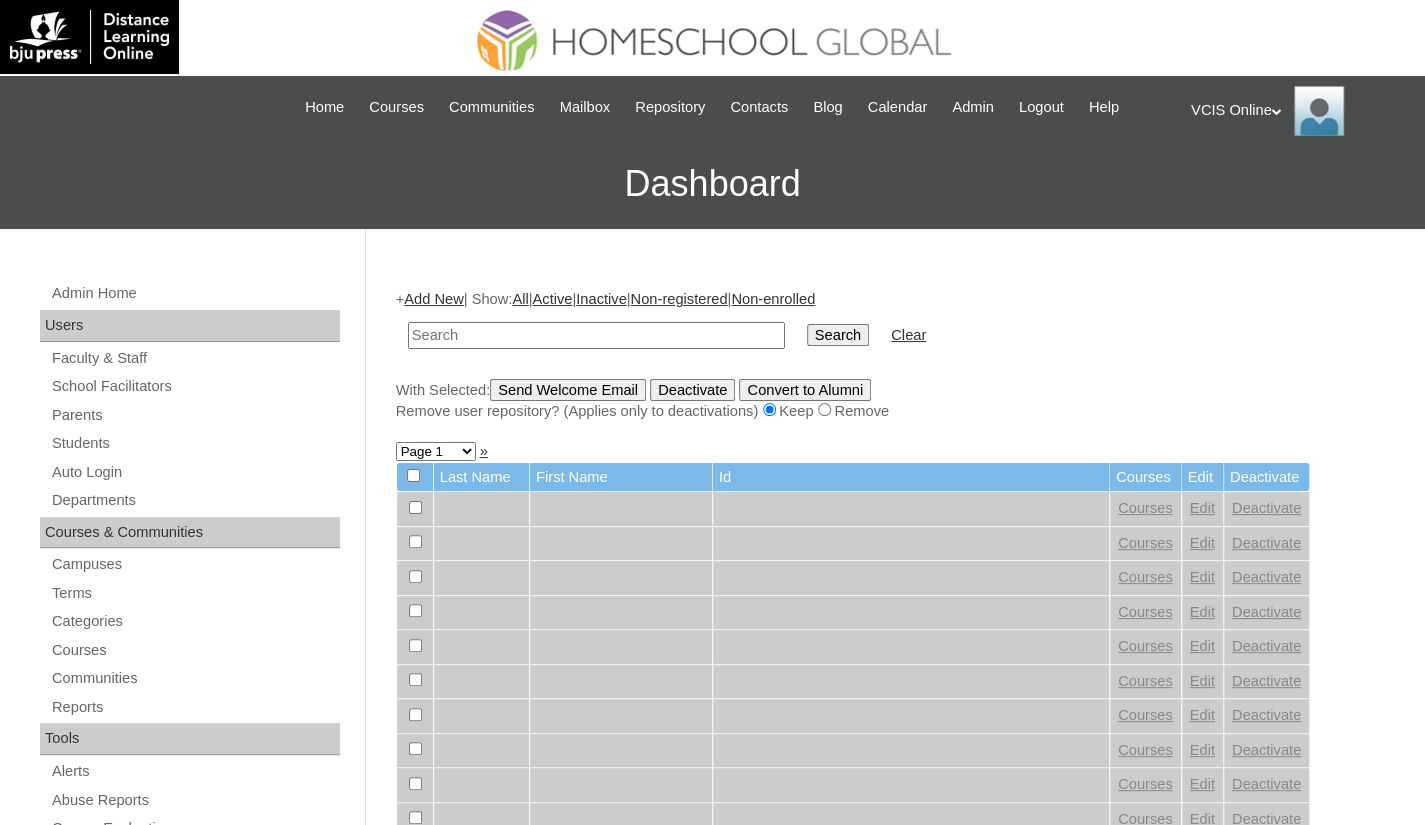 click at bounding box center (596, 335) 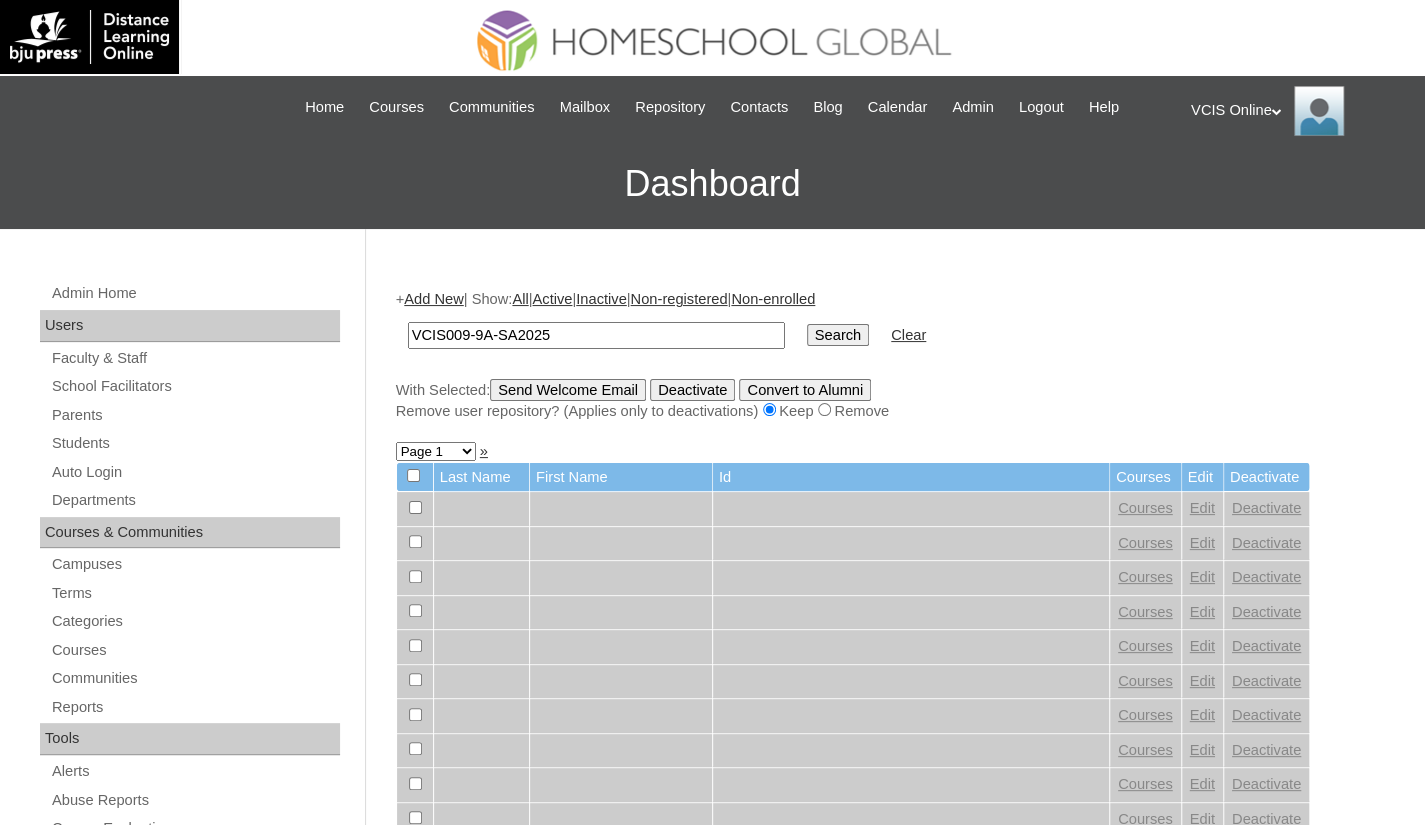 type on "VCIS009-9A-SA2025" 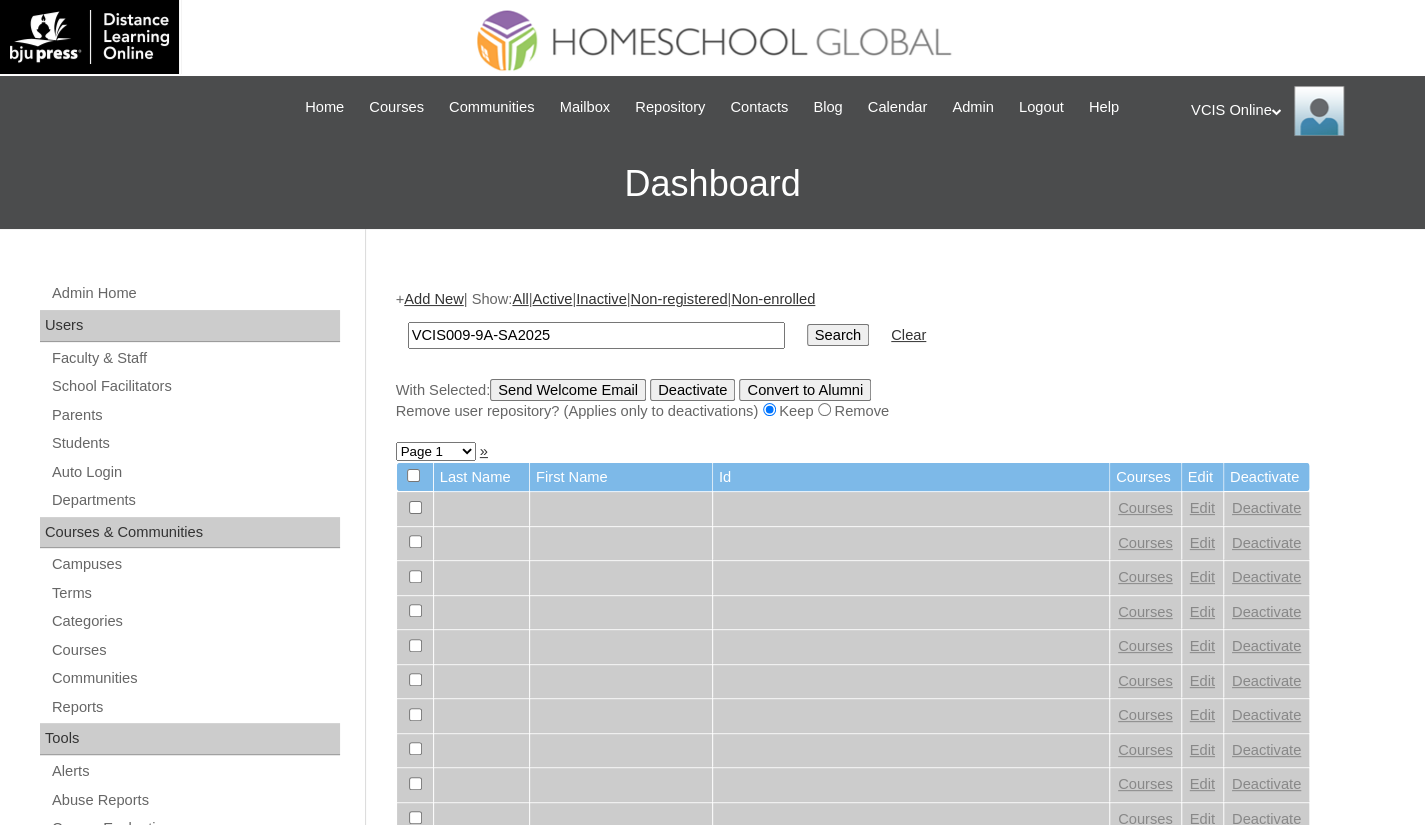 click on "Search" at bounding box center [838, 335] 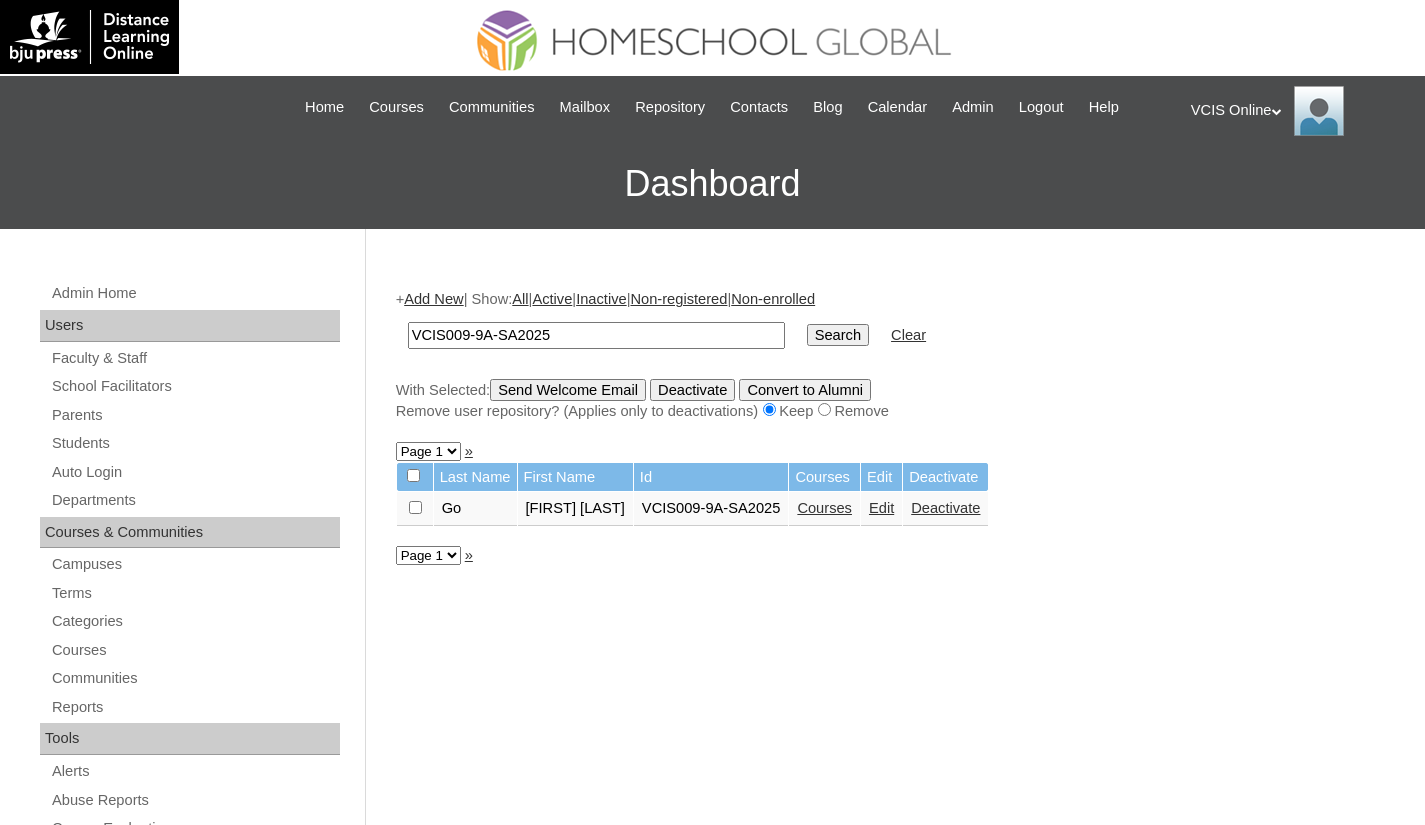 scroll, scrollTop: 0, scrollLeft: 0, axis: both 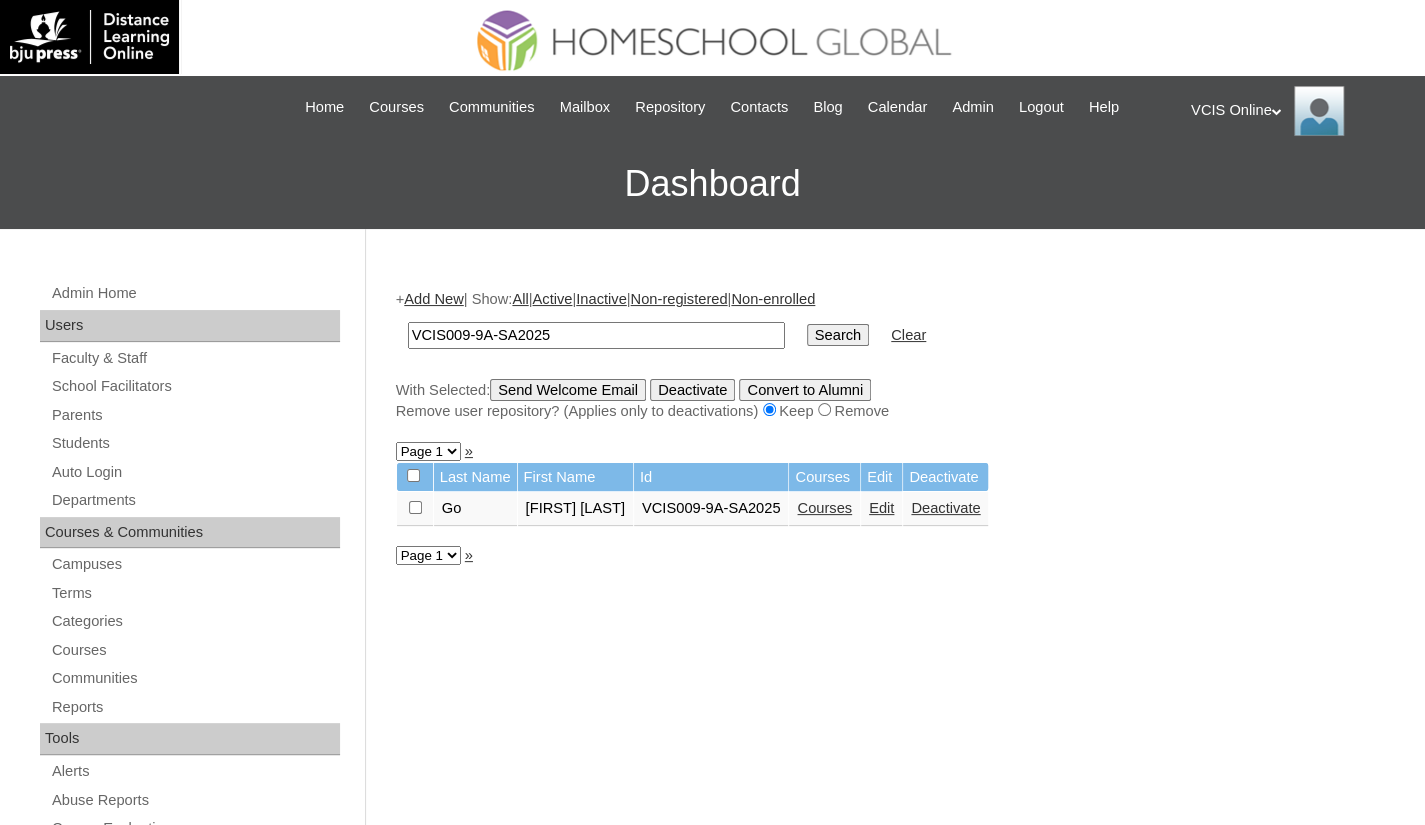 click on "Courses" at bounding box center [824, 508] 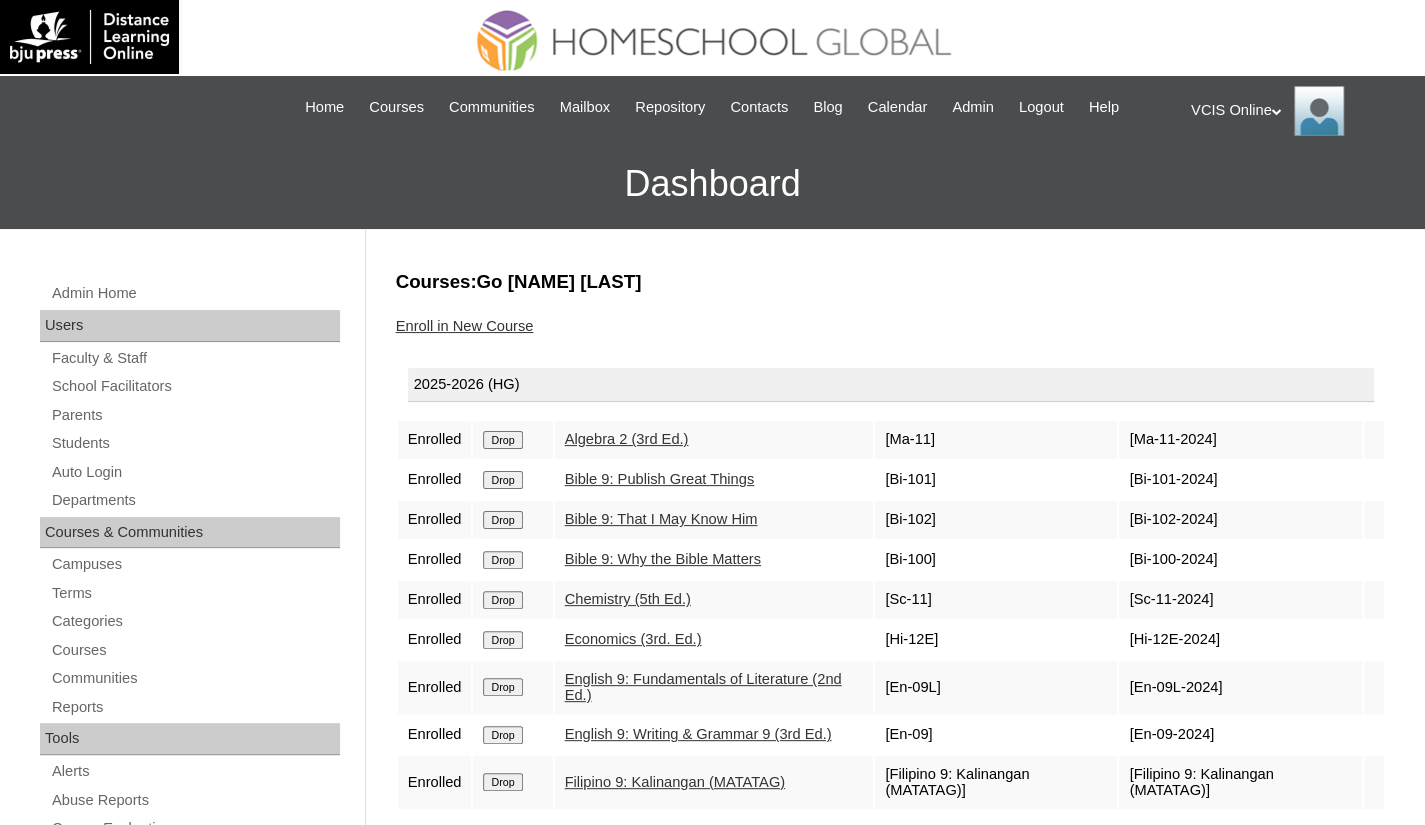 scroll, scrollTop: 100, scrollLeft: 0, axis: vertical 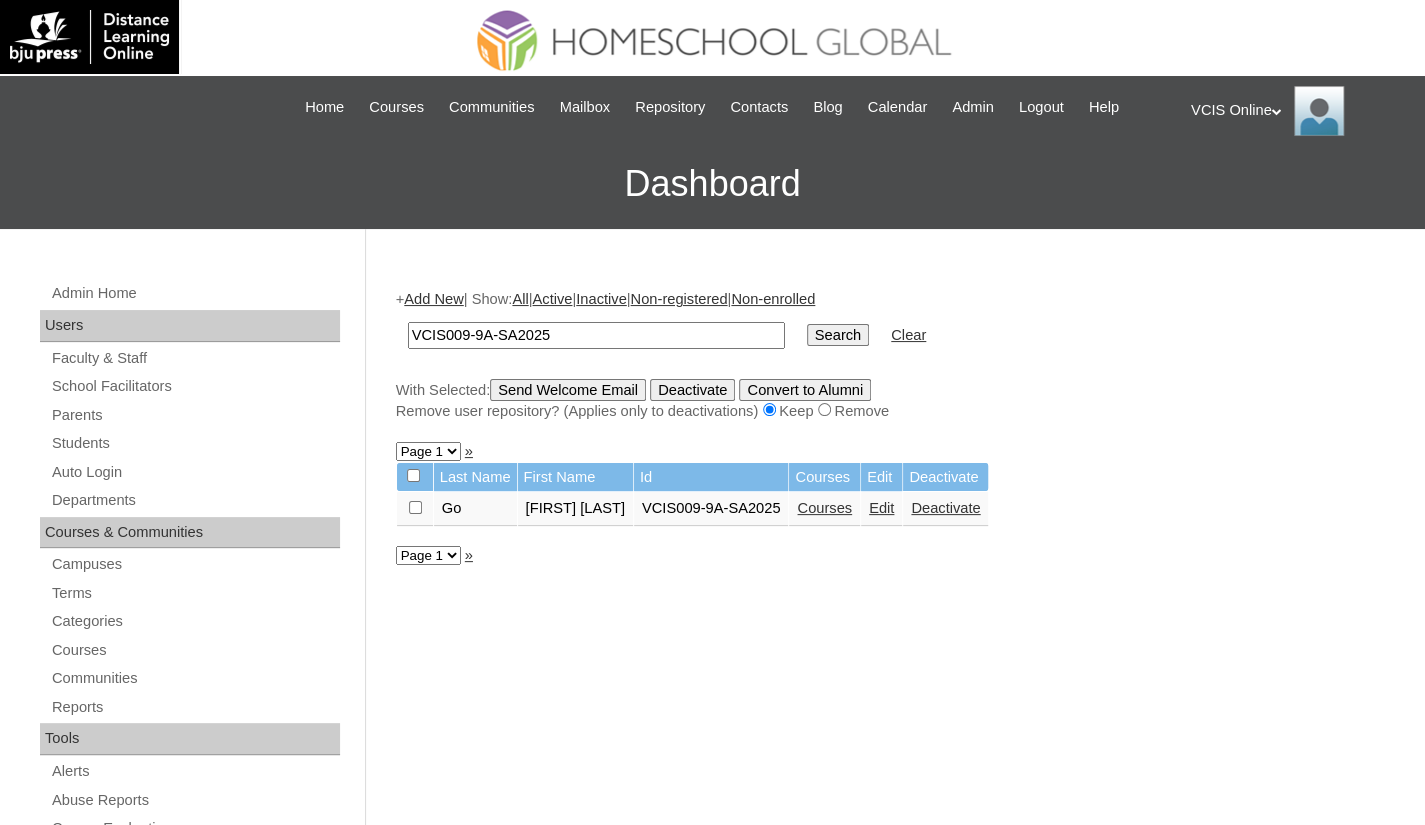 click on "Edit" at bounding box center [881, 508] 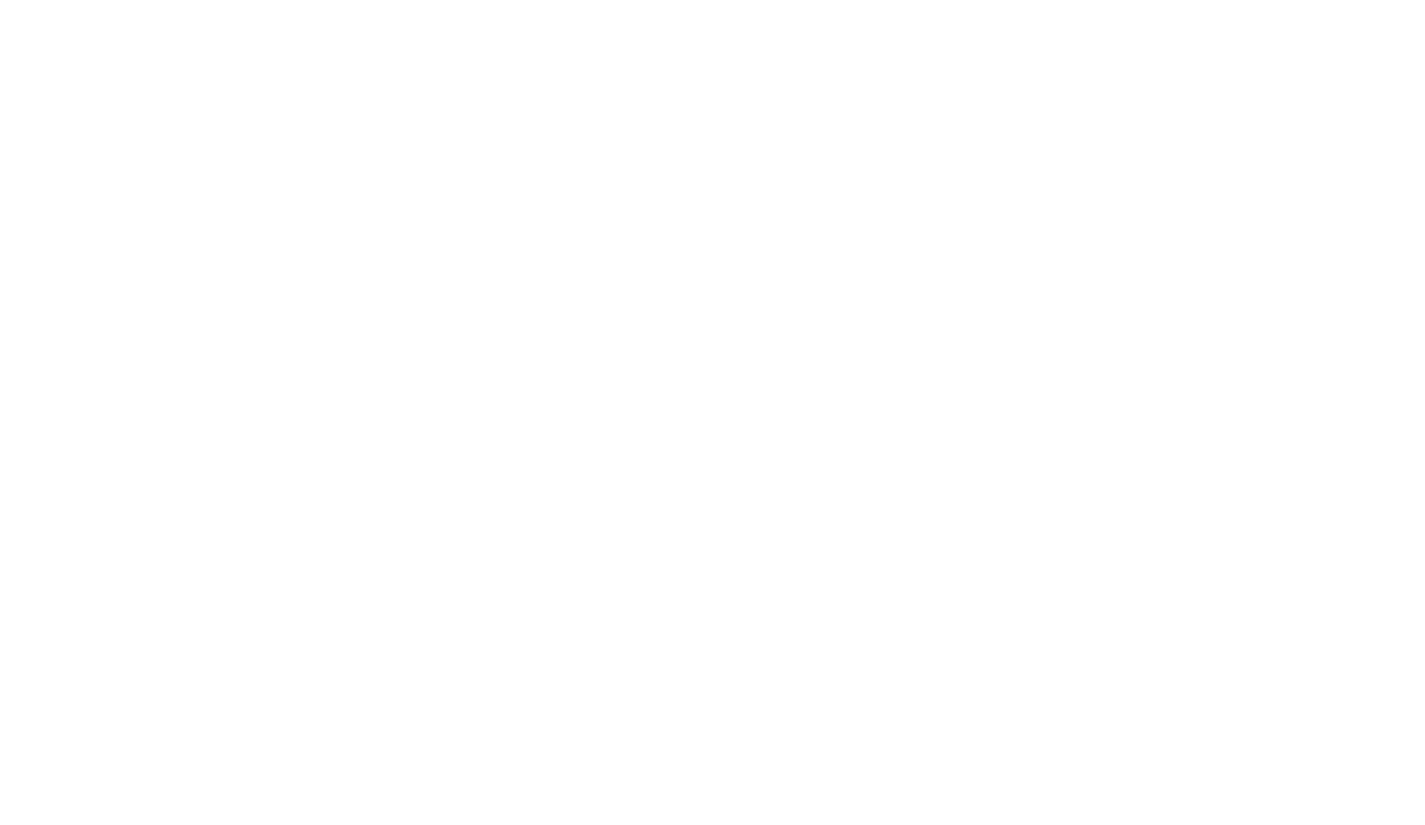 scroll, scrollTop: 0, scrollLeft: 0, axis: both 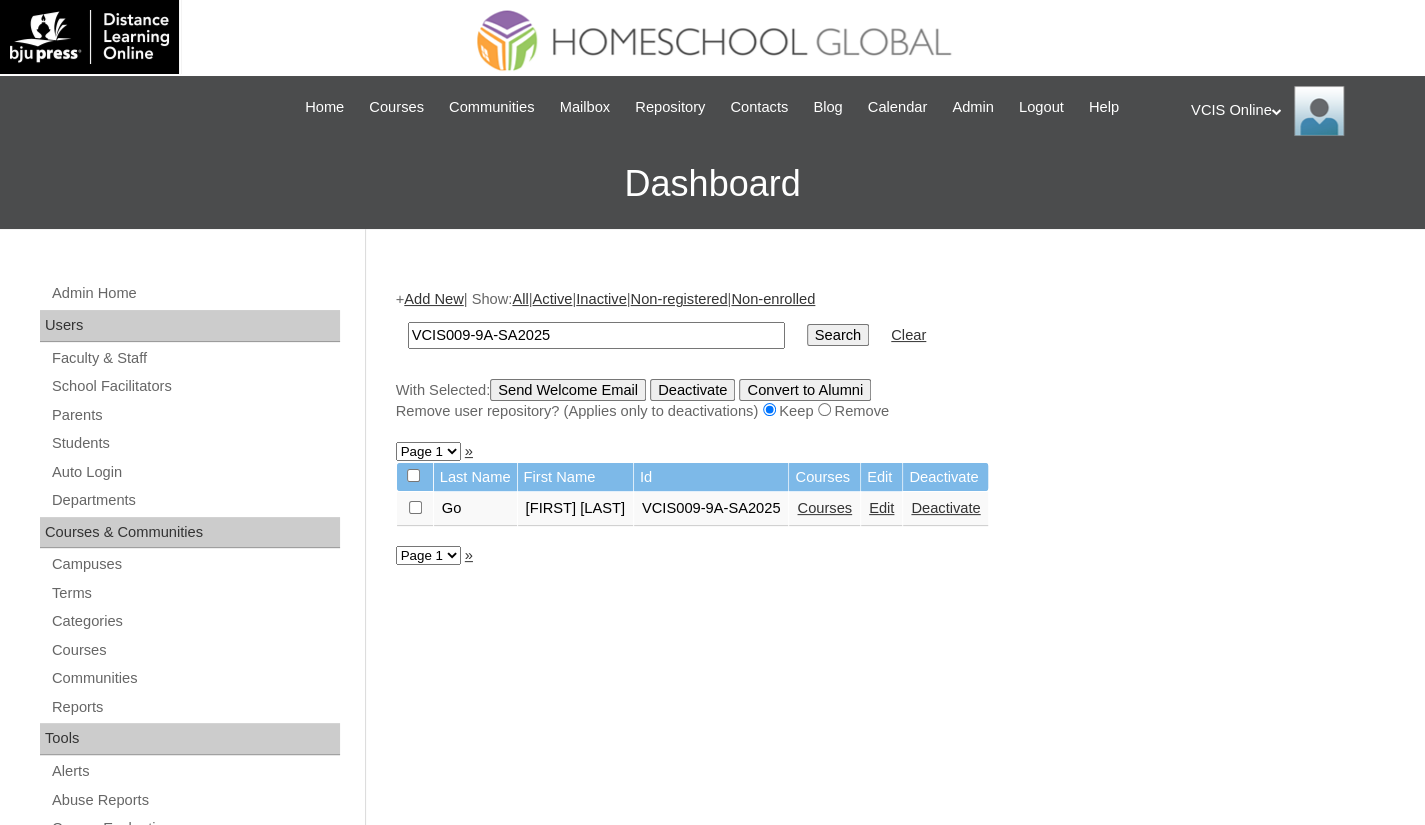 click on "Edit" at bounding box center [881, 508] 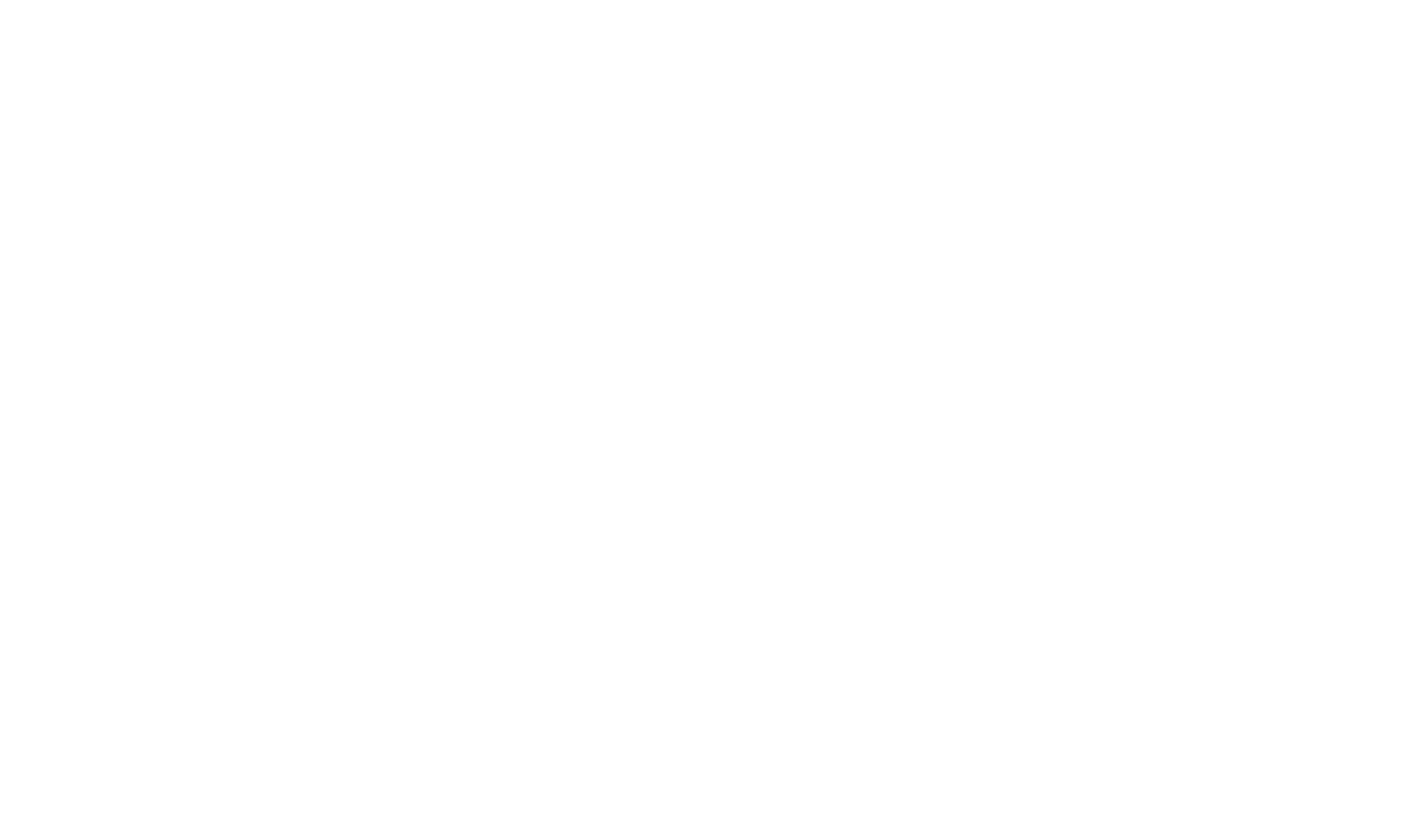 scroll, scrollTop: 0, scrollLeft: 0, axis: both 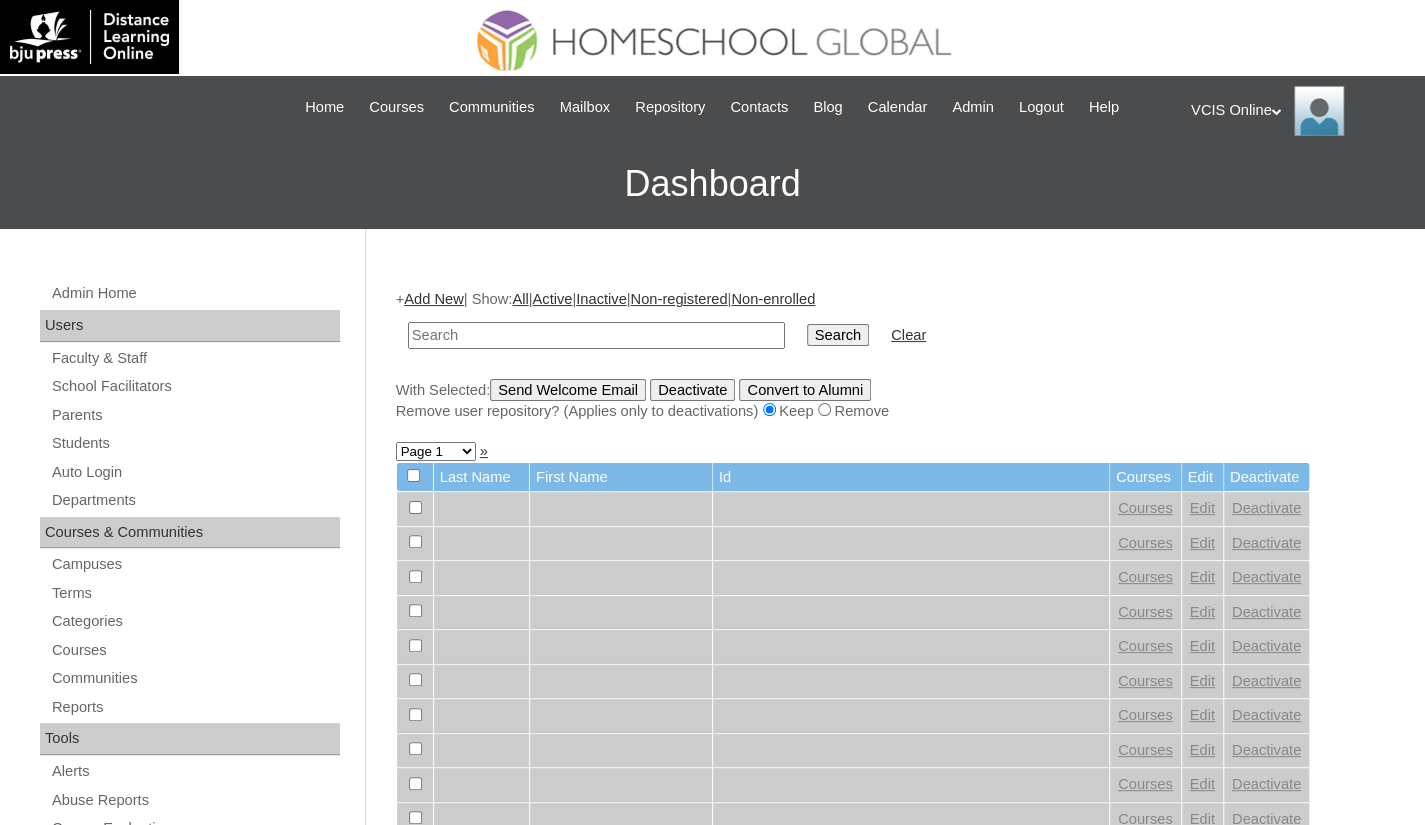 click at bounding box center [596, 335] 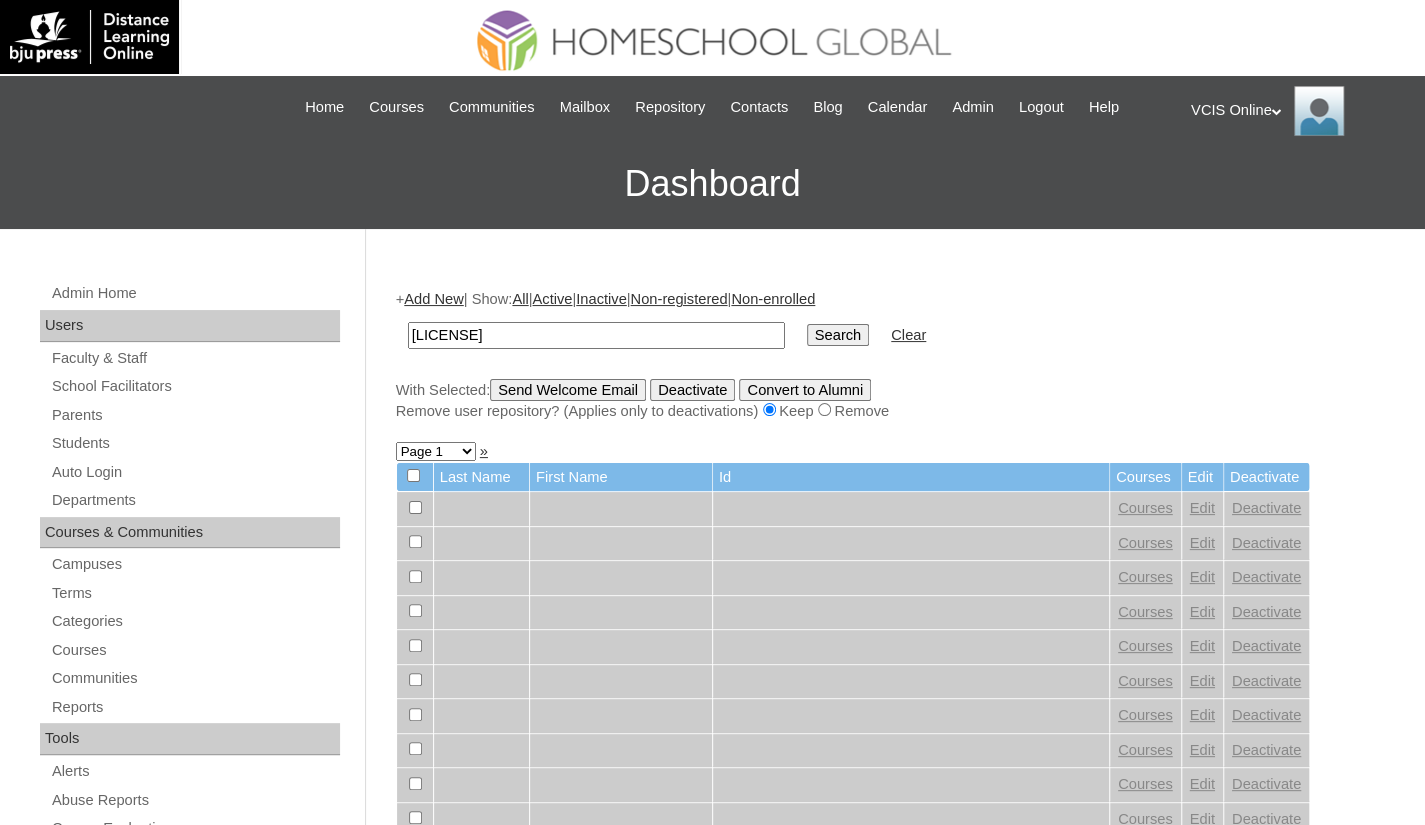type on "VCIS014-9A-SA2025" 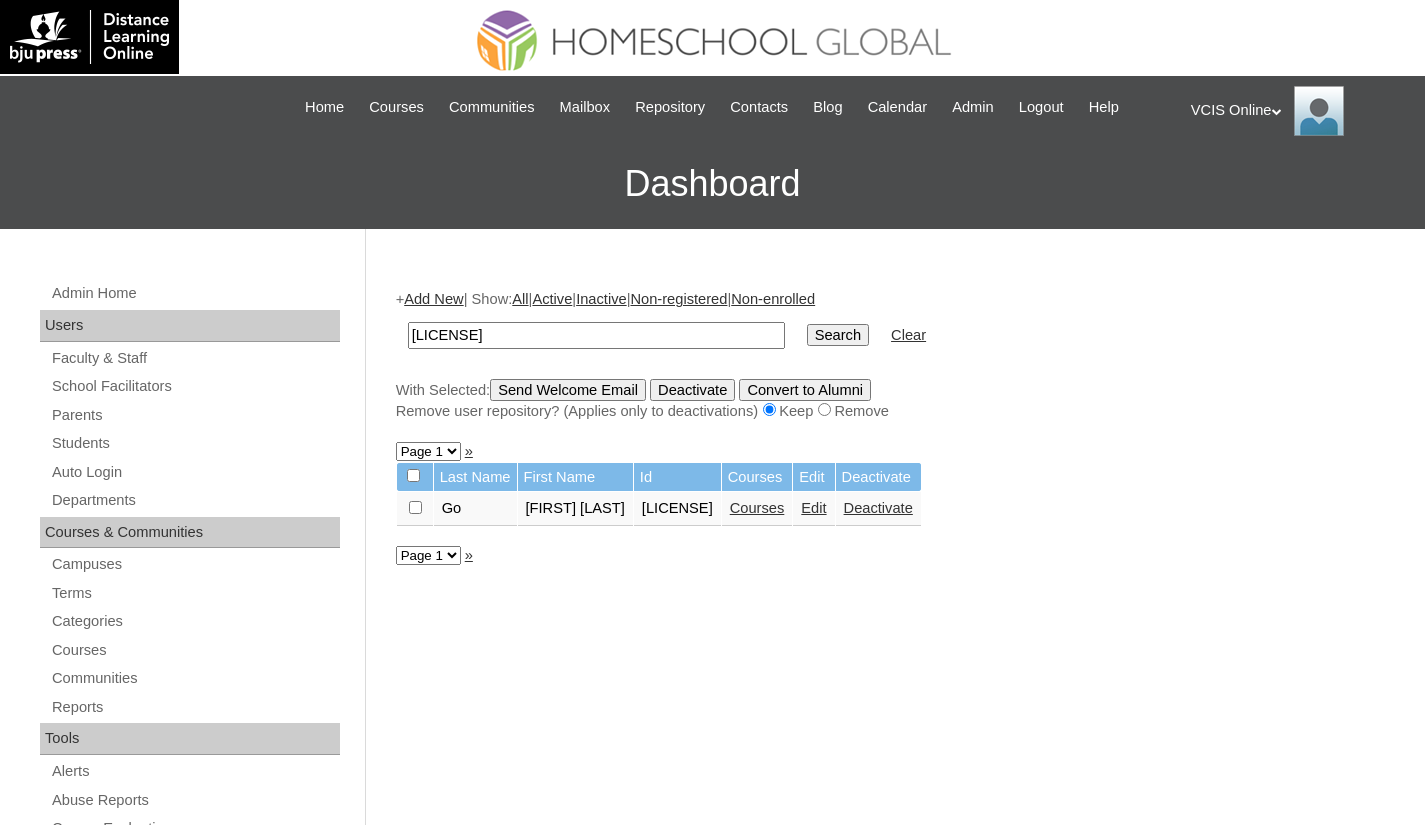 scroll, scrollTop: 0, scrollLeft: 0, axis: both 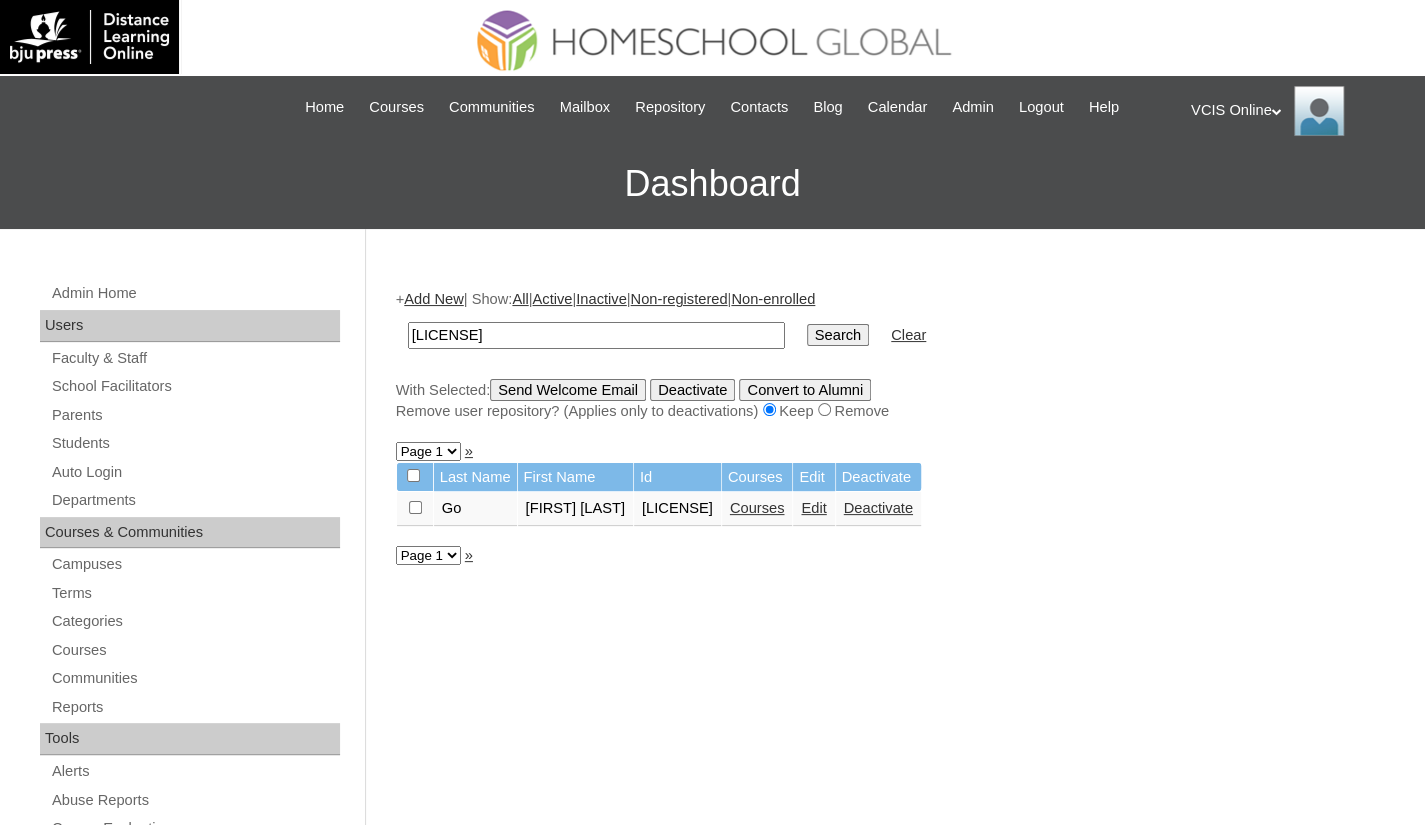 click on "Courses" at bounding box center [757, 508] 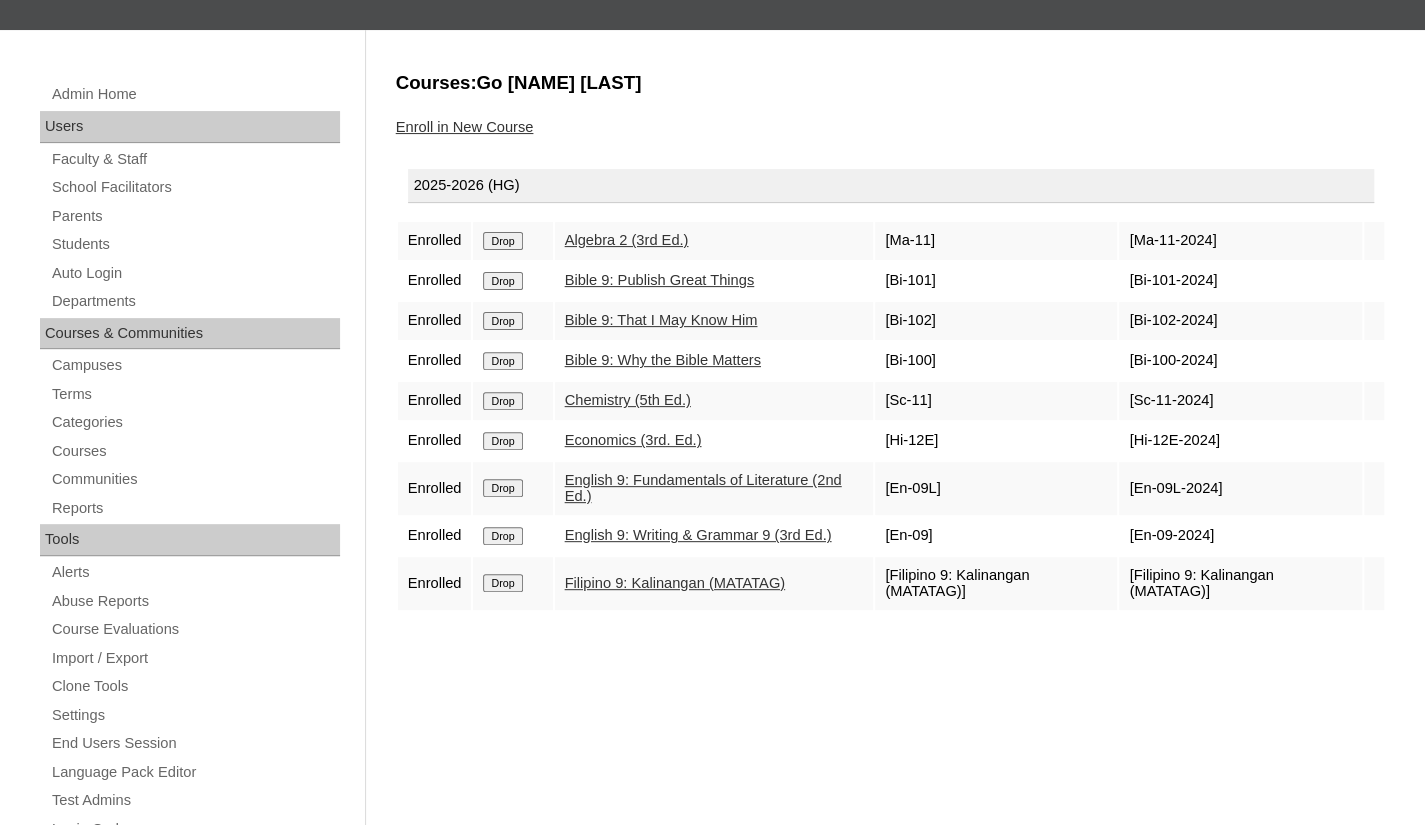 scroll, scrollTop: 200, scrollLeft: 0, axis: vertical 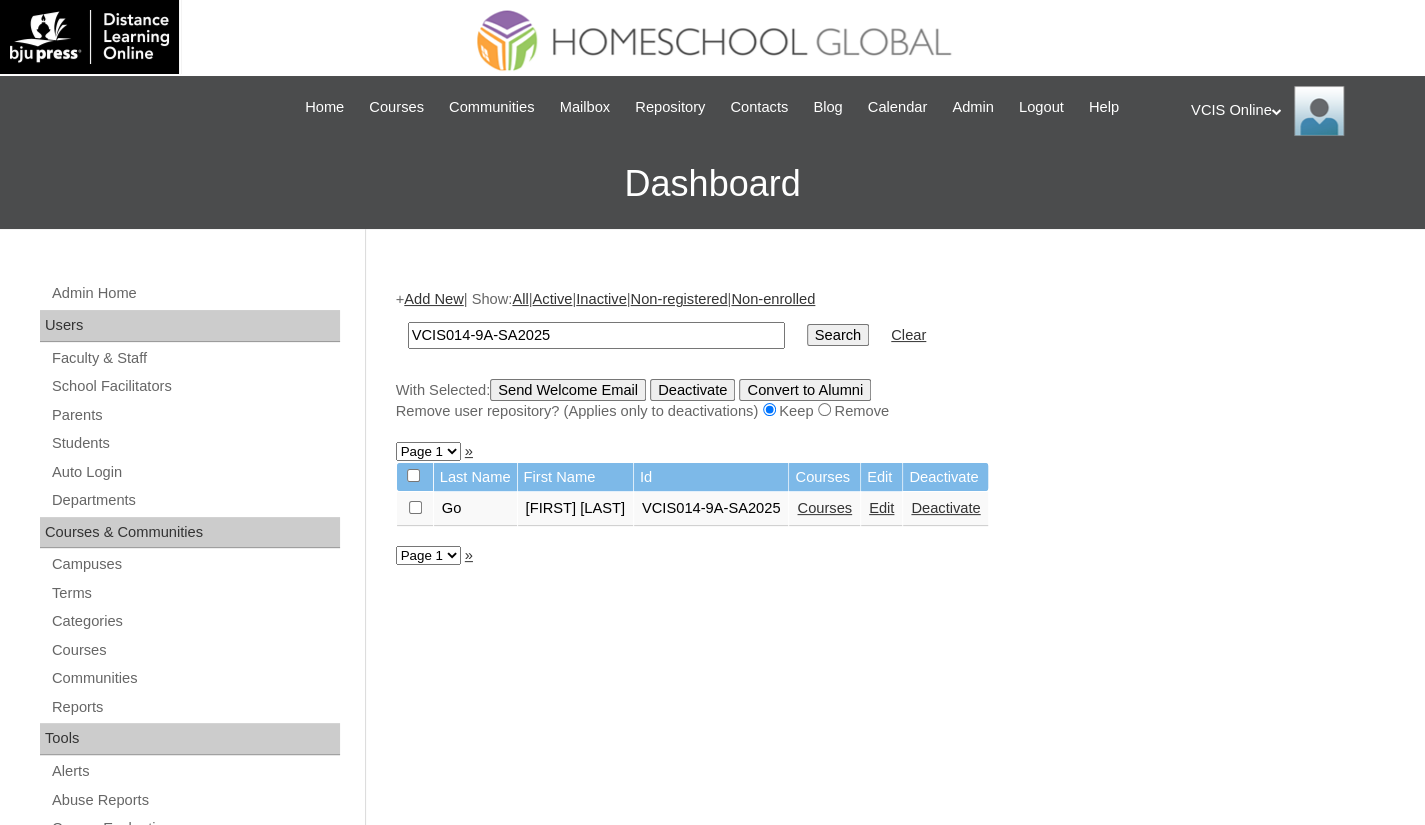 click on "Edit" at bounding box center (881, 508) 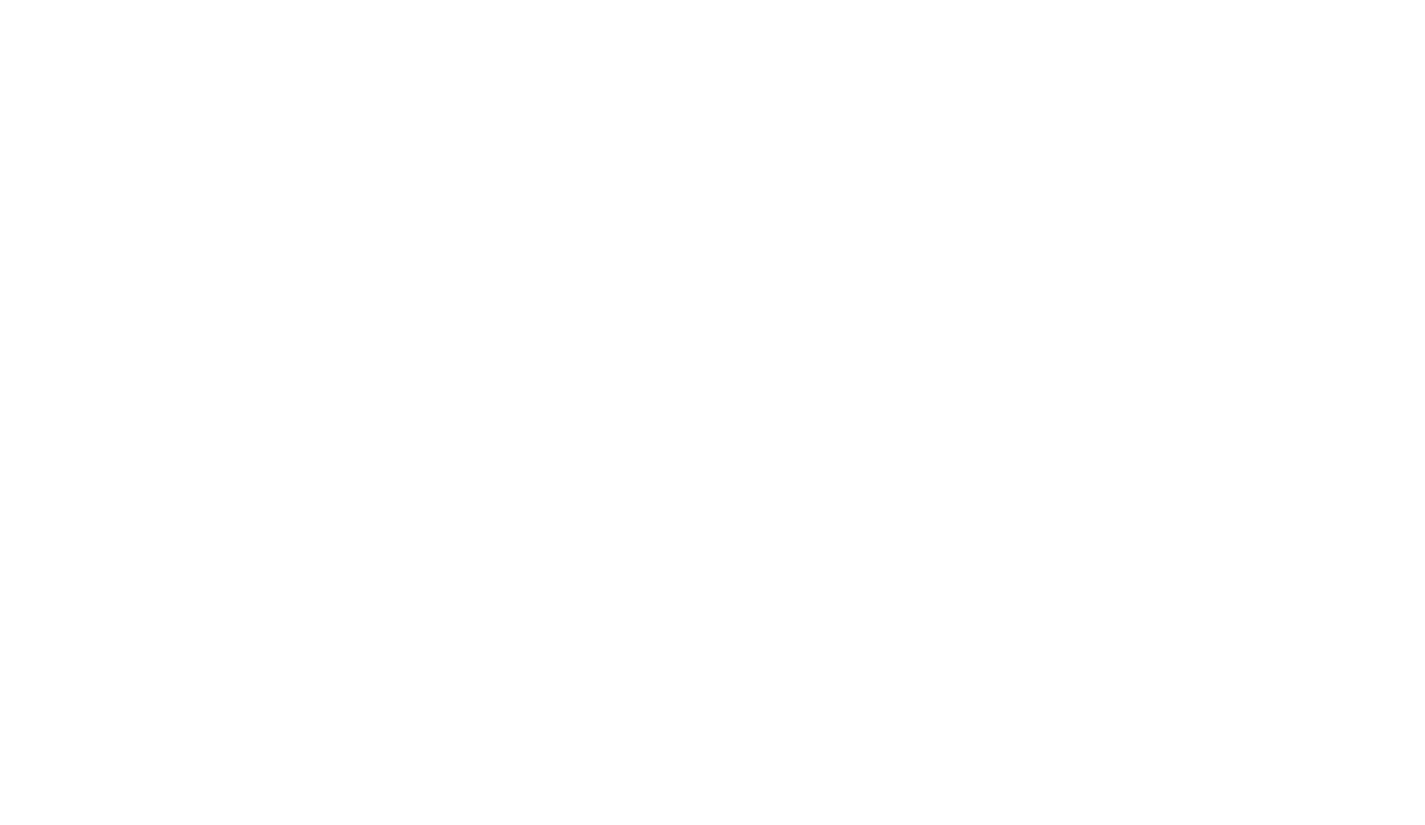 scroll, scrollTop: 0, scrollLeft: 0, axis: both 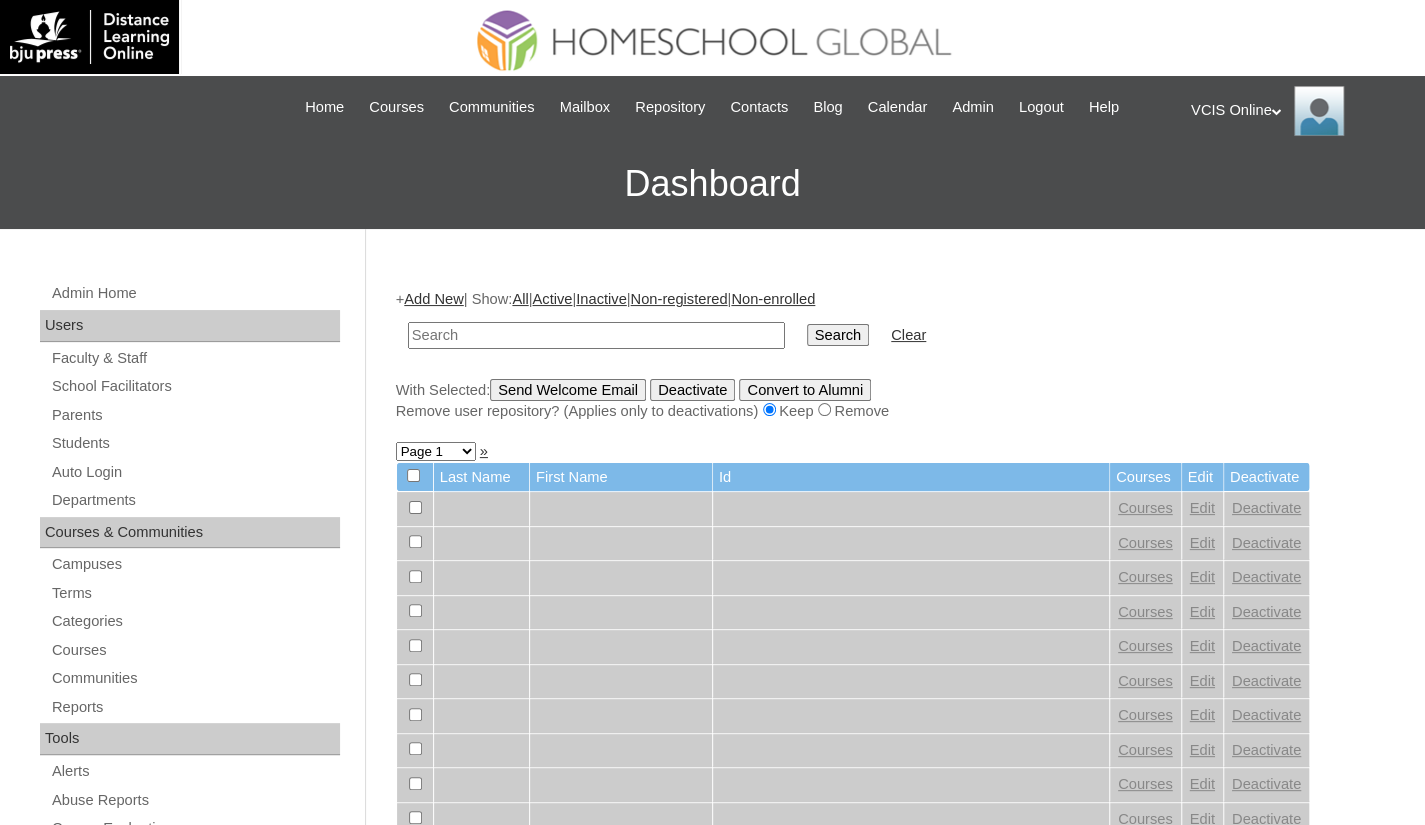click at bounding box center (596, 335) 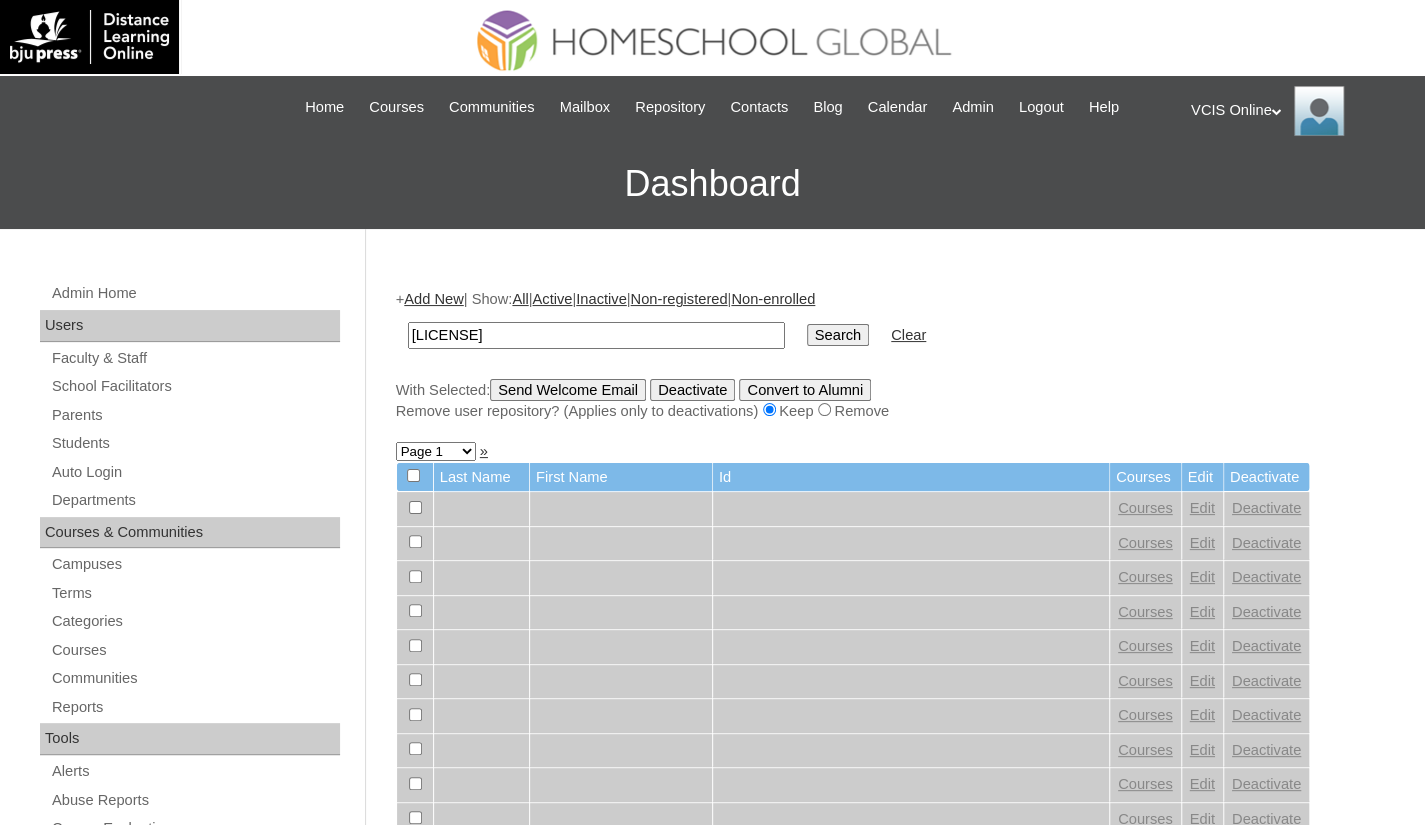 type on "VCIS015-9A-SA2025" 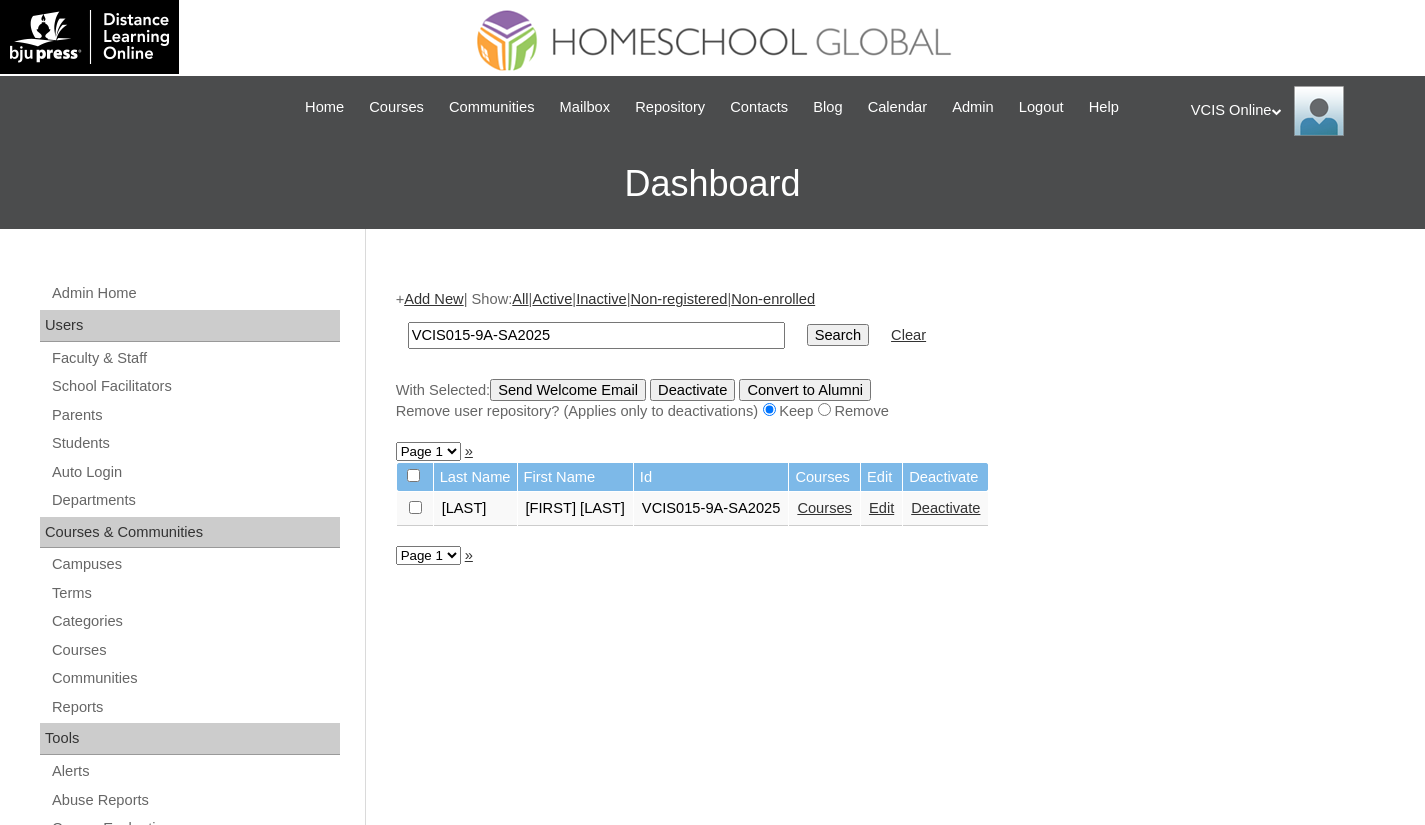 scroll, scrollTop: 0, scrollLeft: 0, axis: both 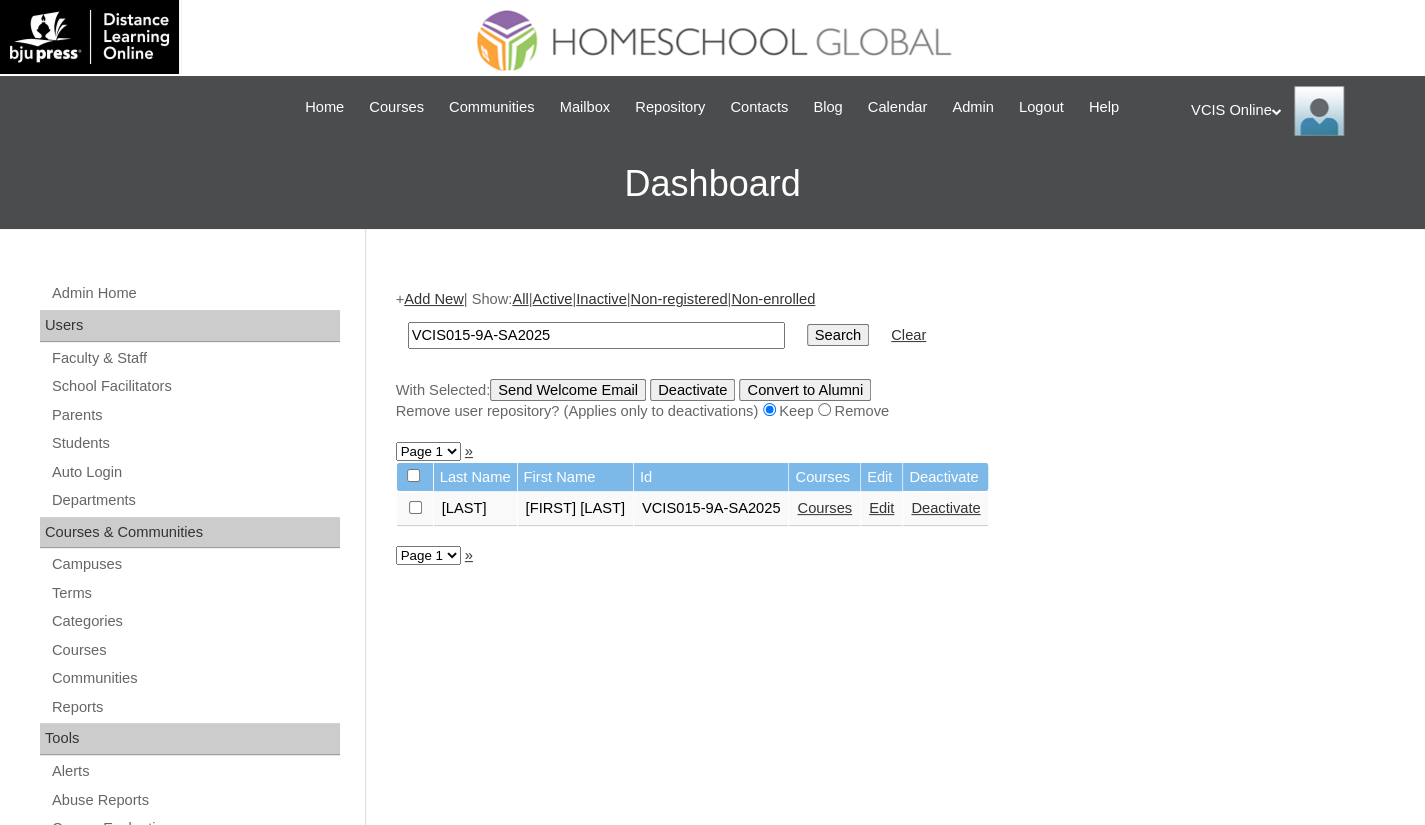 click on "Courses" at bounding box center (824, 508) 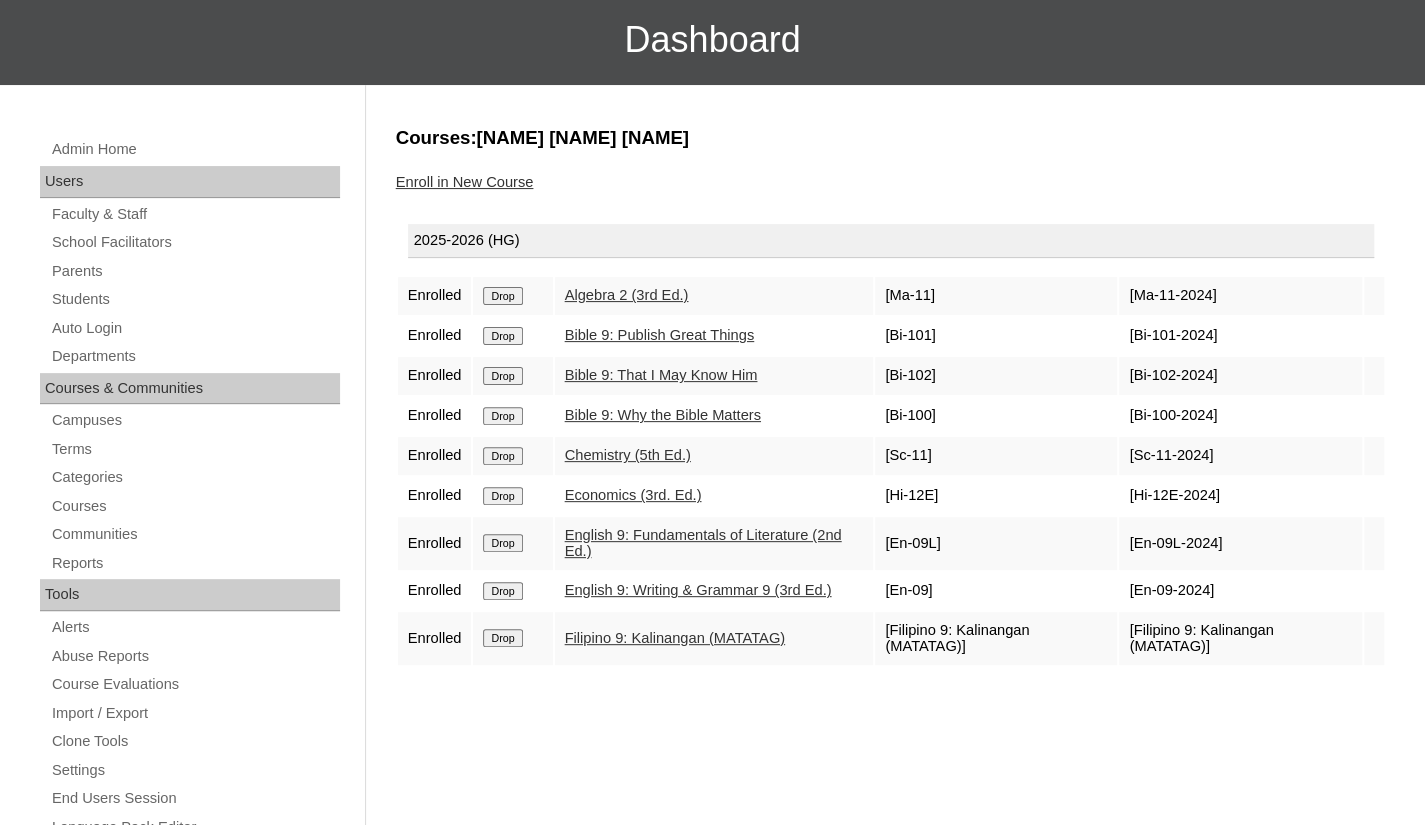 scroll, scrollTop: 200, scrollLeft: 0, axis: vertical 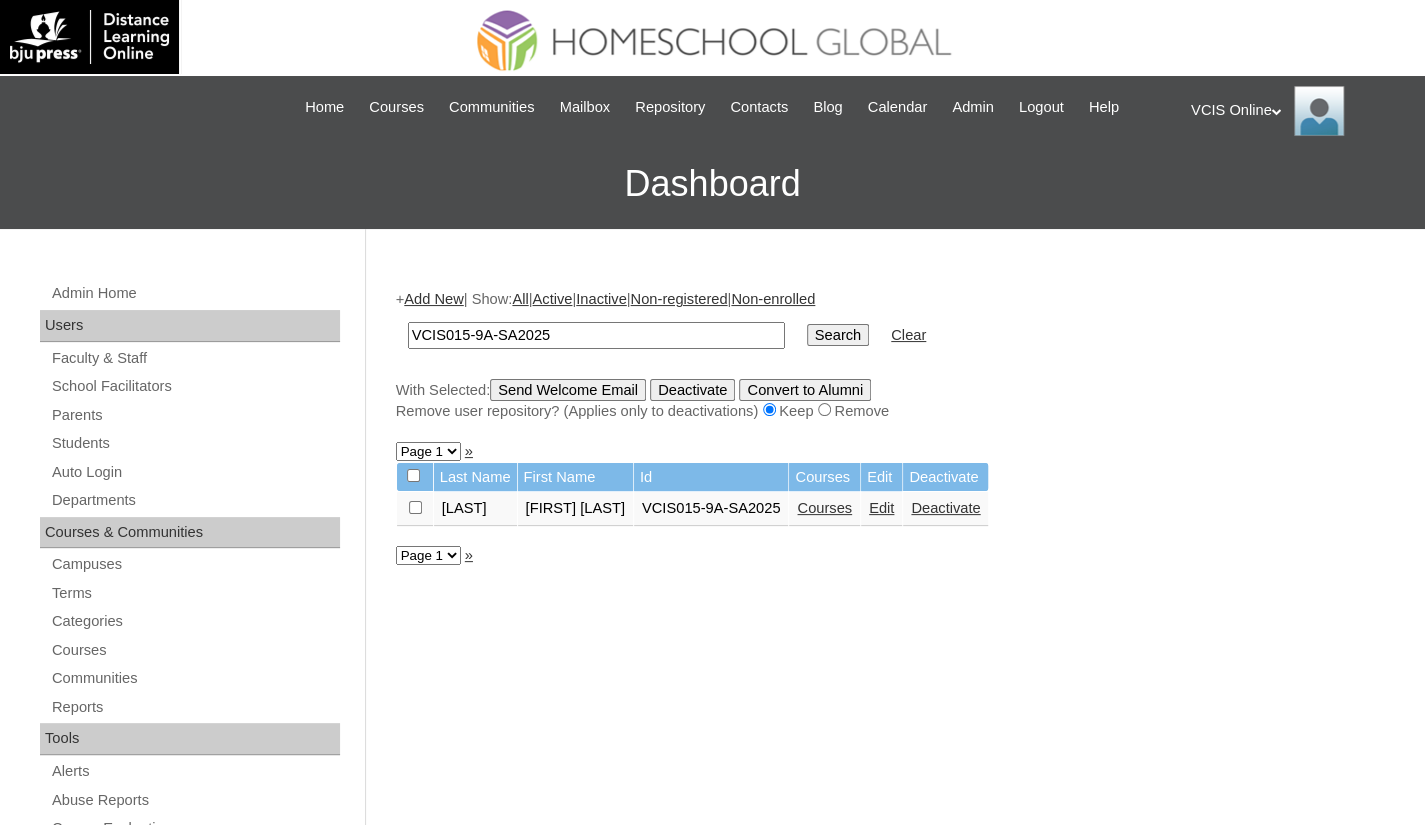 click on "Edit" at bounding box center [881, 508] 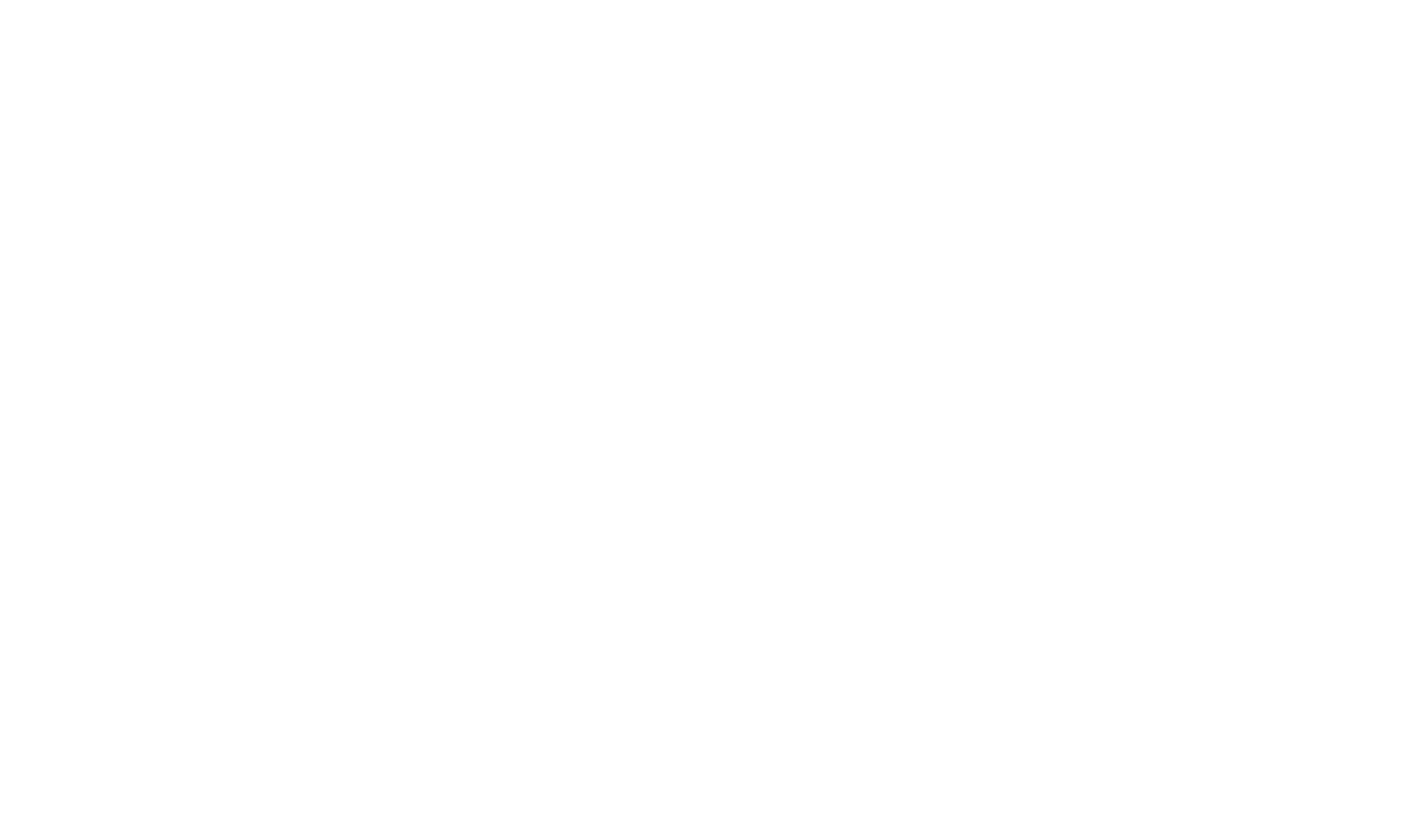 scroll, scrollTop: 0, scrollLeft: 0, axis: both 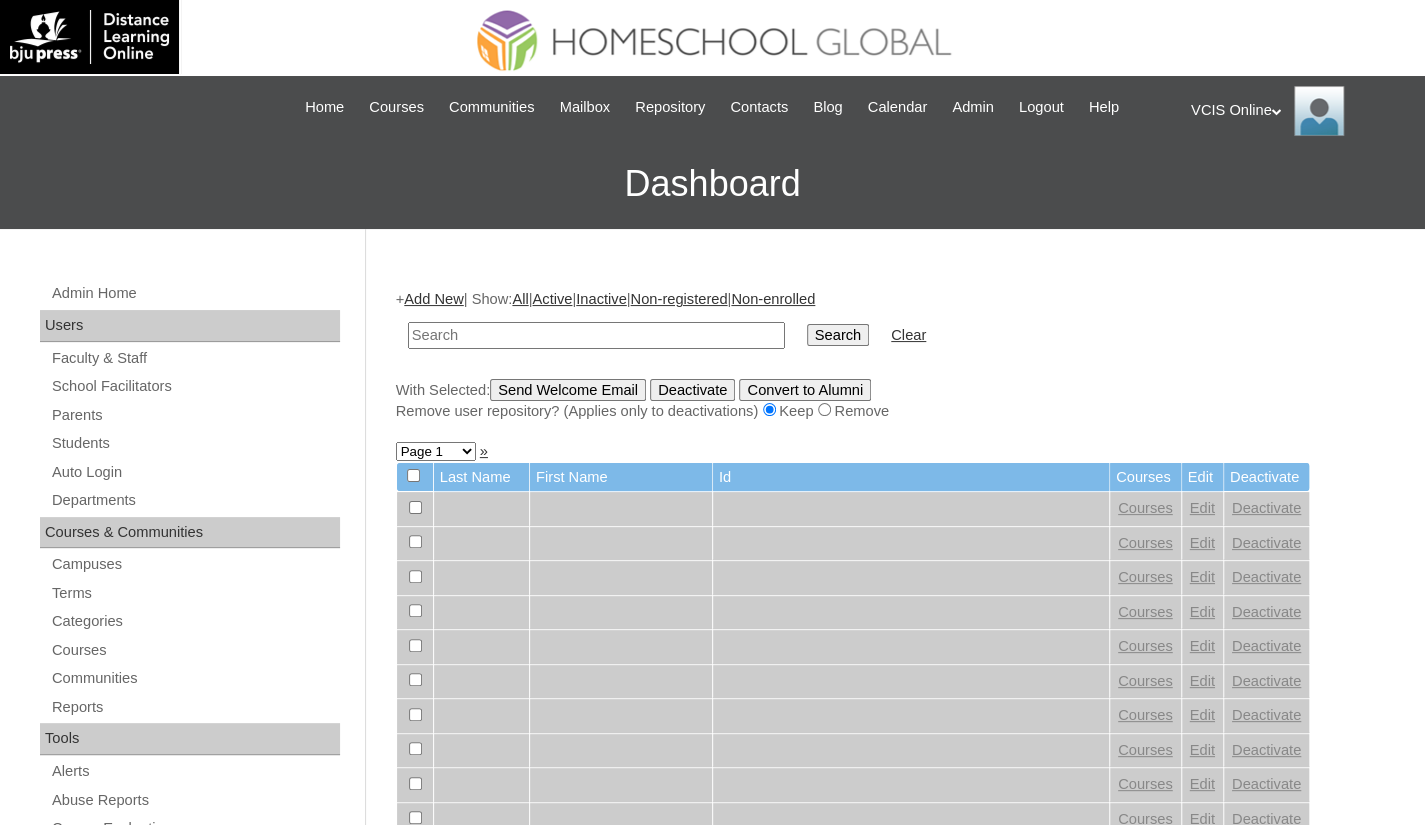 click at bounding box center [596, 335] 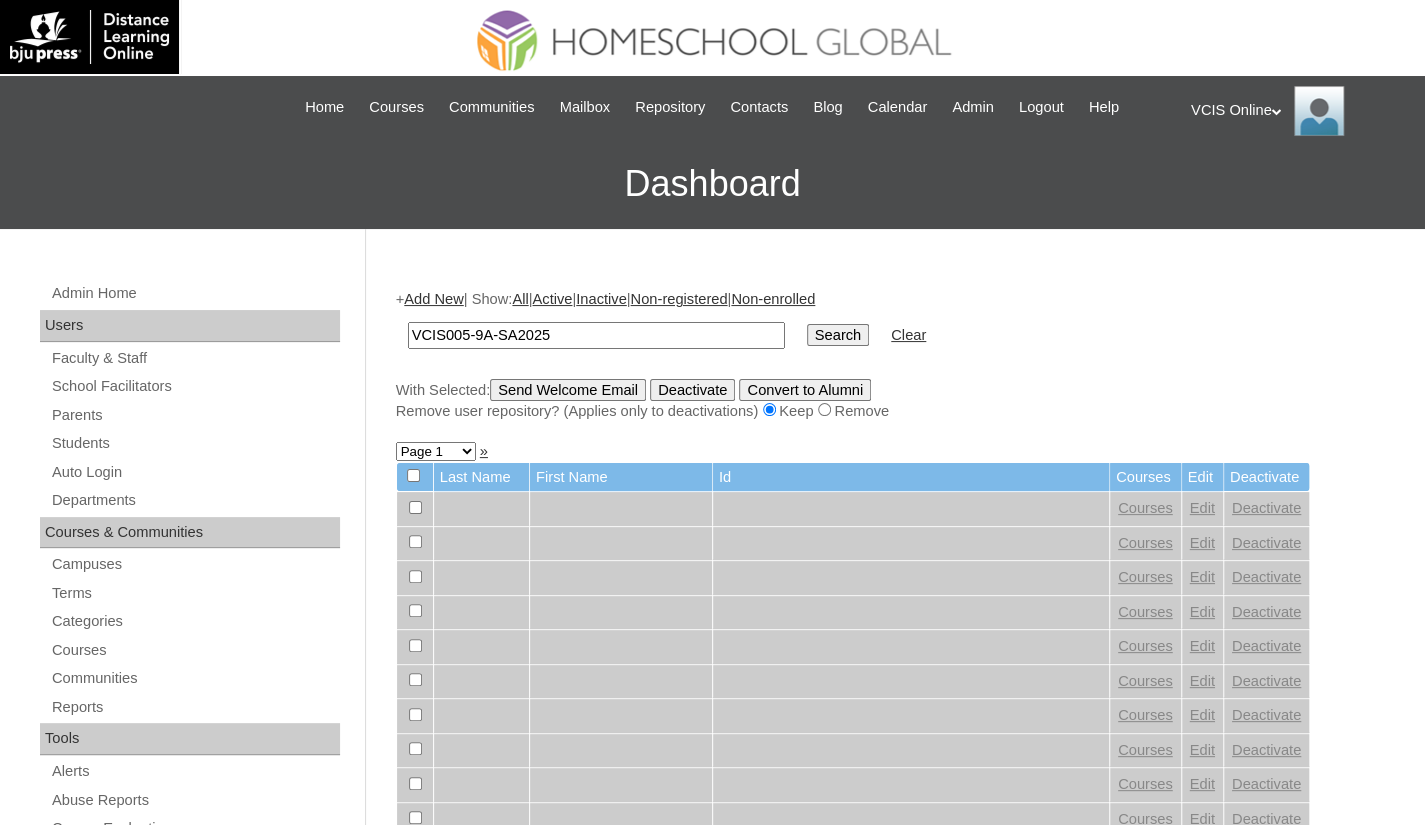 type on "VCIS005-9A-SA2025" 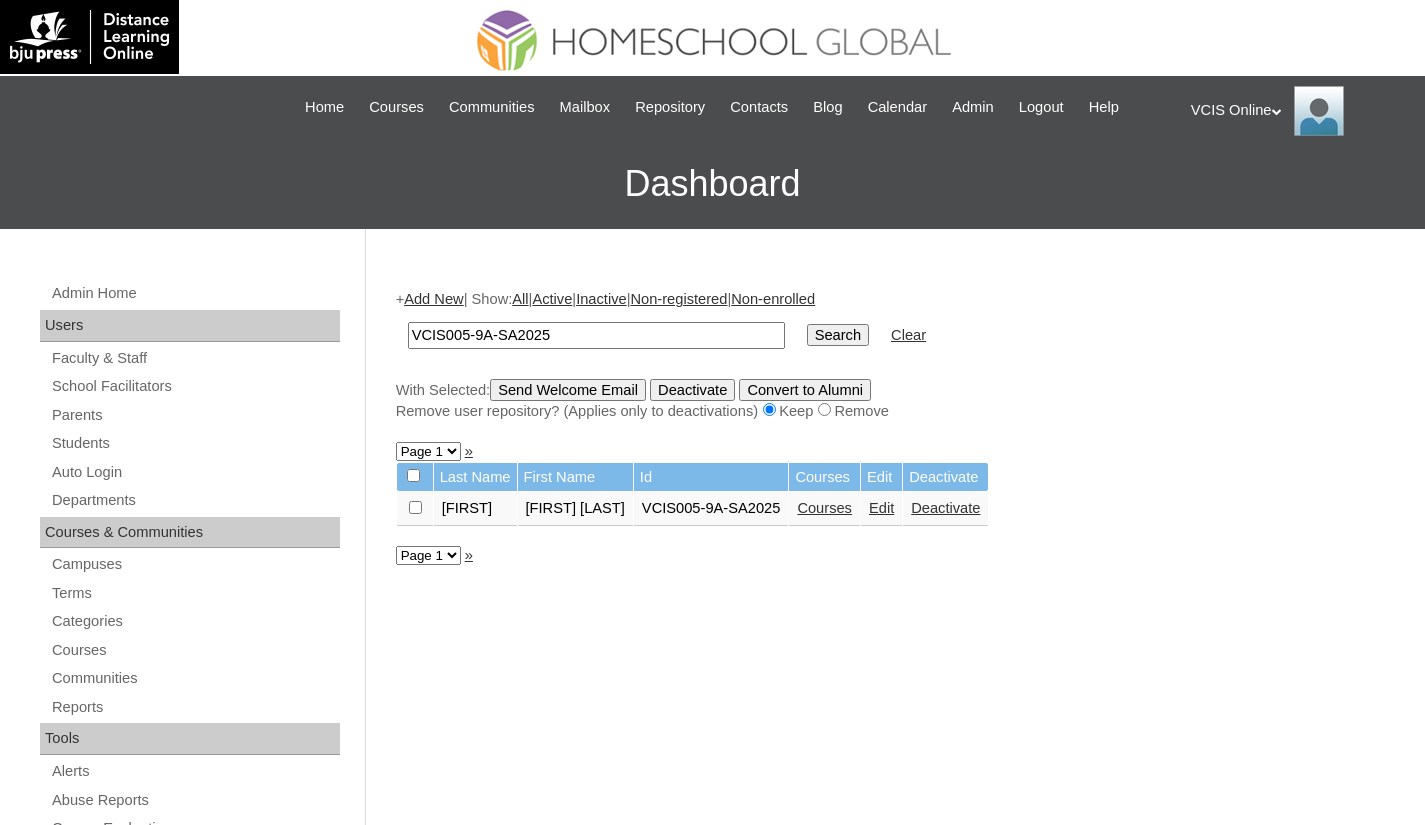 scroll, scrollTop: 0, scrollLeft: 0, axis: both 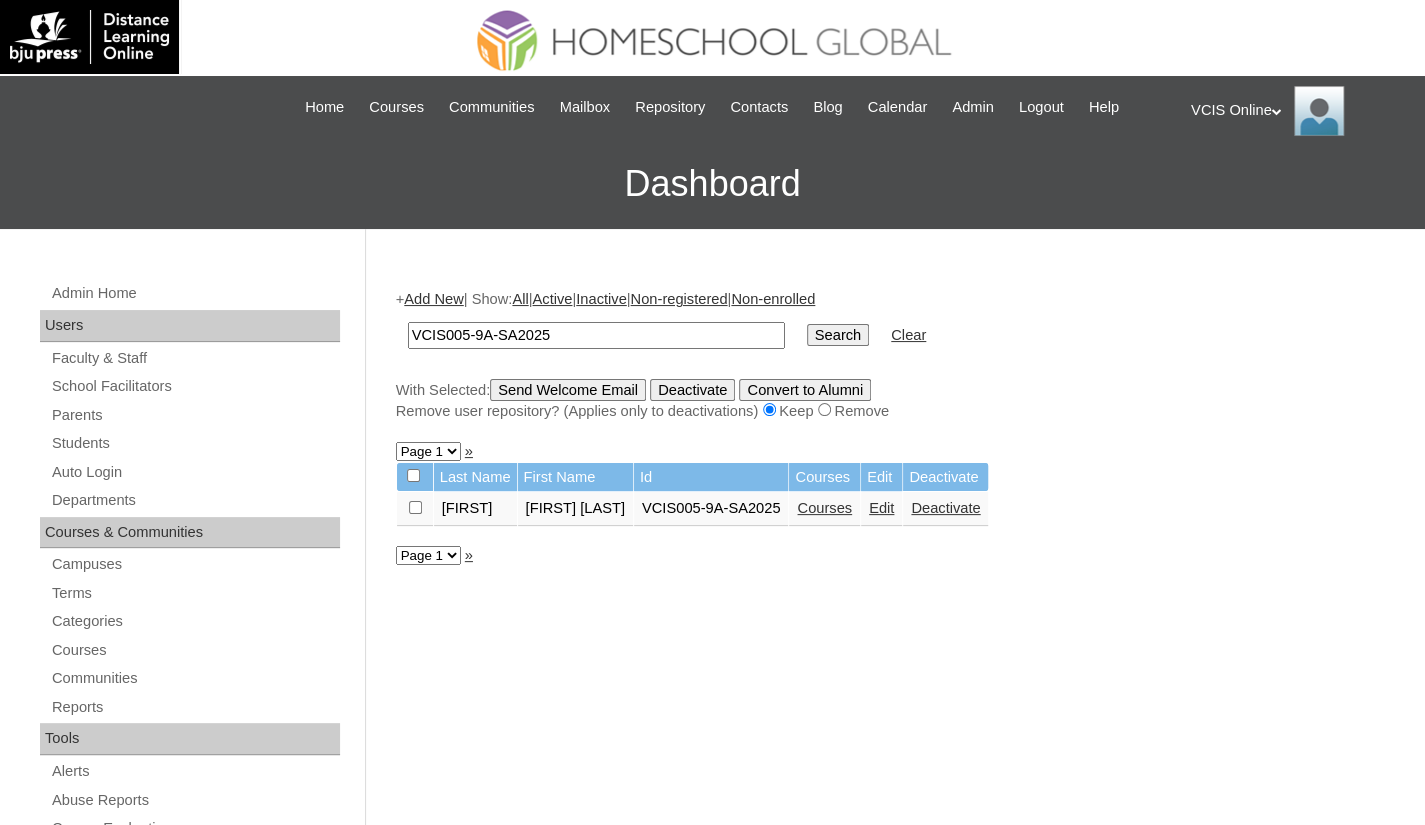 click on "Courses" at bounding box center (824, 508) 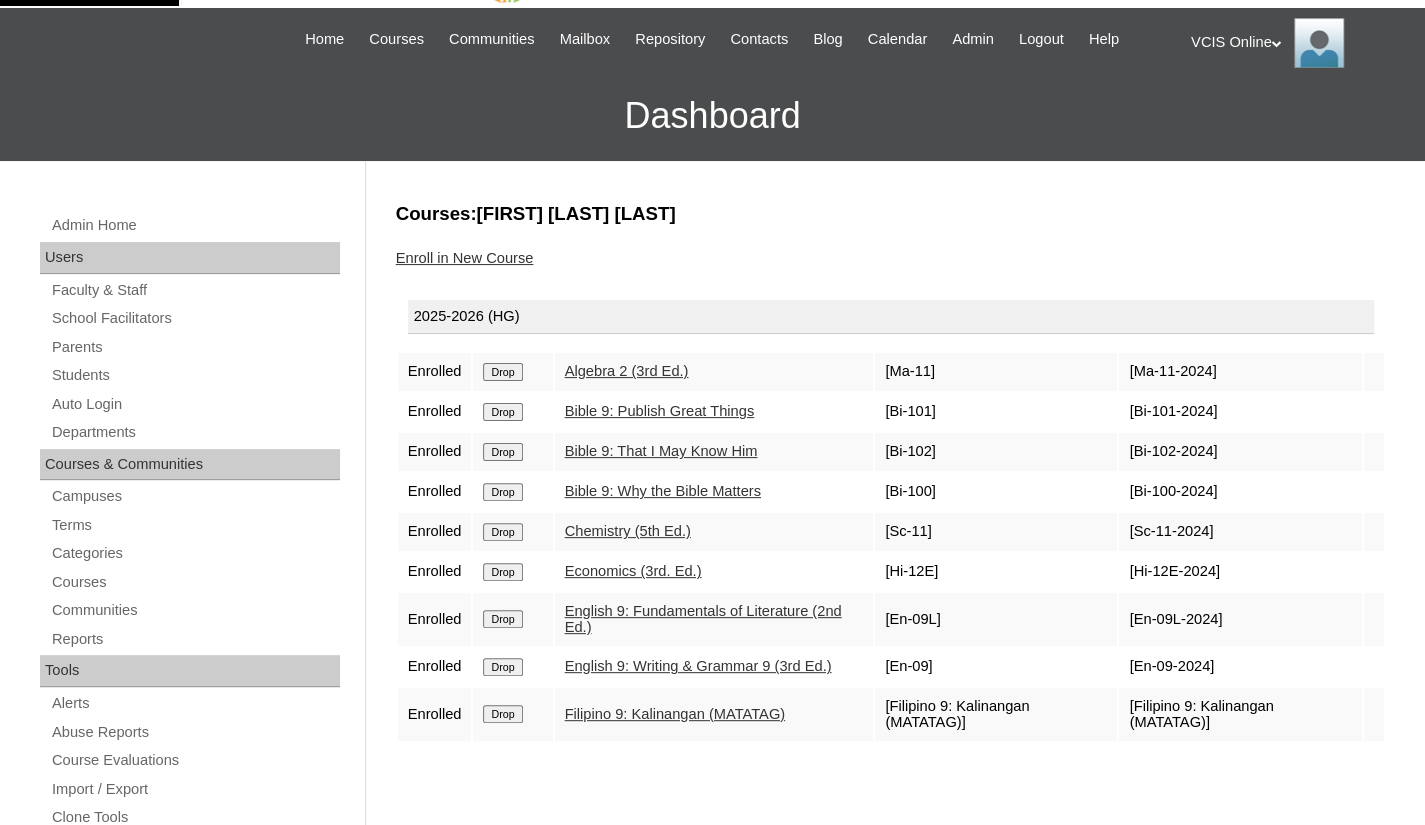 scroll, scrollTop: 100, scrollLeft: 0, axis: vertical 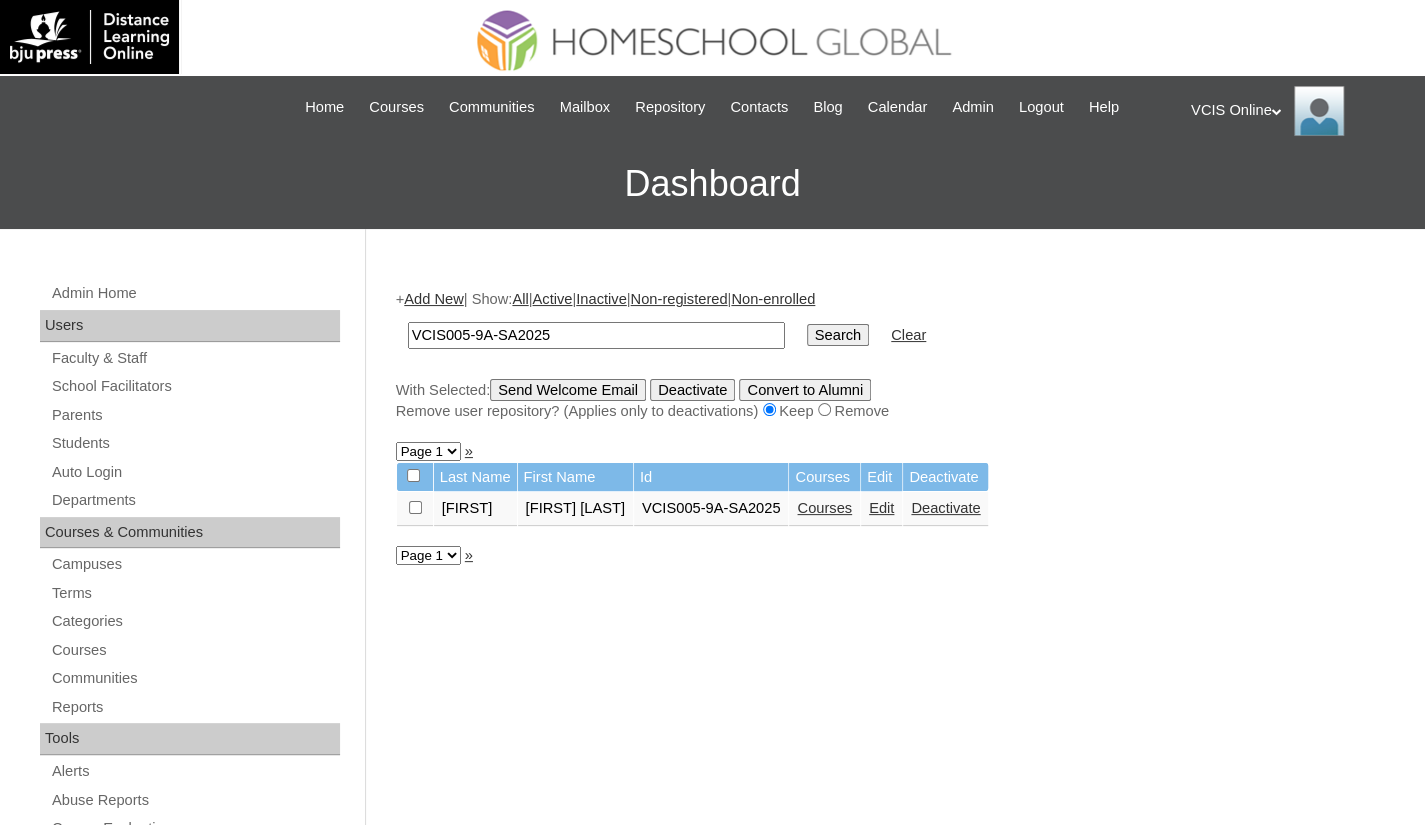 click on "Edit" at bounding box center [881, 508] 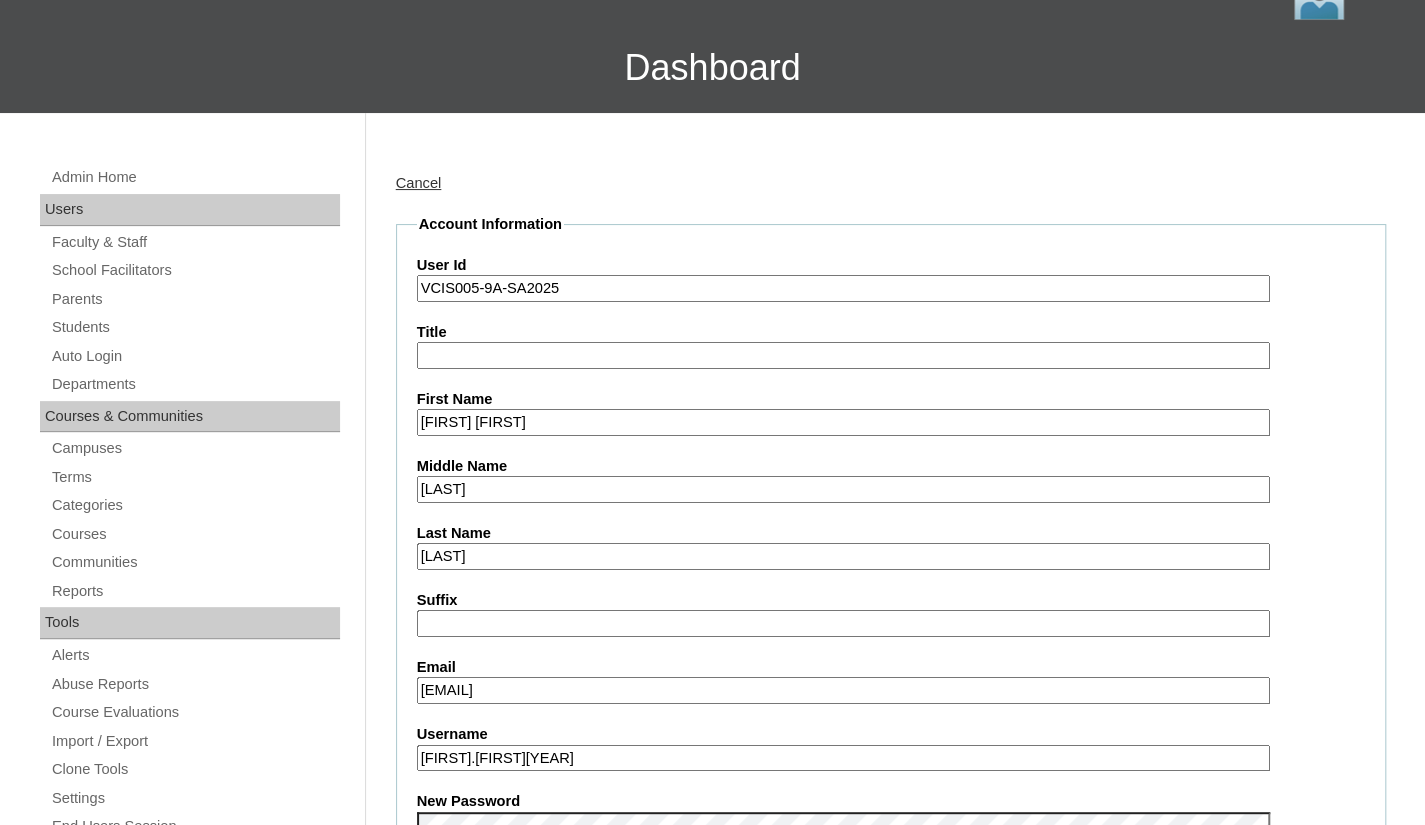 scroll, scrollTop: 0, scrollLeft: 0, axis: both 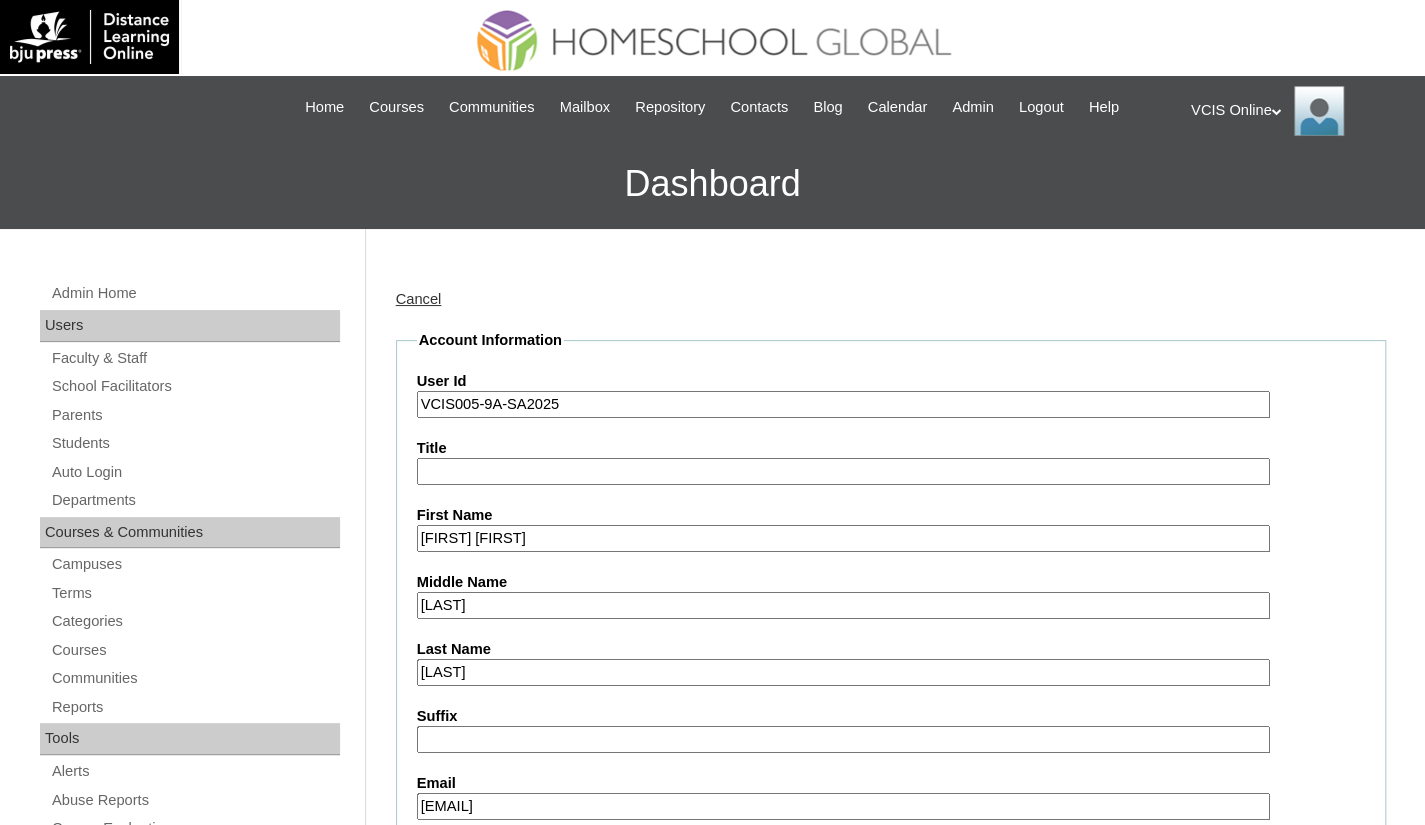 click on "Cancel" at bounding box center (419, 299) 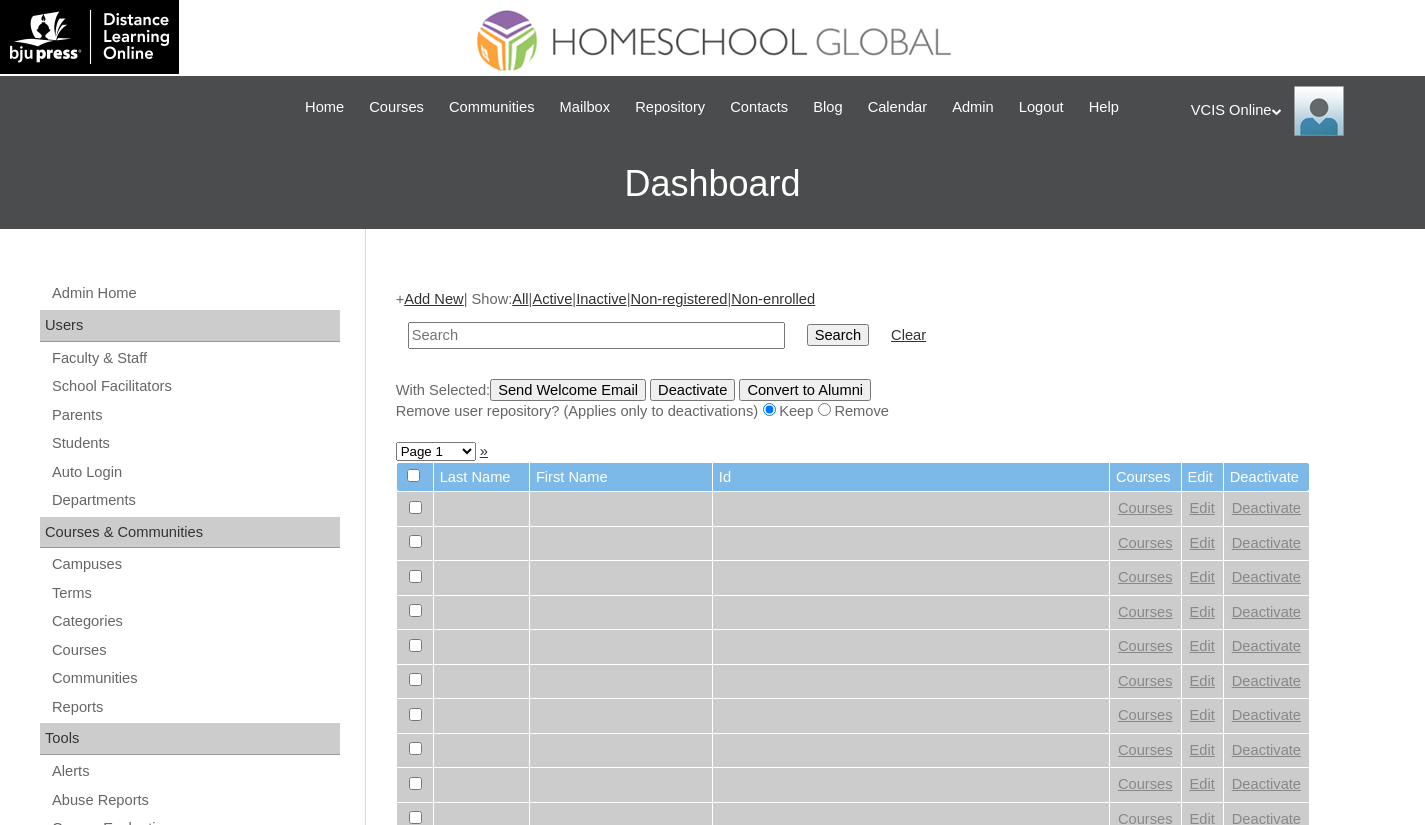 scroll, scrollTop: 0, scrollLeft: 0, axis: both 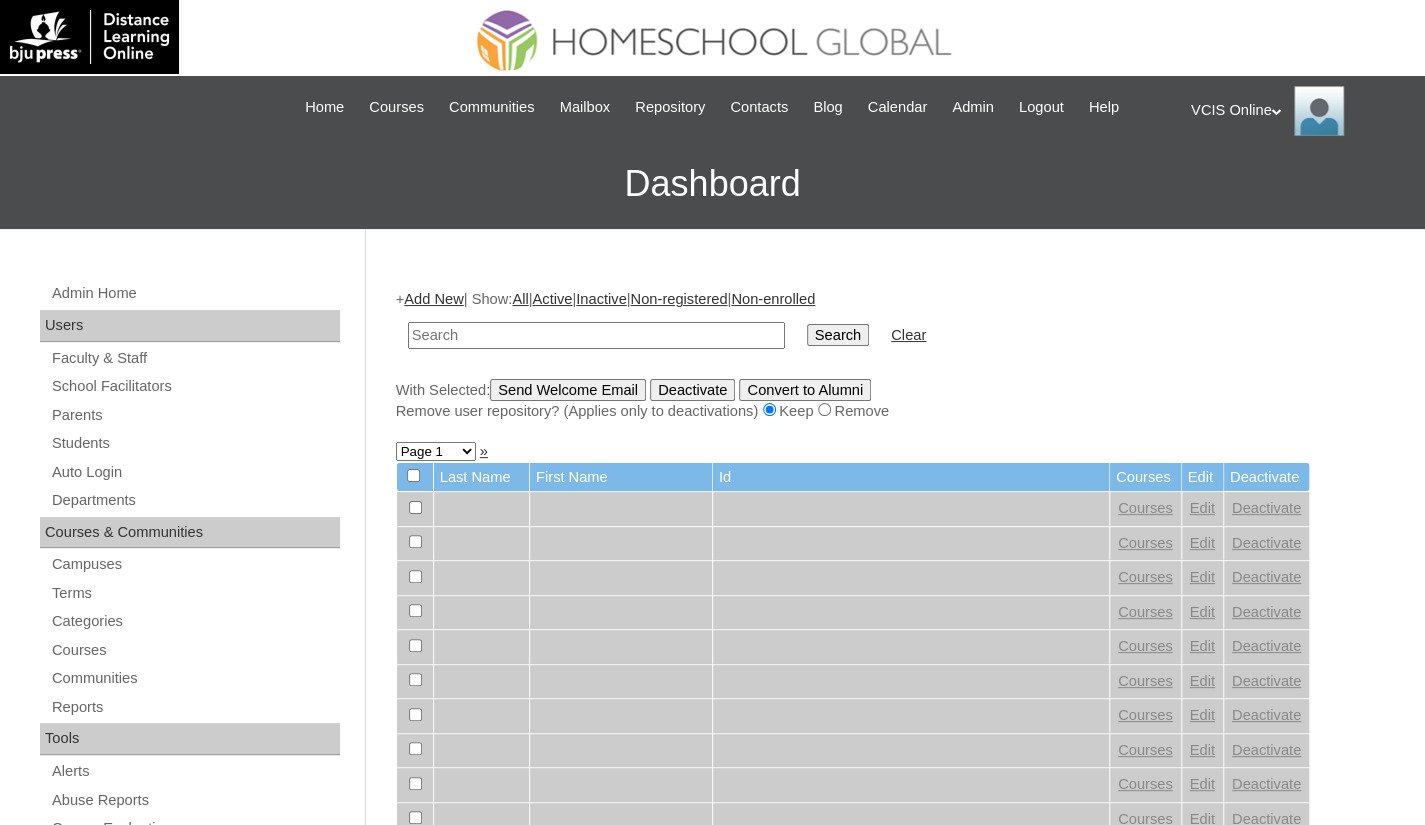 click at bounding box center [596, 335] 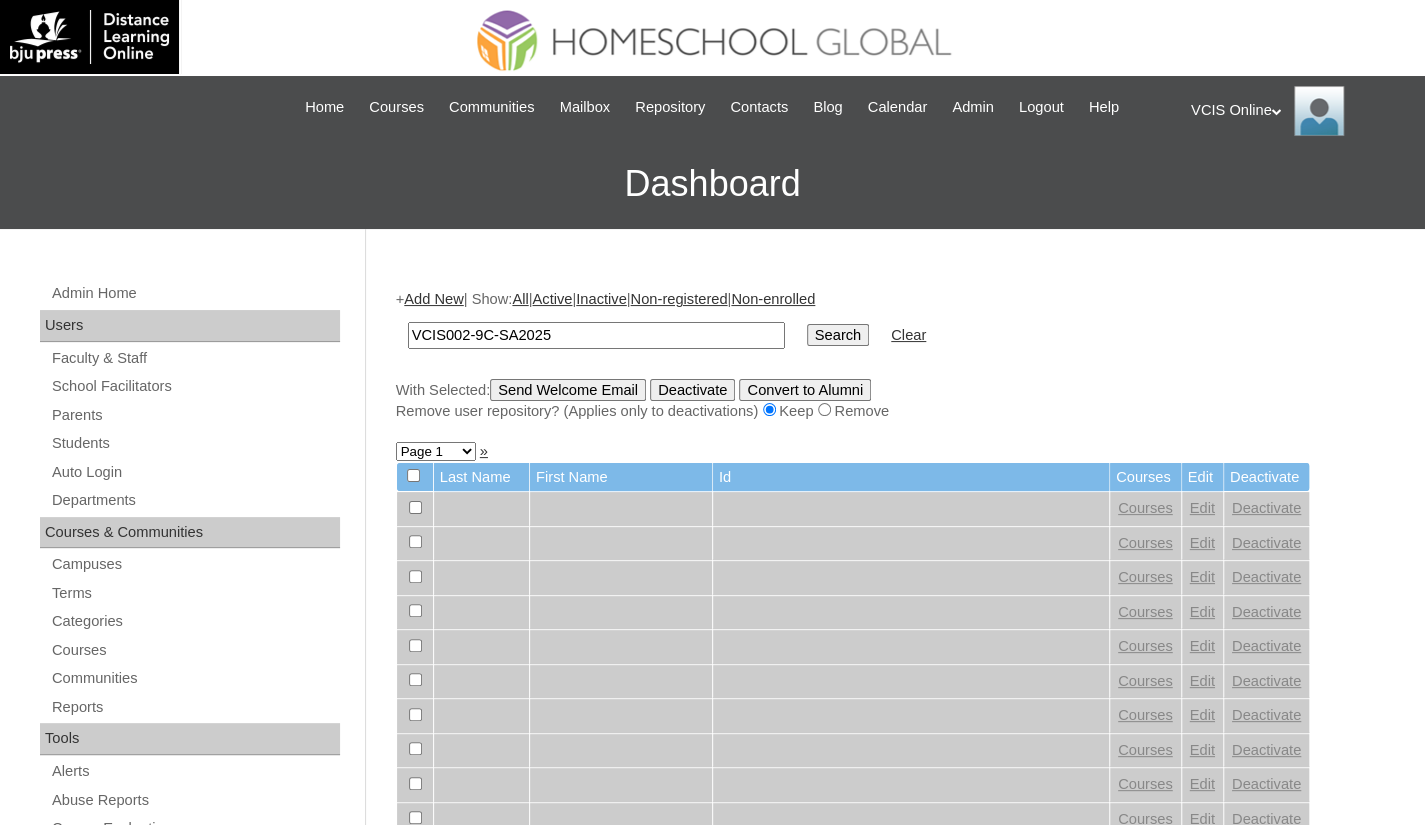type on "VCIS002-9C-SA2025" 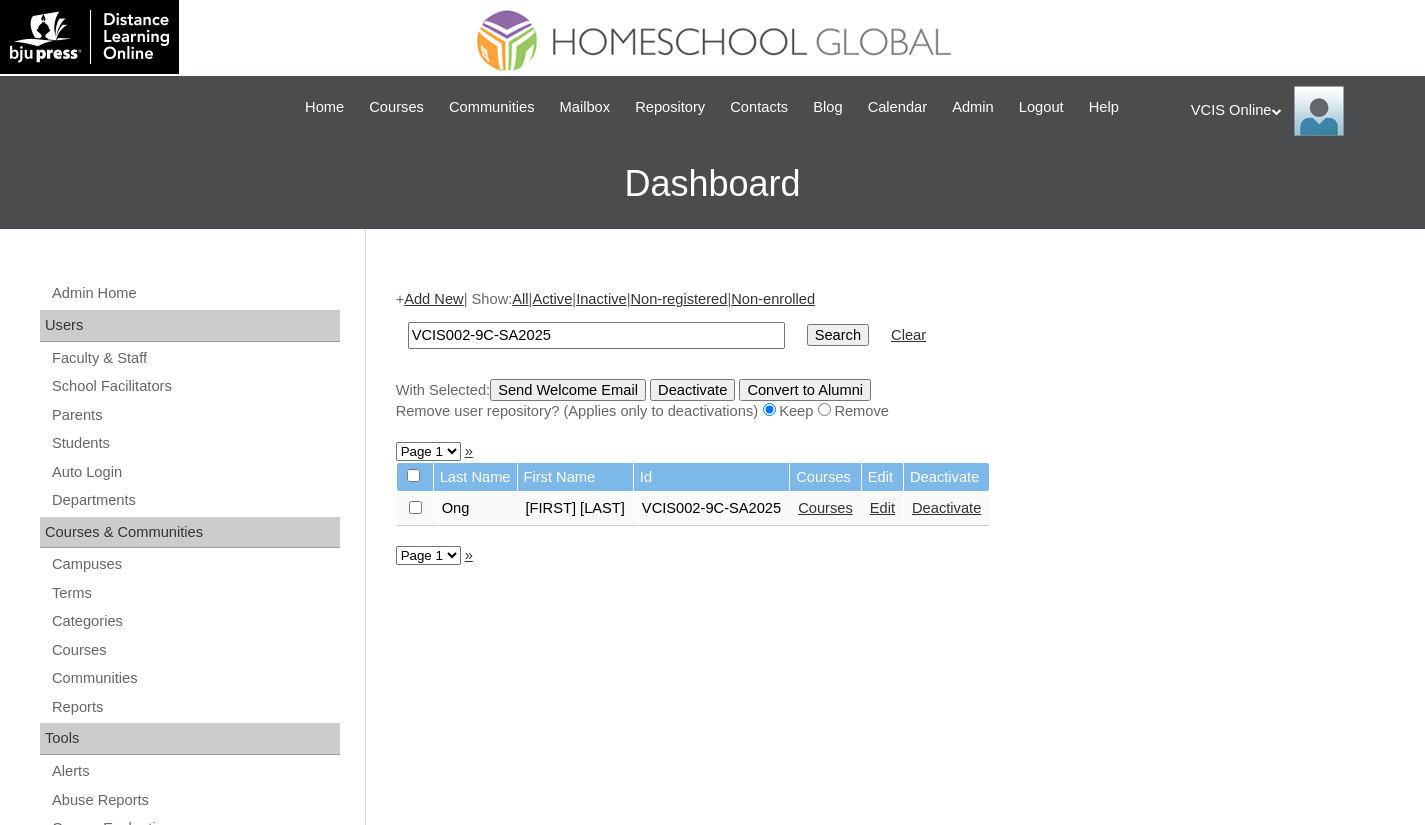 scroll, scrollTop: 0, scrollLeft: 0, axis: both 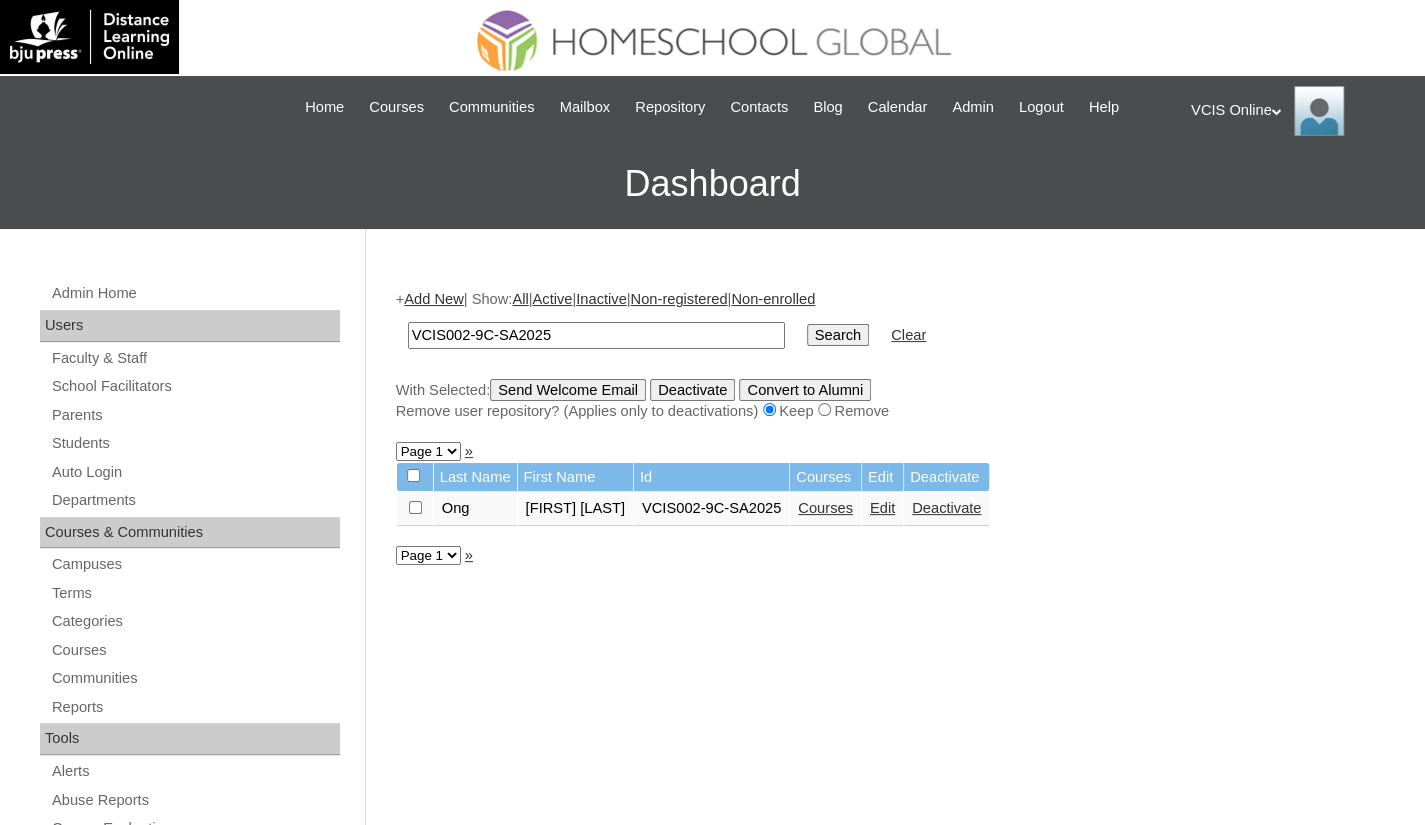 click on "Courses" at bounding box center [825, 508] 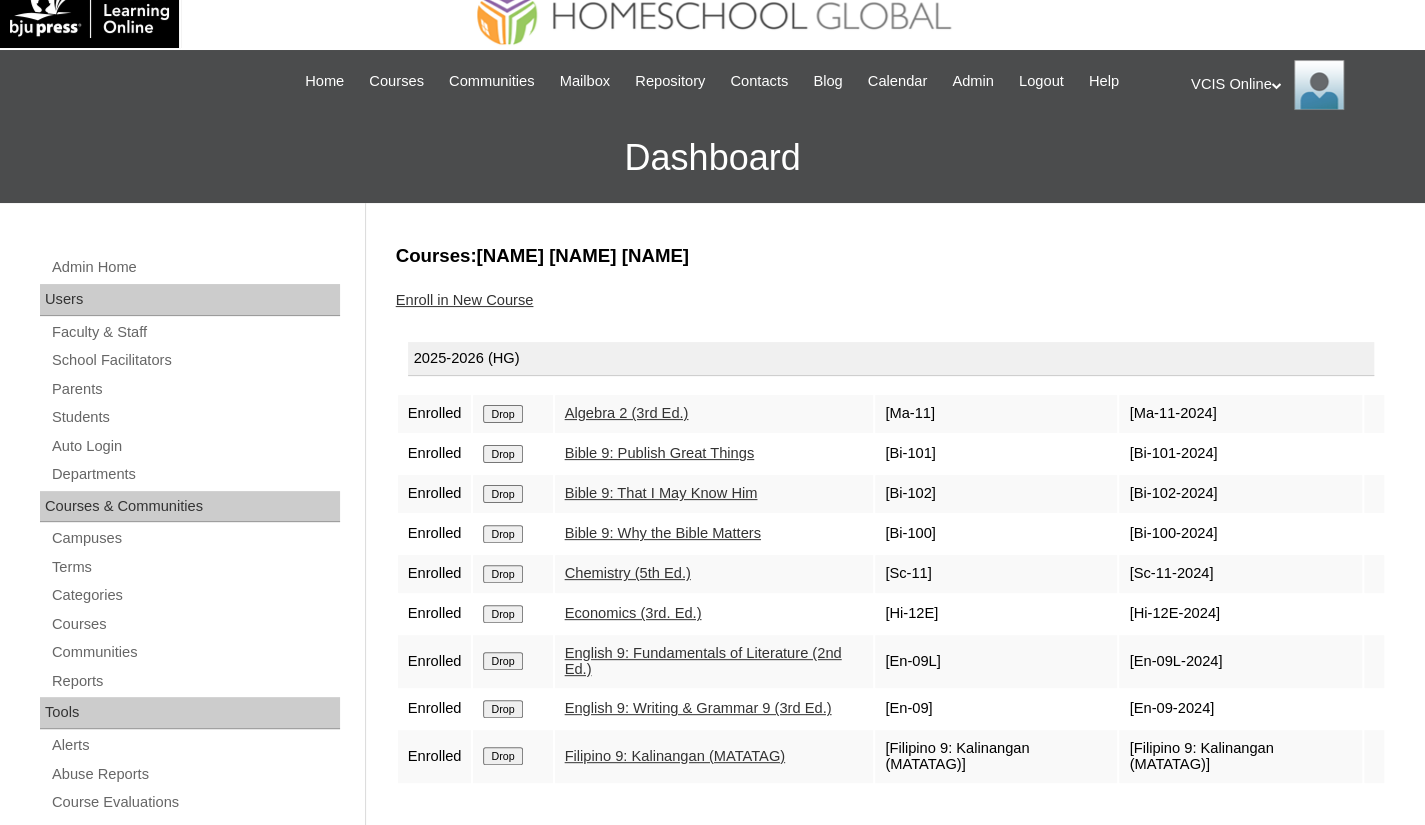 scroll, scrollTop: 100, scrollLeft: 0, axis: vertical 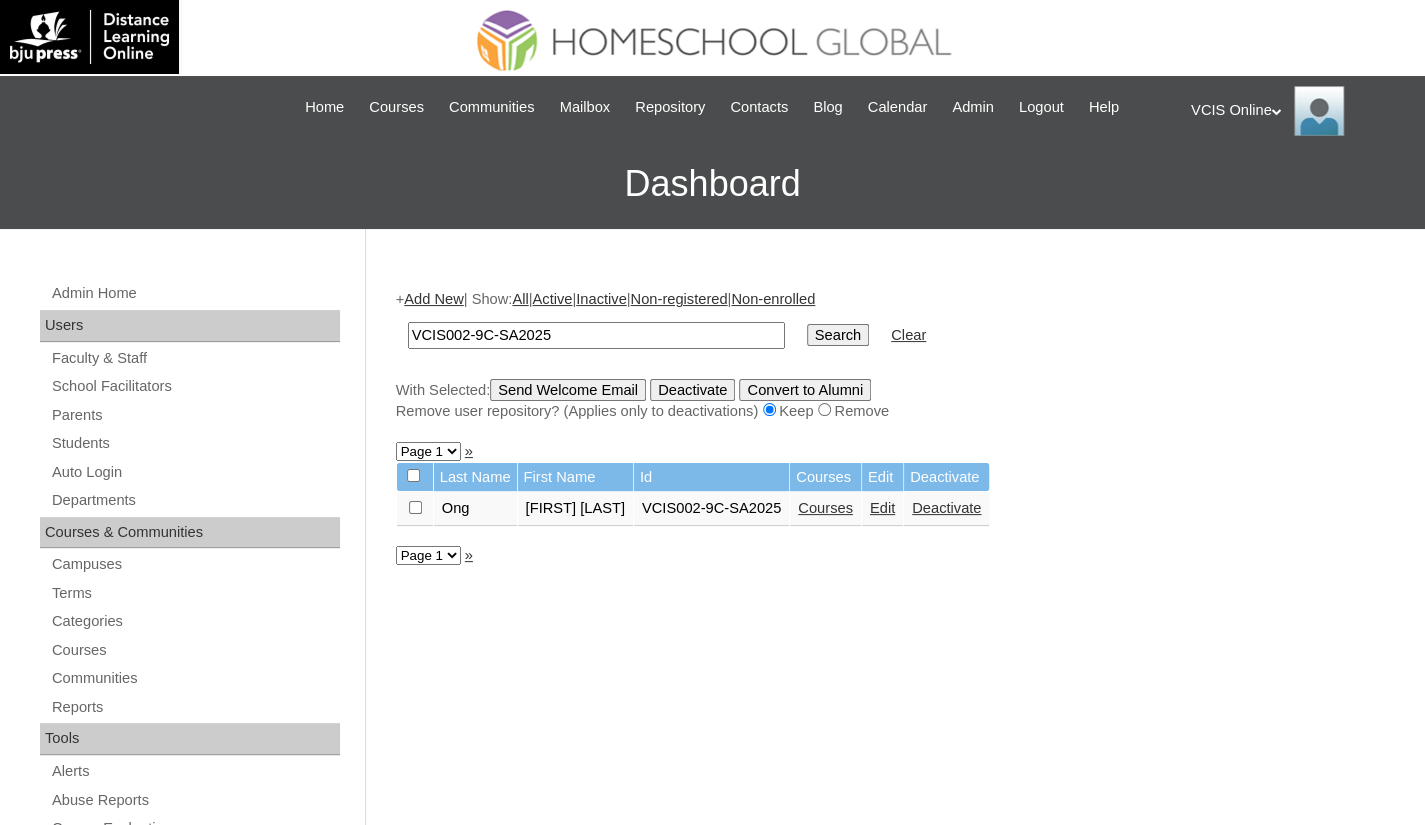click on "Edit" at bounding box center (882, 508) 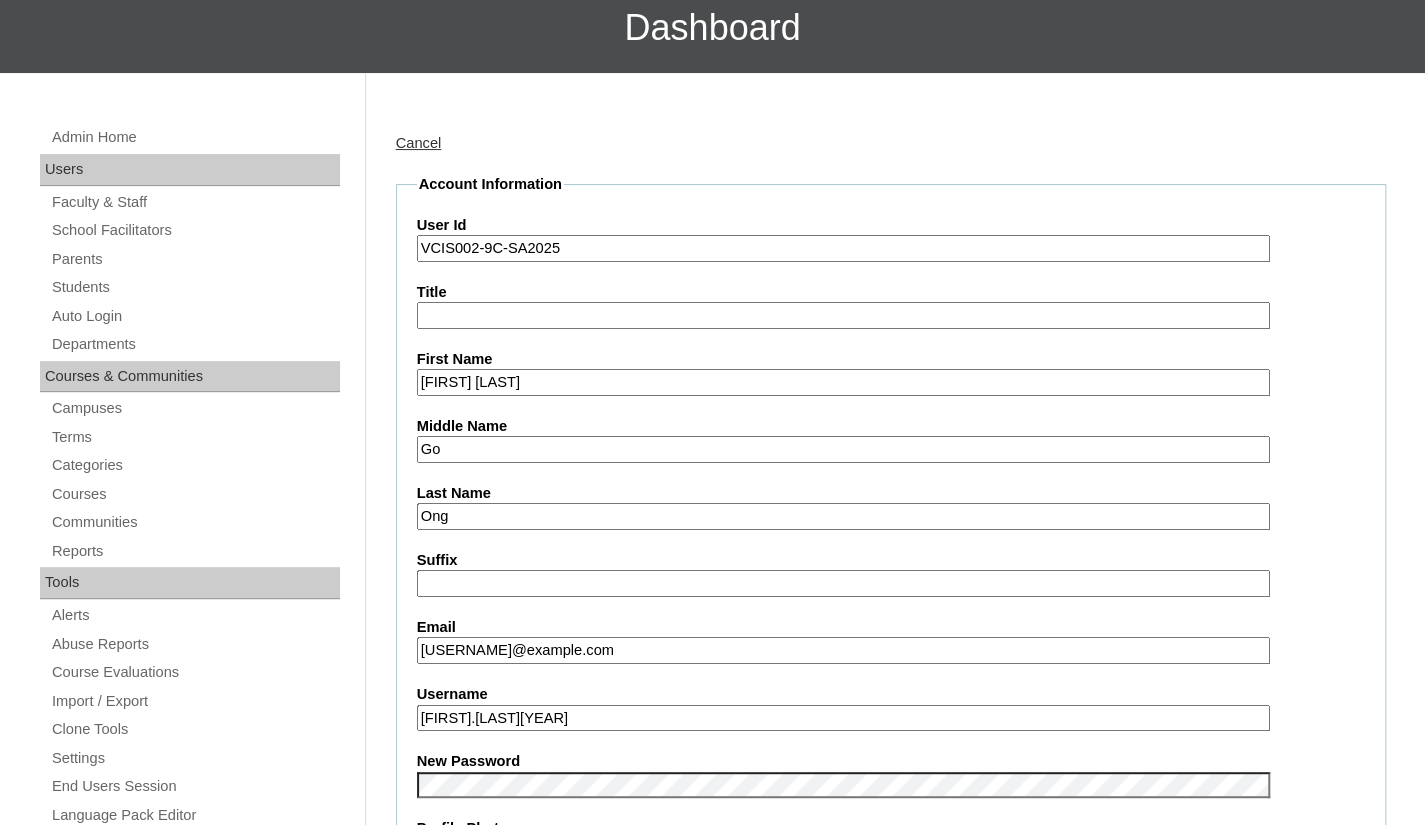 scroll, scrollTop: 200, scrollLeft: 0, axis: vertical 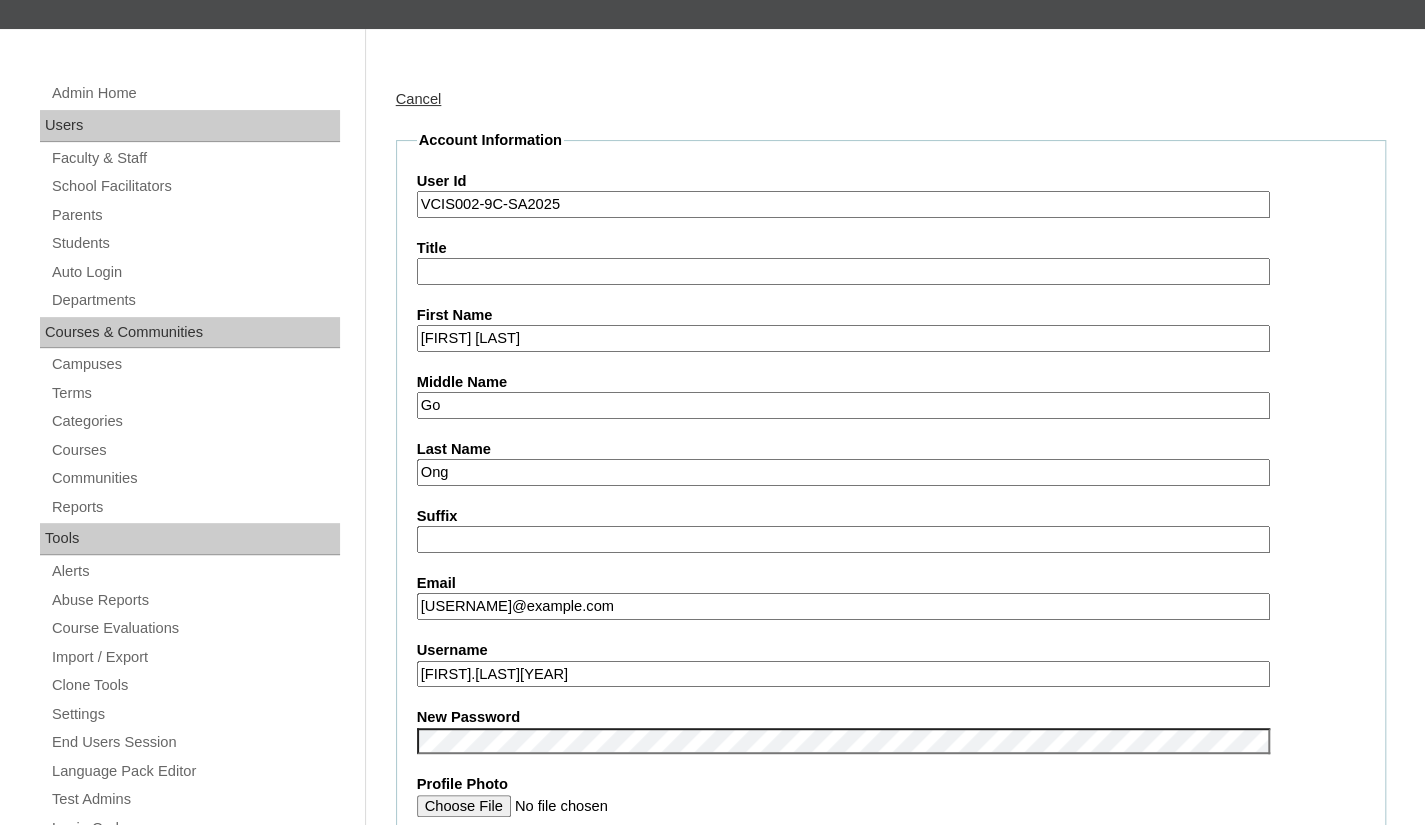 click on "haidee_go@yahoo.com" at bounding box center (843, 606) 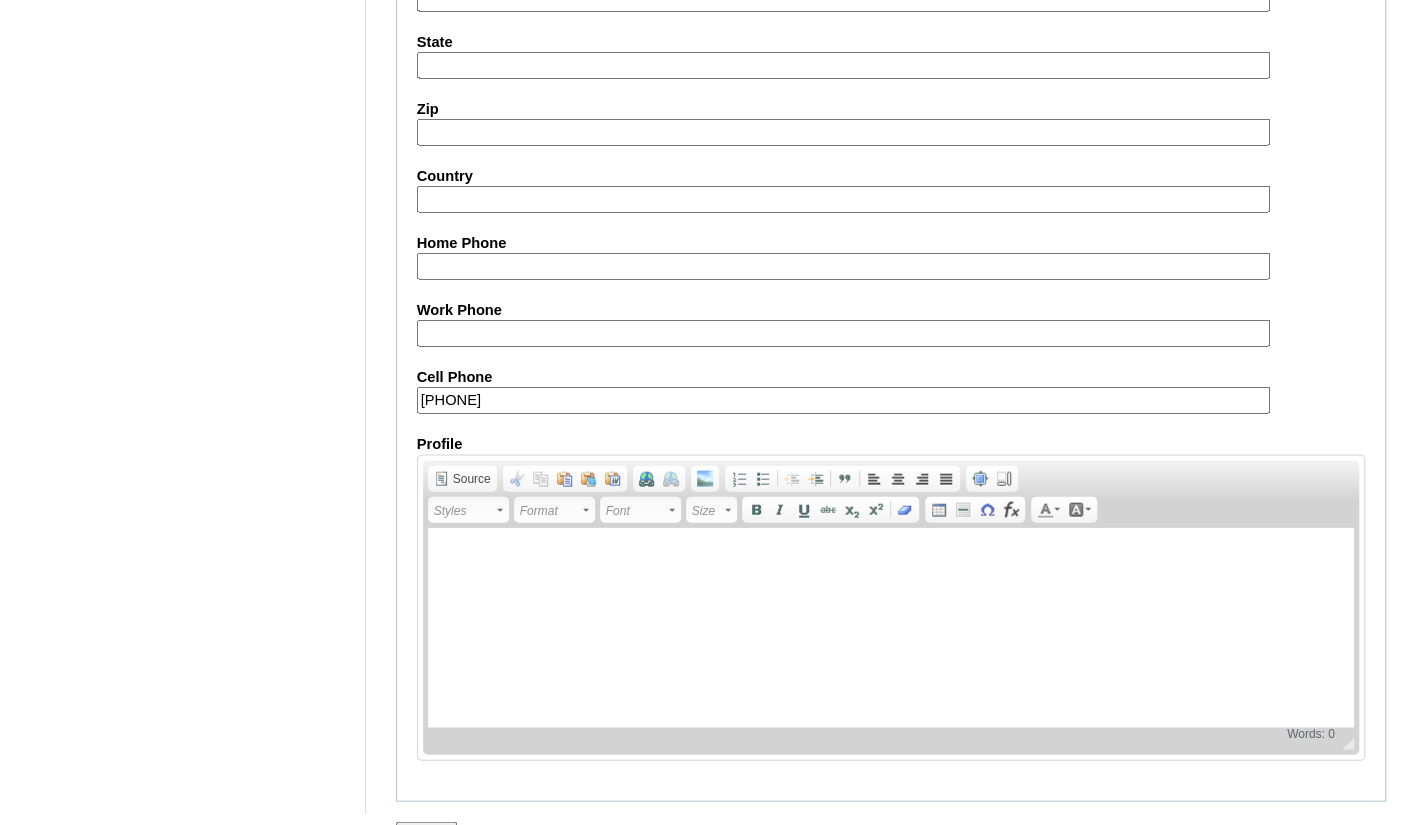 scroll, scrollTop: 2222, scrollLeft: 0, axis: vertical 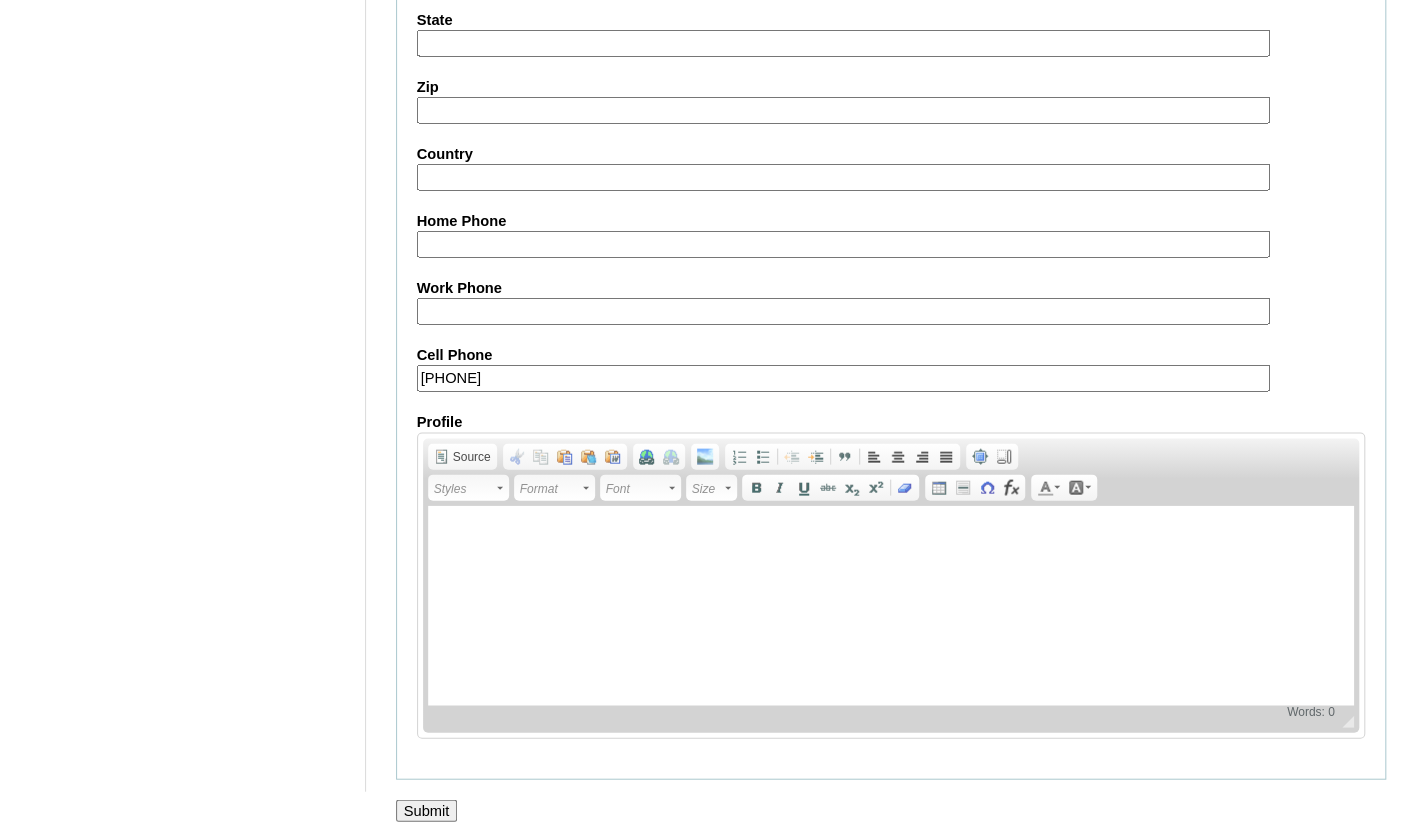 type on "long.student@vcis.edu.ph" 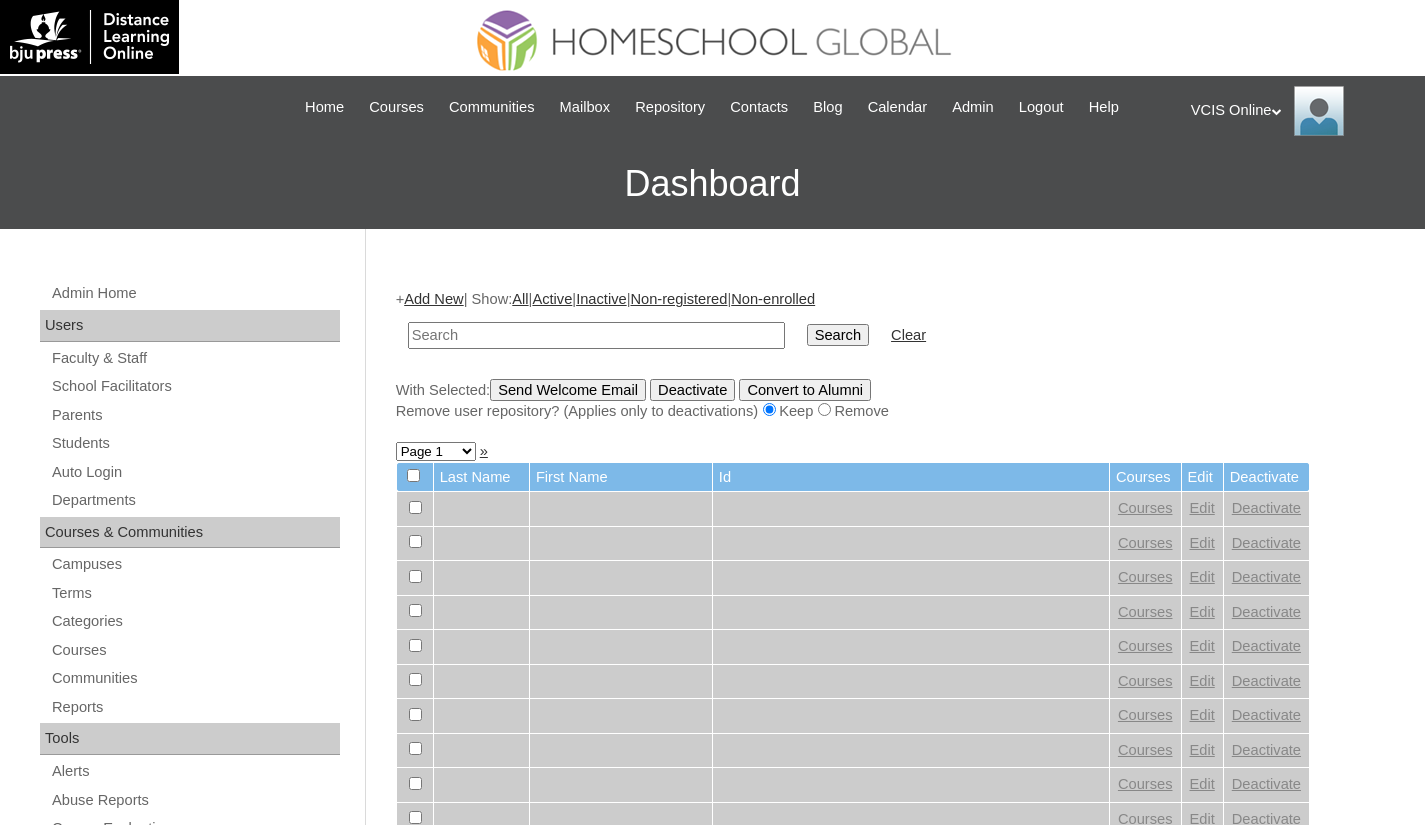 scroll, scrollTop: 0, scrollLeft: 0, axis: both 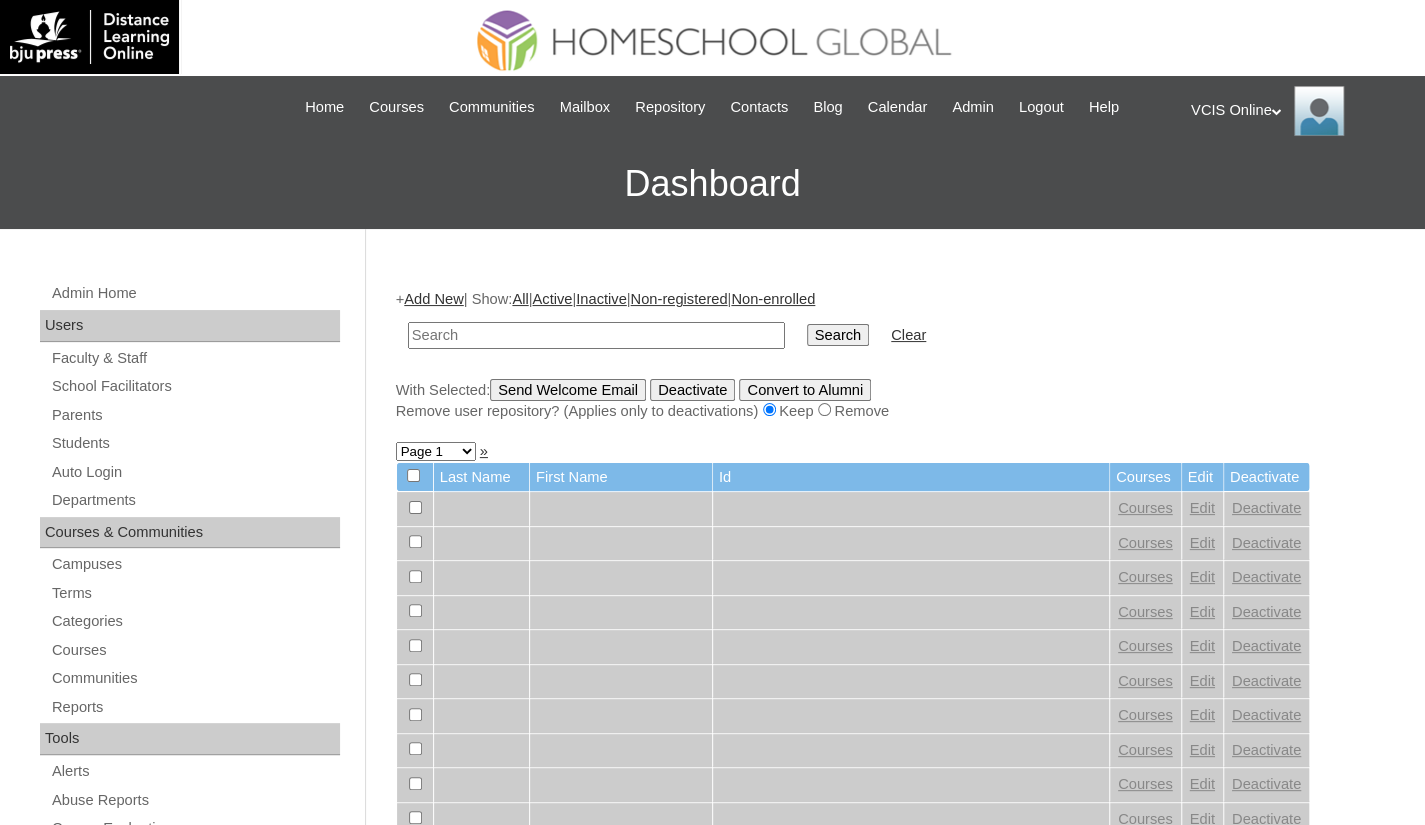 click at bounding box center [596, 335] 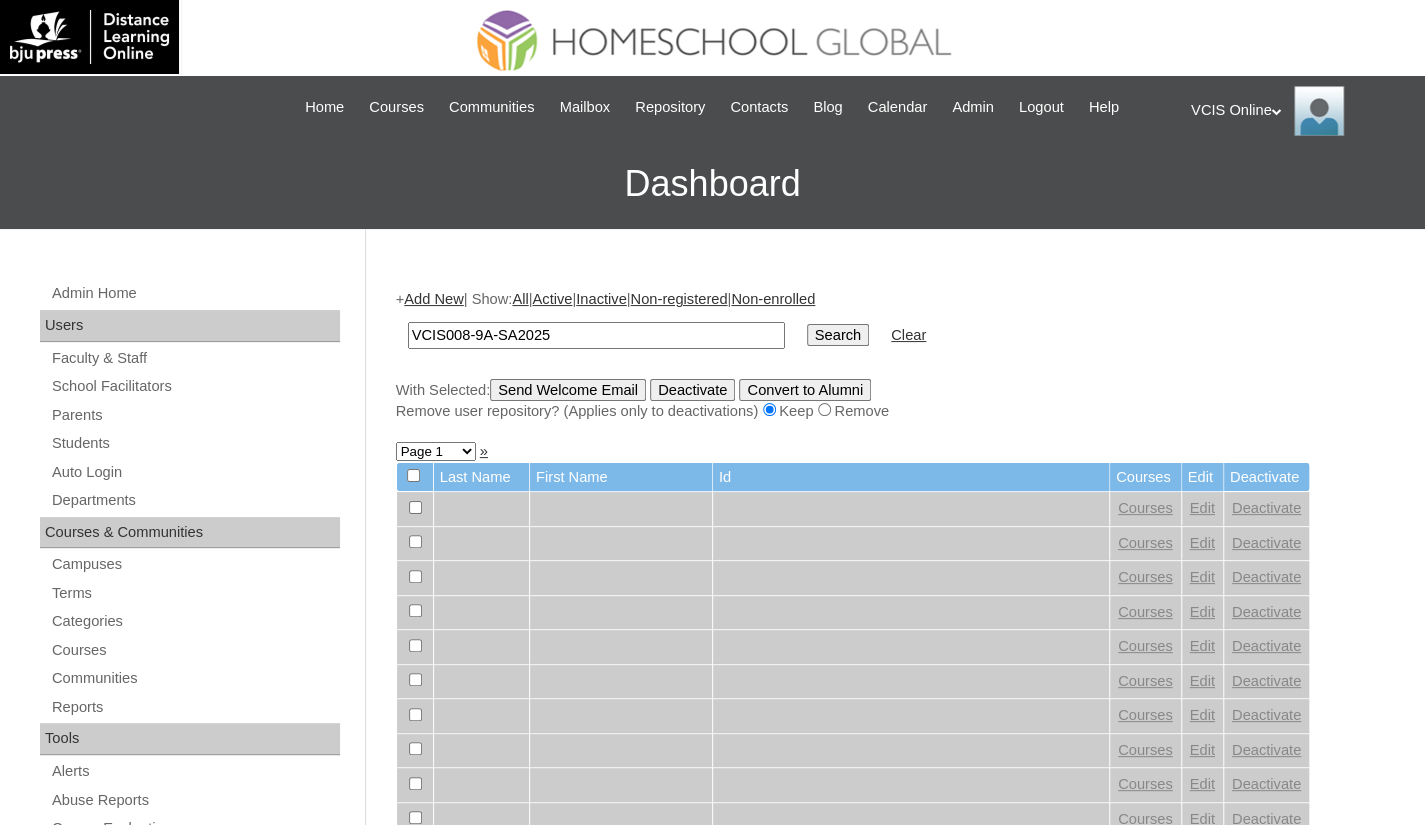 type on "VCIS008-9A-SA2025" 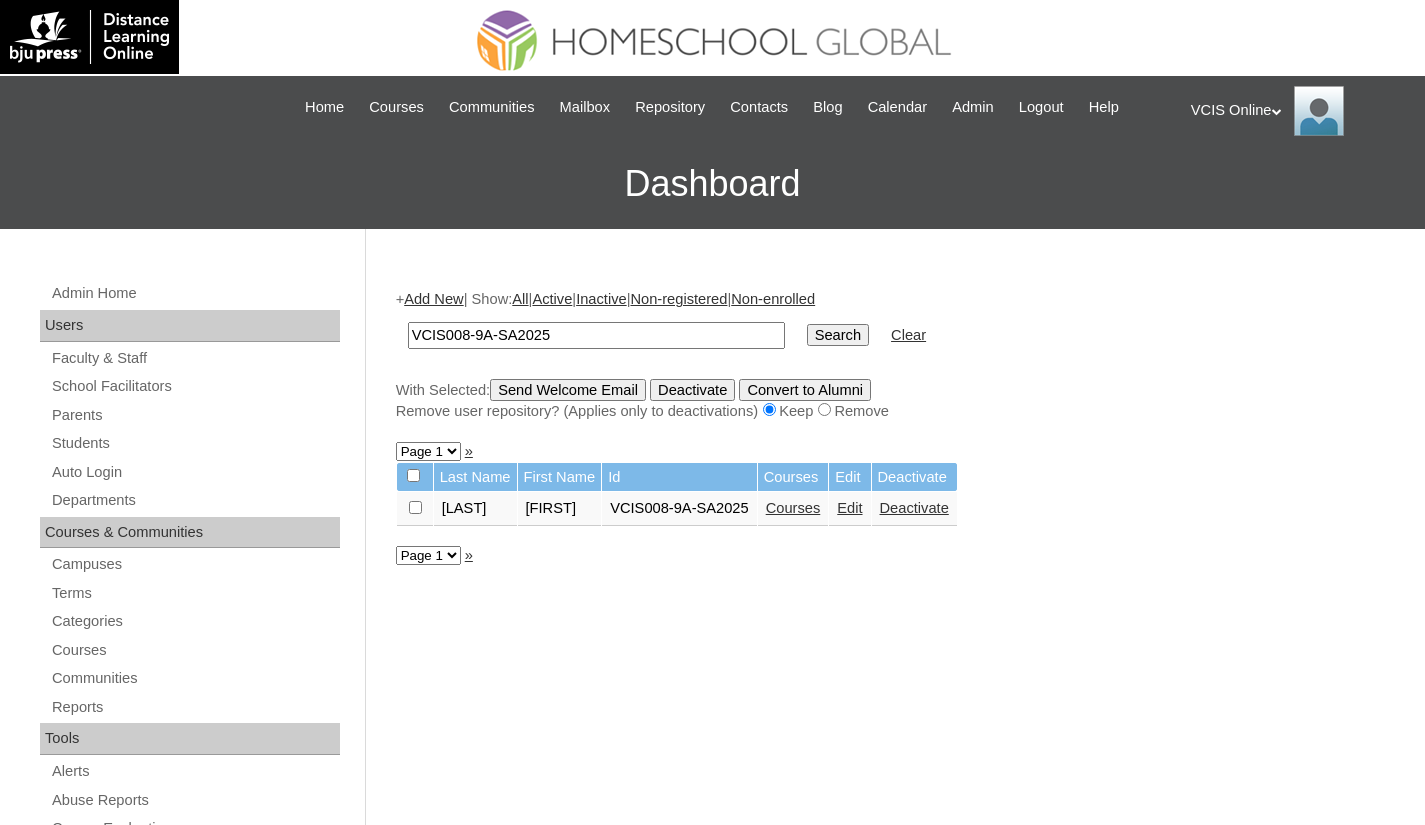 scroll, scrollTop: 0, scrollLeft: 0, axis: both 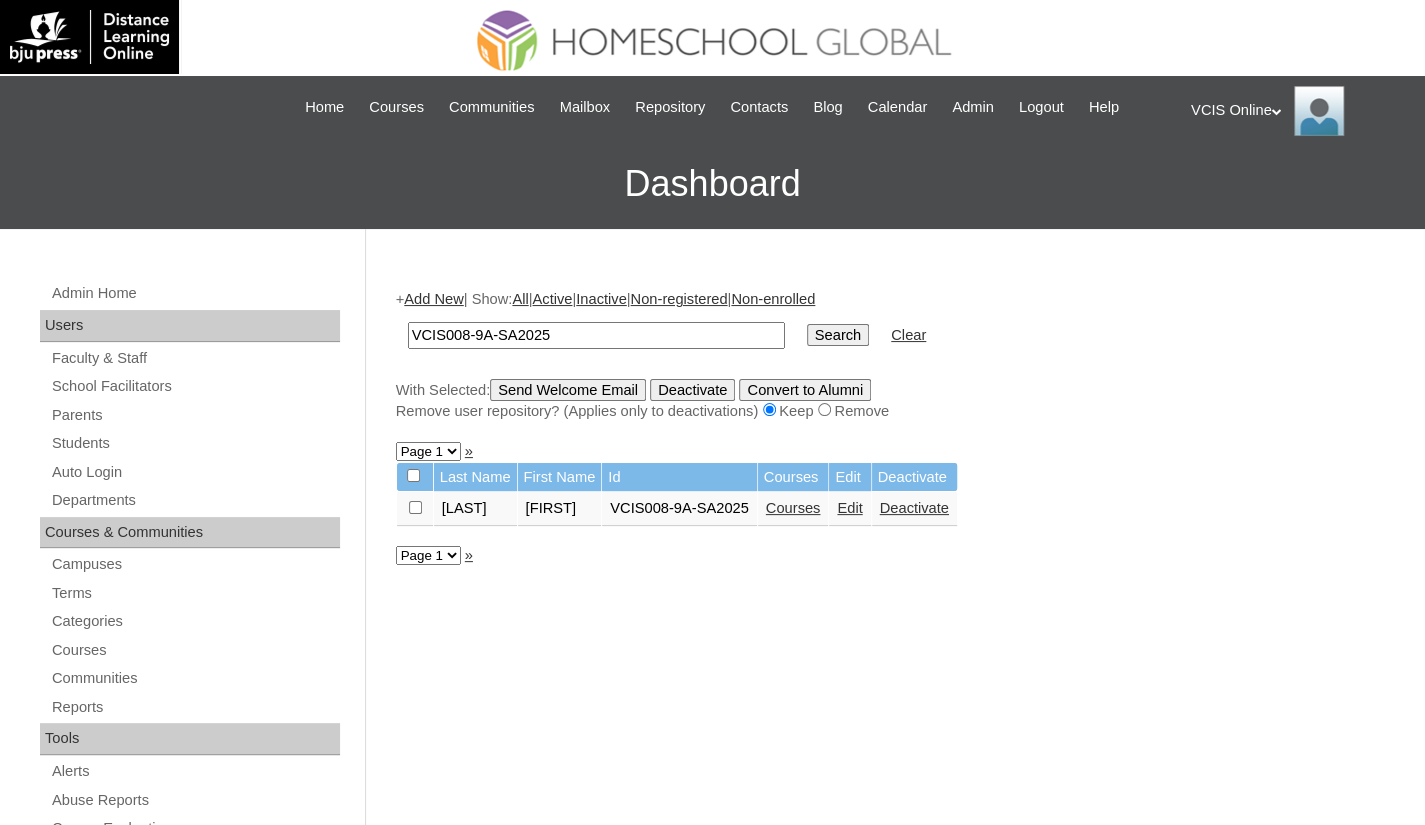 click on "Courses" at bounding box center [793, 508] 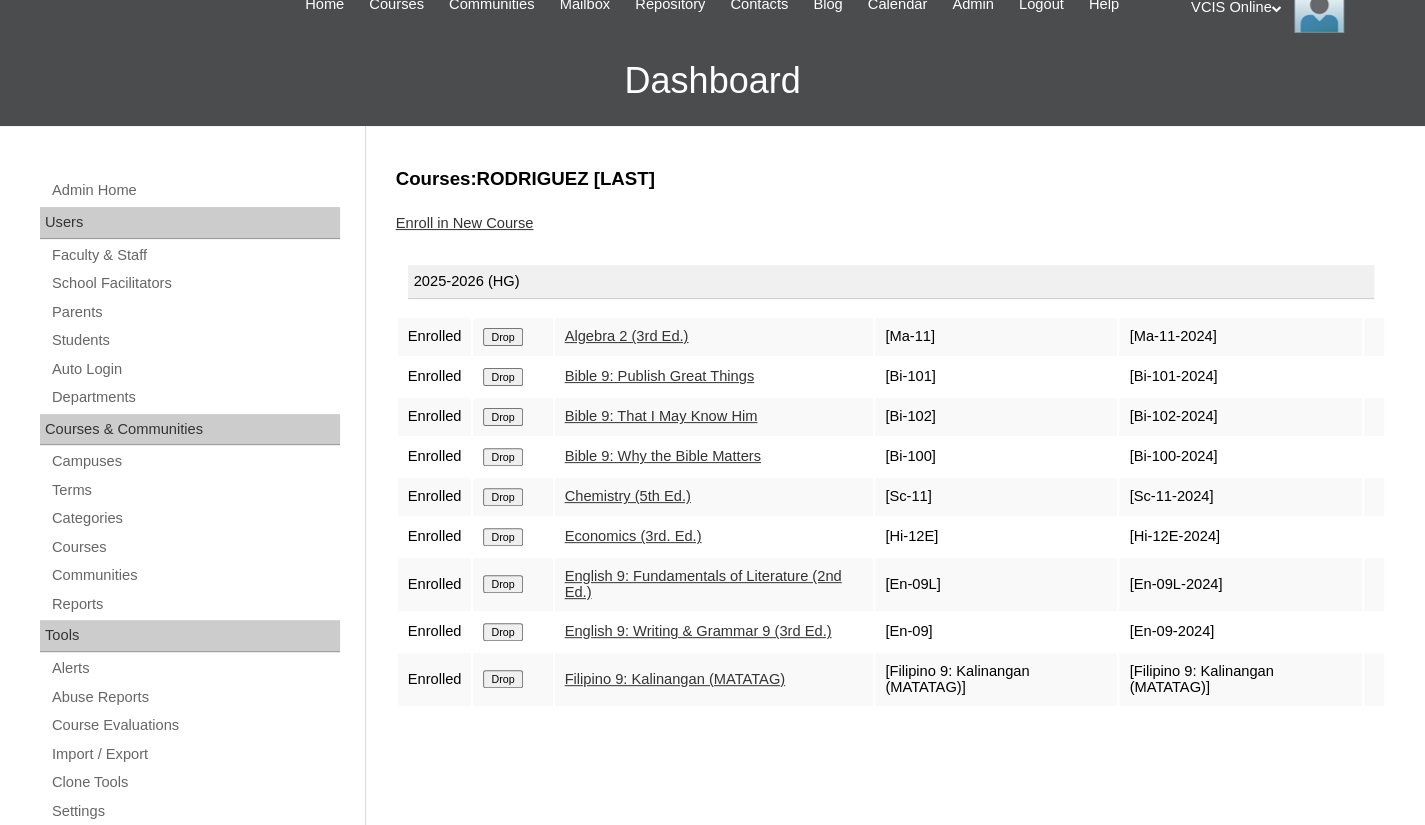 scroll, scrollTop: 0, scrollLeft: 0, axis: both 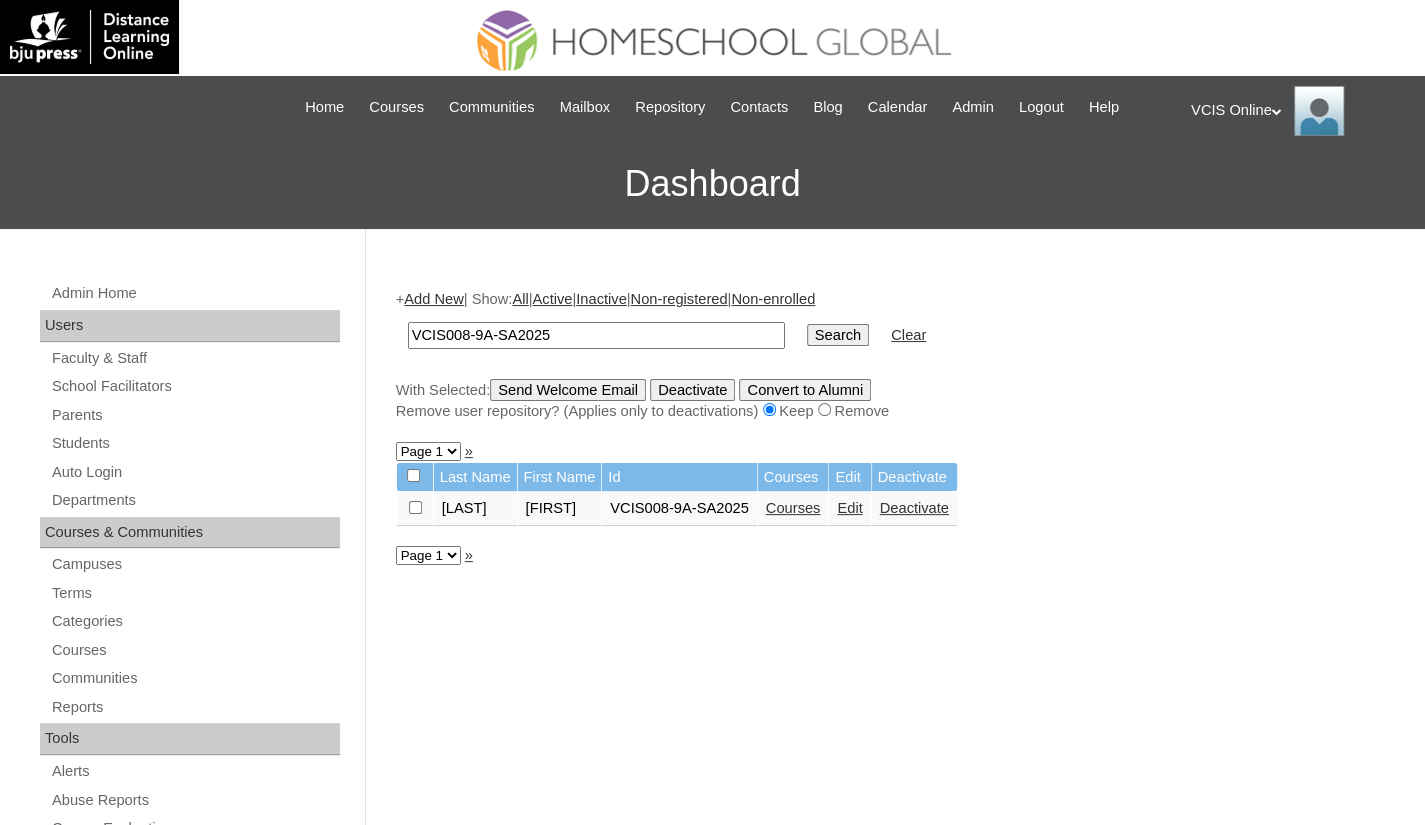 click on "Edit" at bounding box center (849, 508) 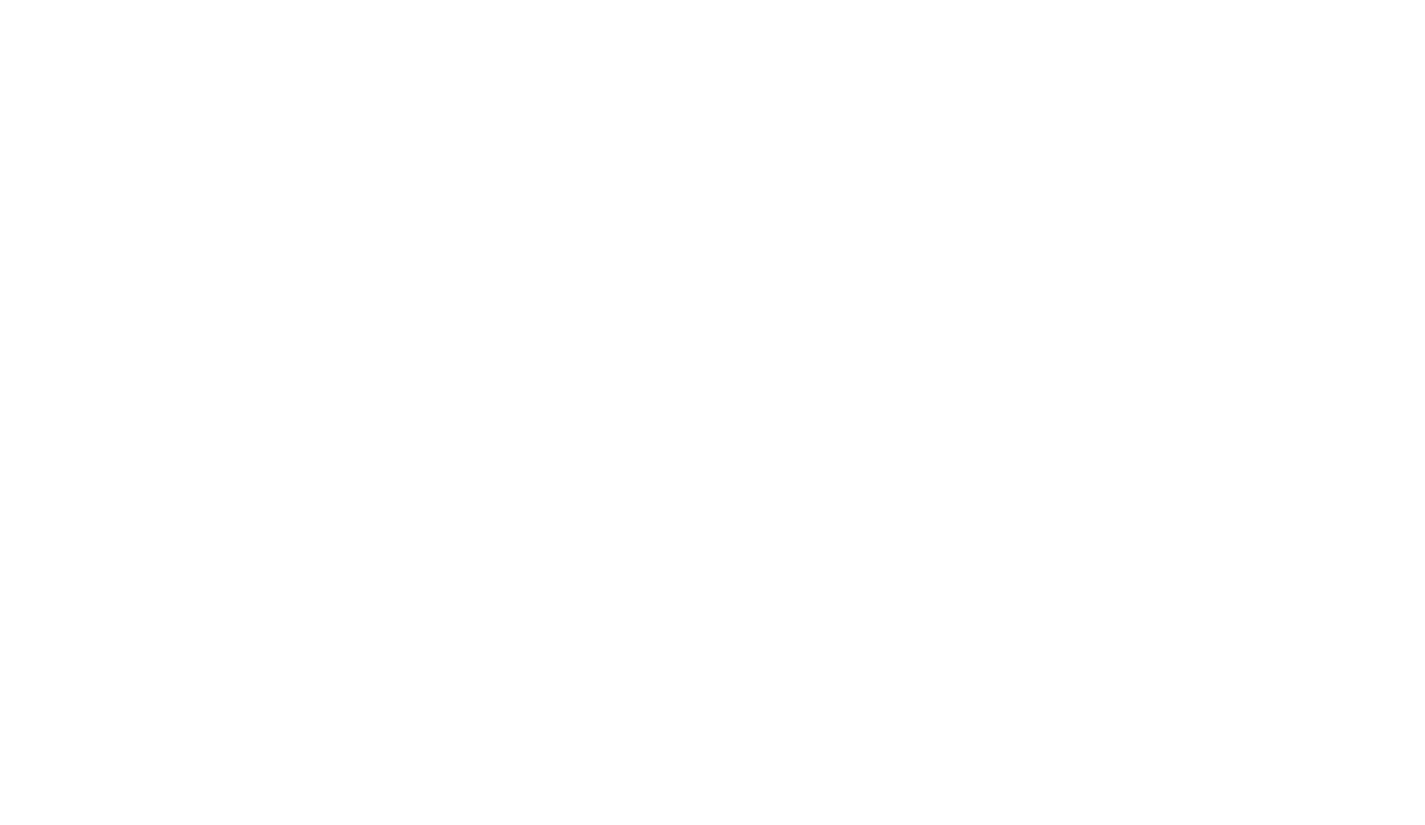 scroll, scrollTop: 0, scrollLeft: 0, axis: both 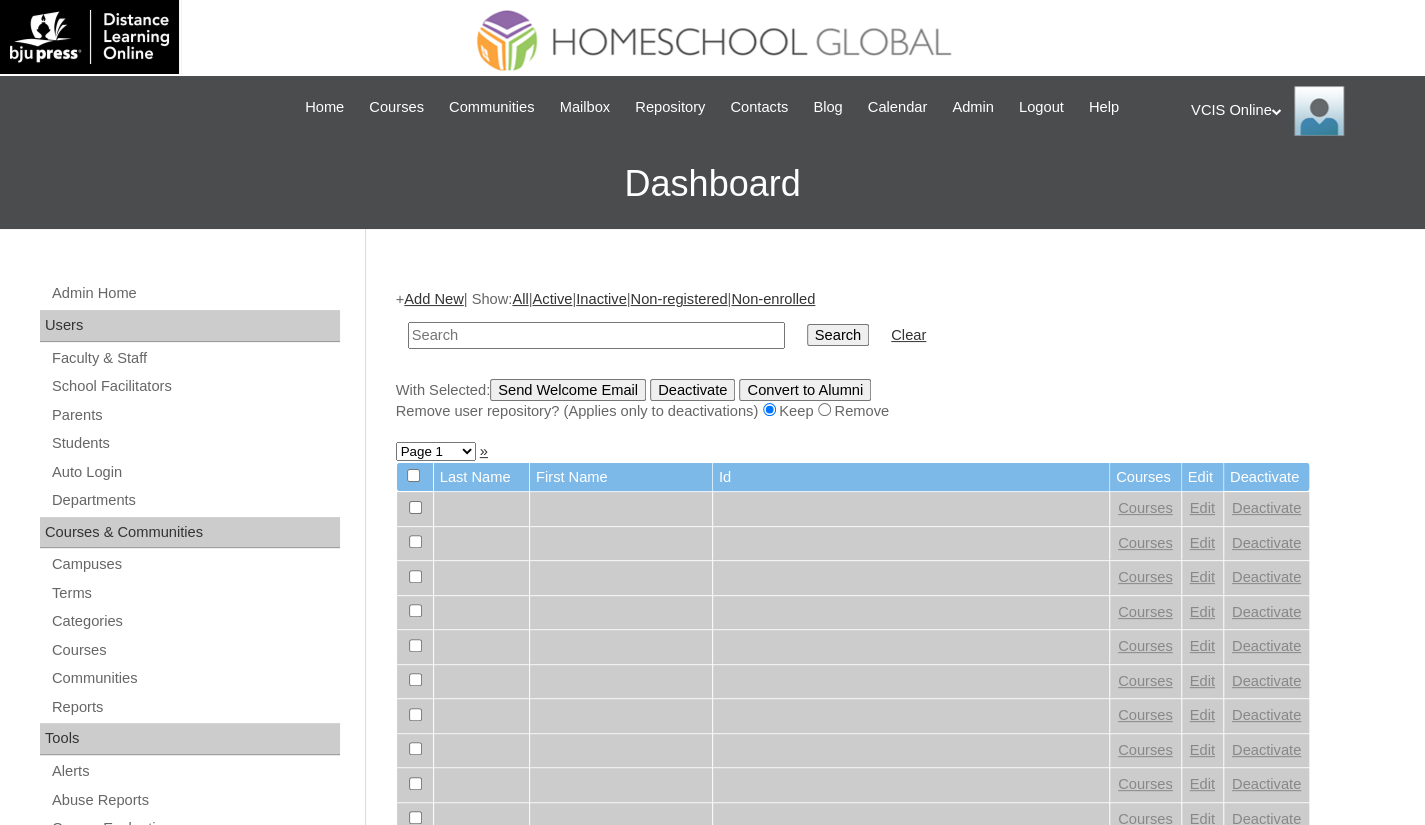 click at bounding box center (596, 335) 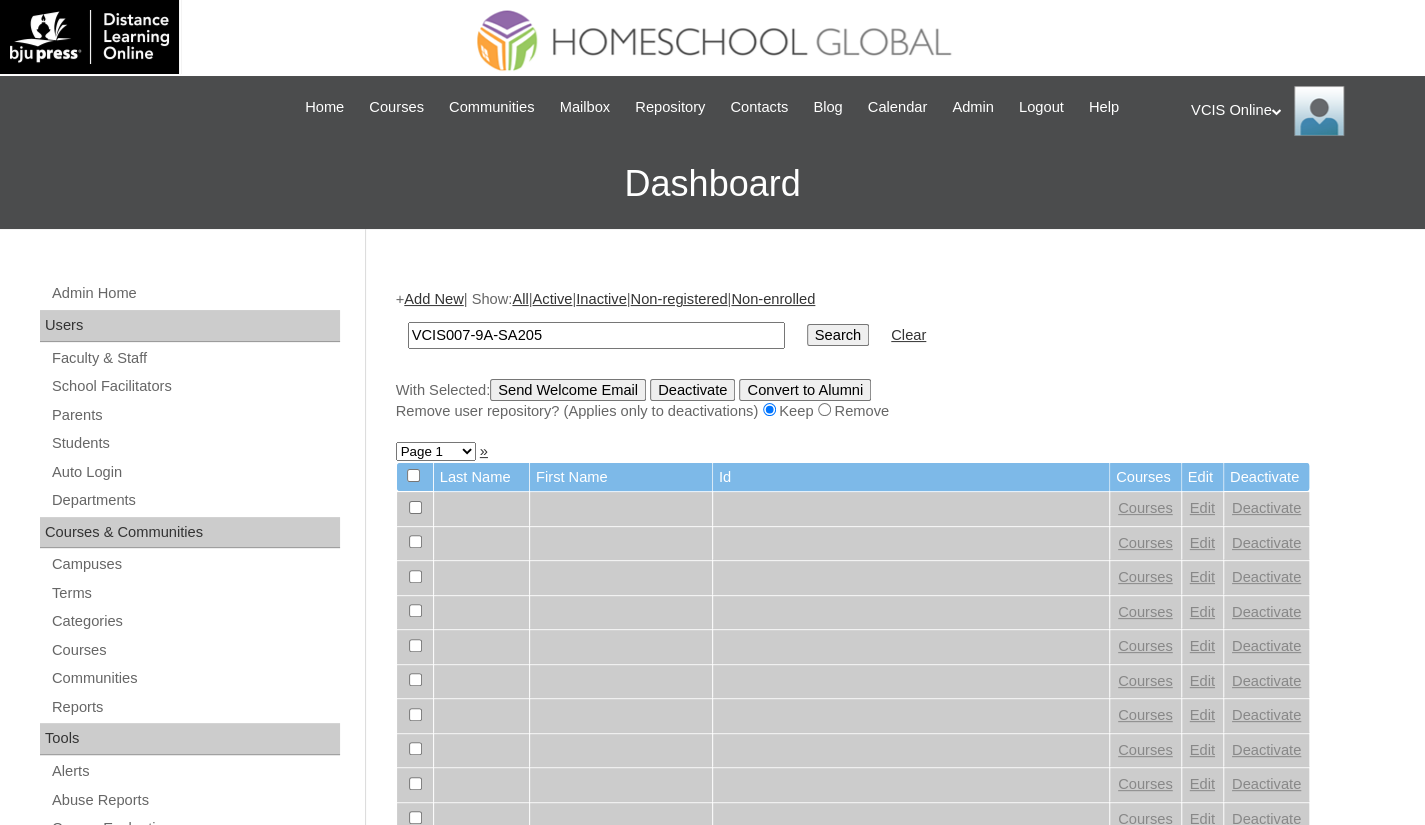 type on "VCIS007-9A-SA205" 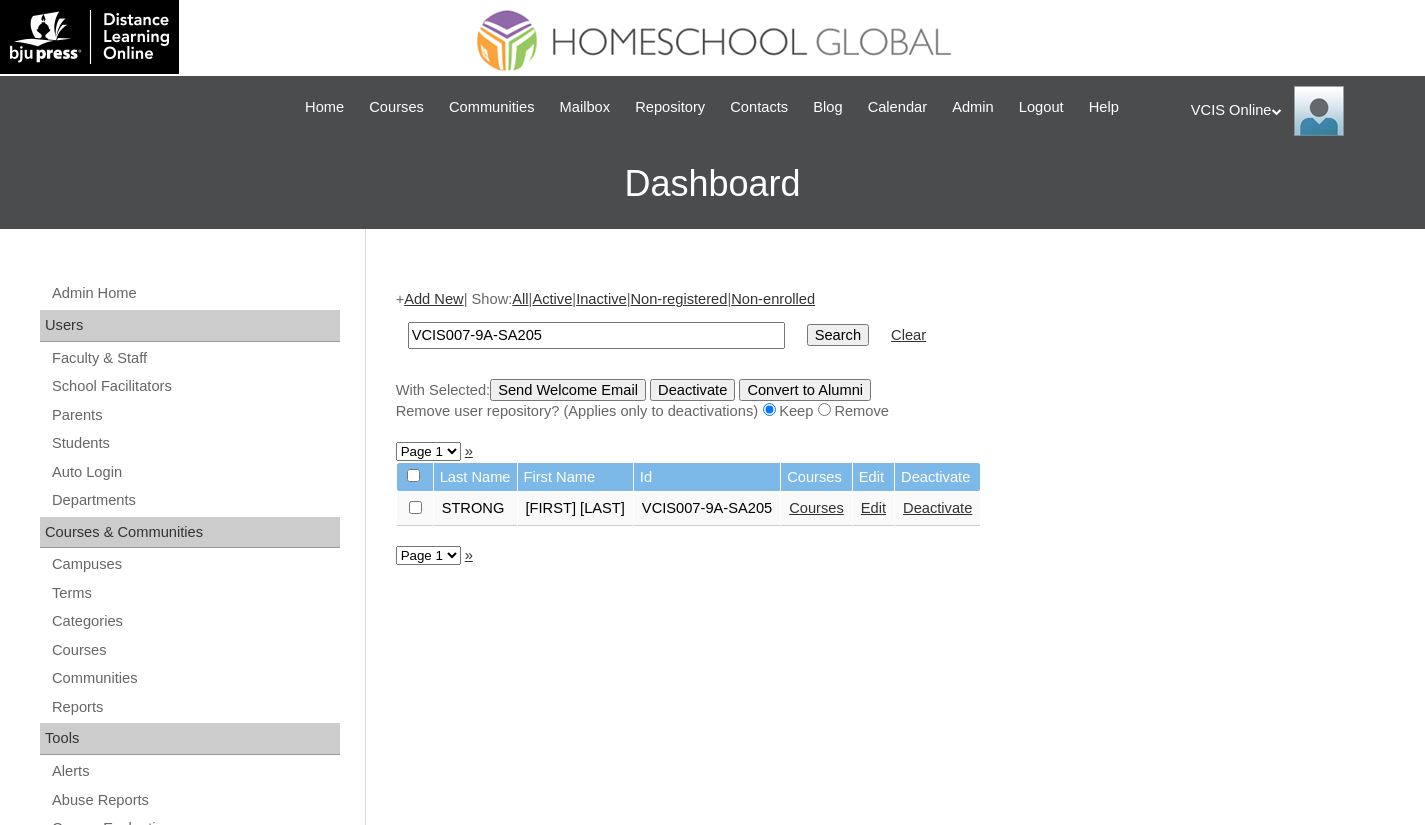 scroll, scrollTop: 0, scrollLeft: 0, axis: both 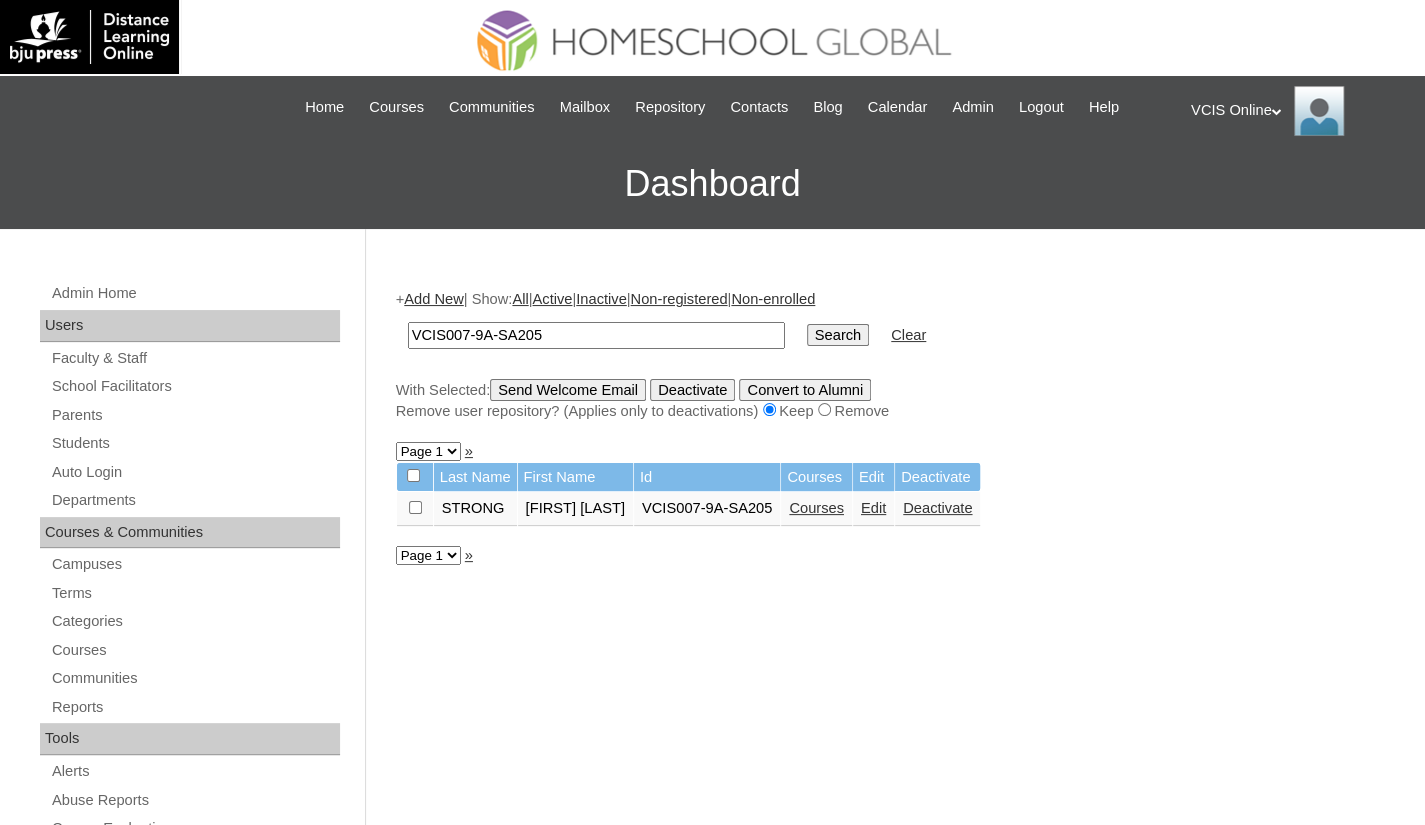click on "Courses" at bounding box center [816, 508] 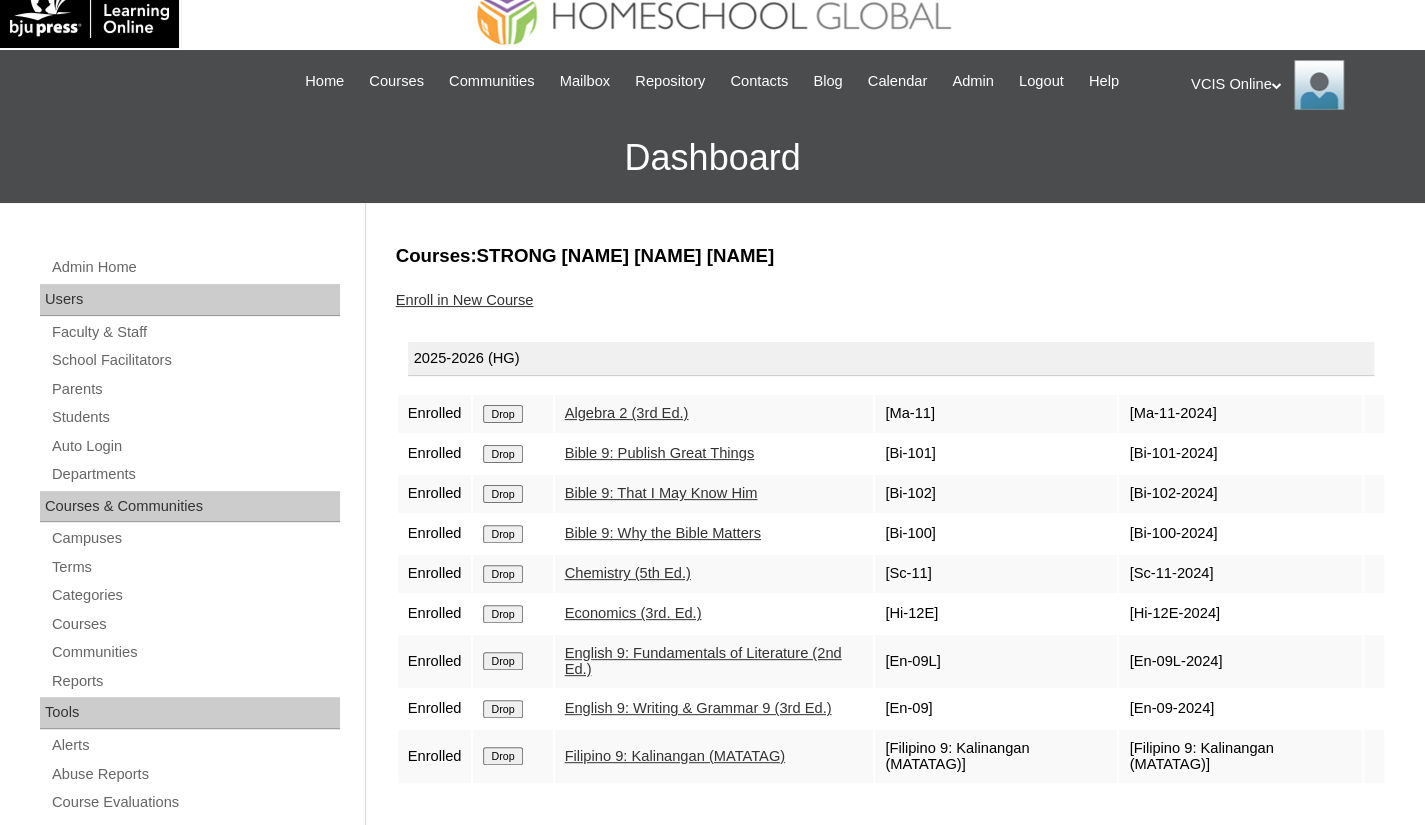 scroll, scrollTop: 100, scrollLeft: 0, axis: vertical 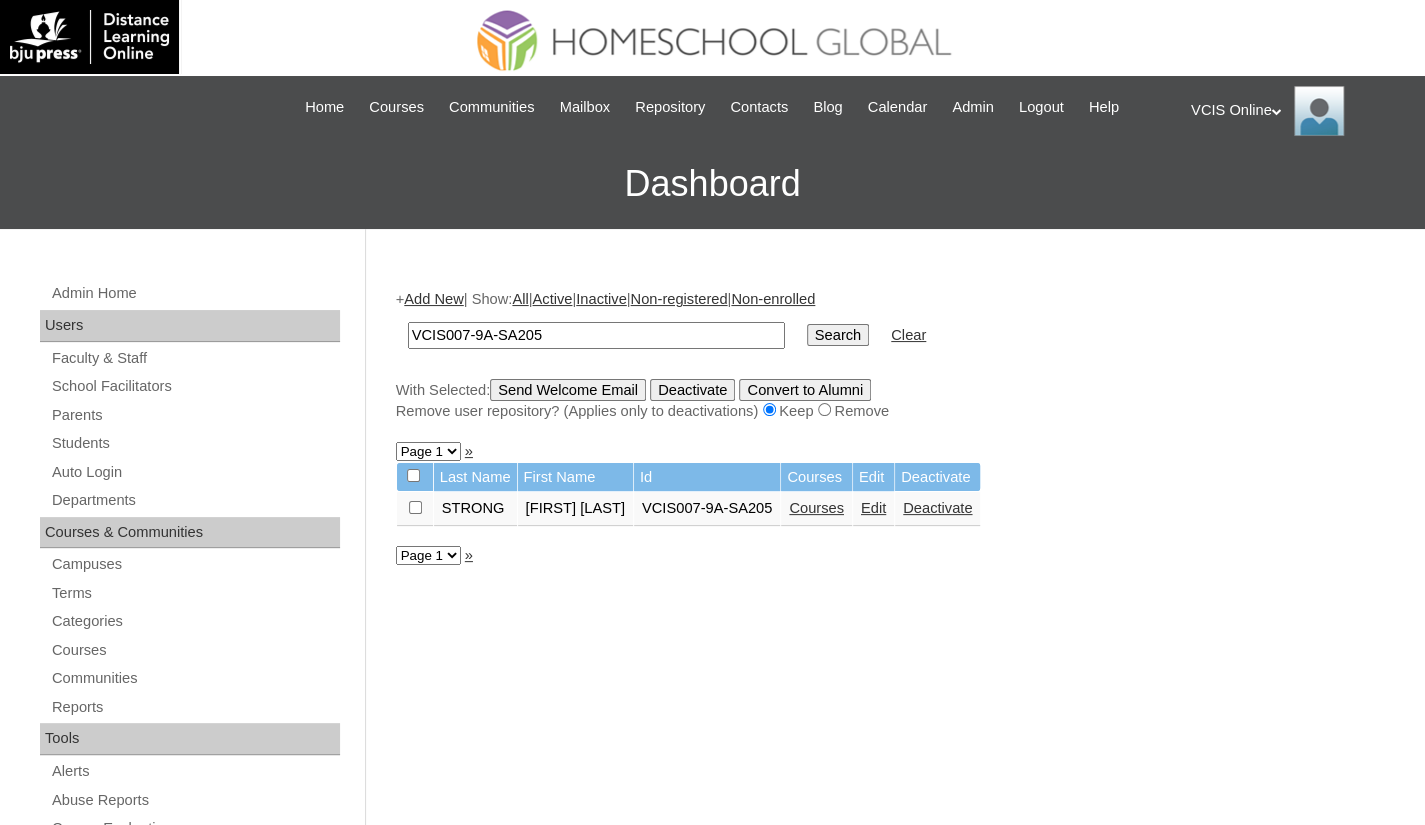 click on "Edit" at bounding box center [873, 508] 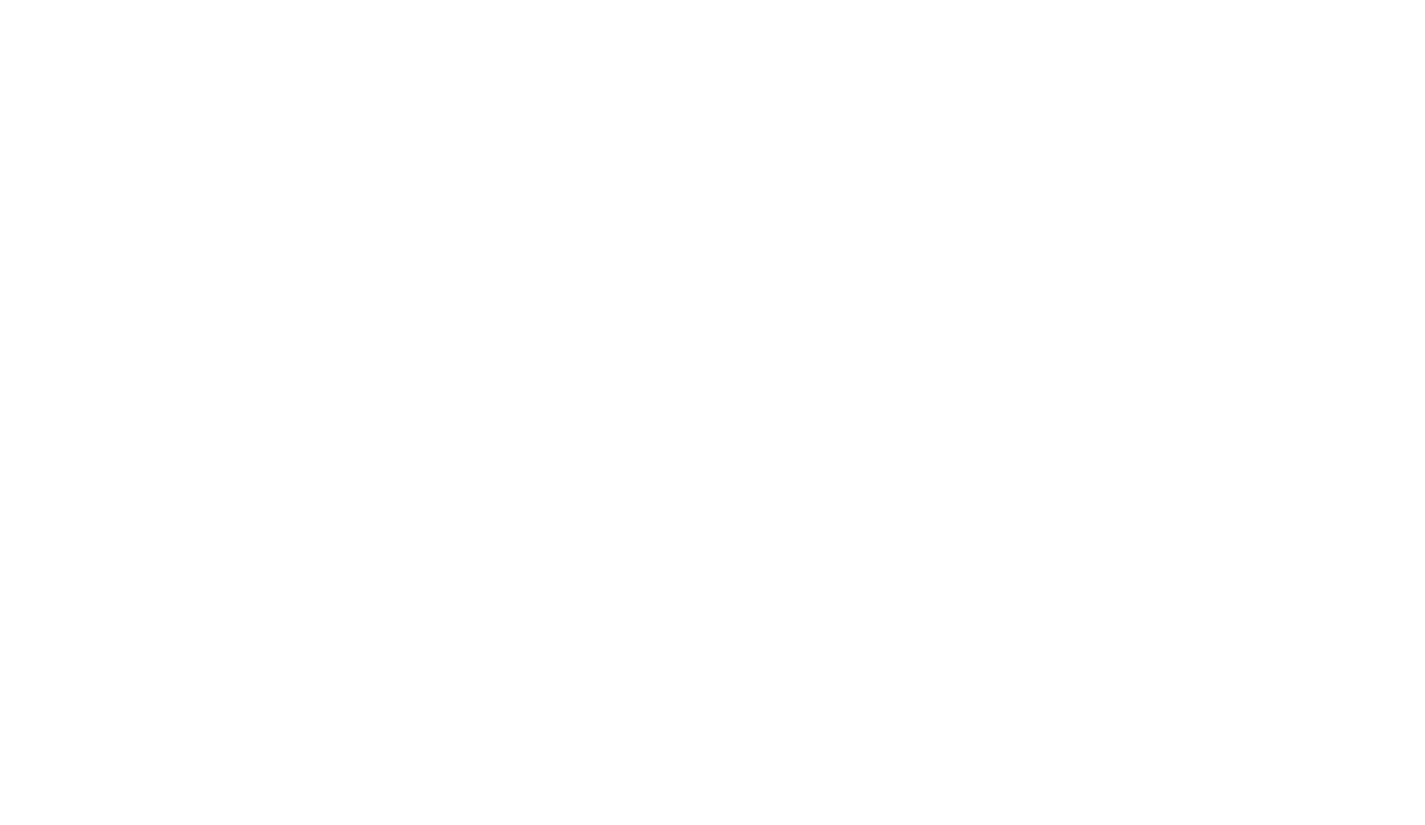 scroll, scrollTop: 0, scrollLeft: 0, axis: both 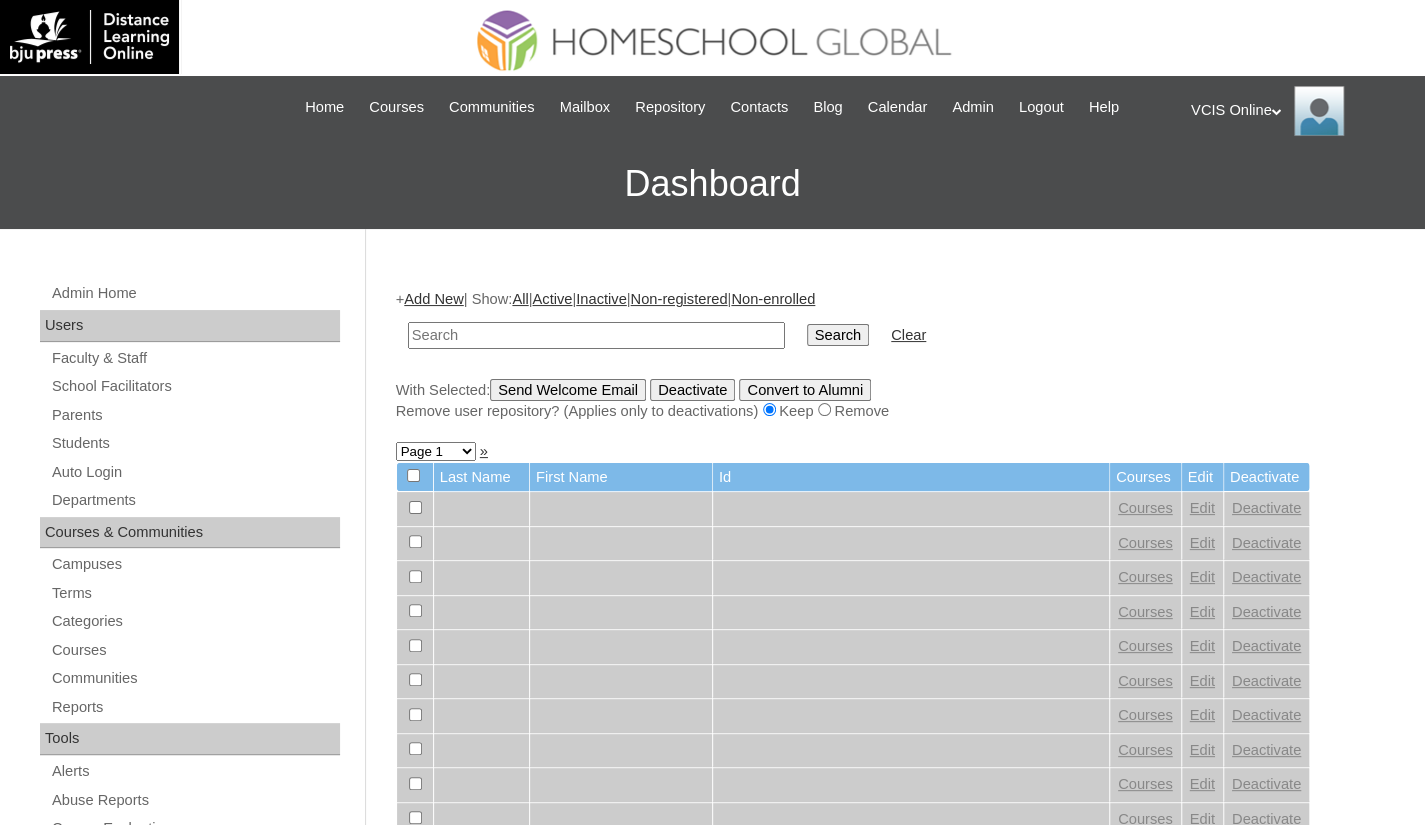 click at bounding box center [596, 335] 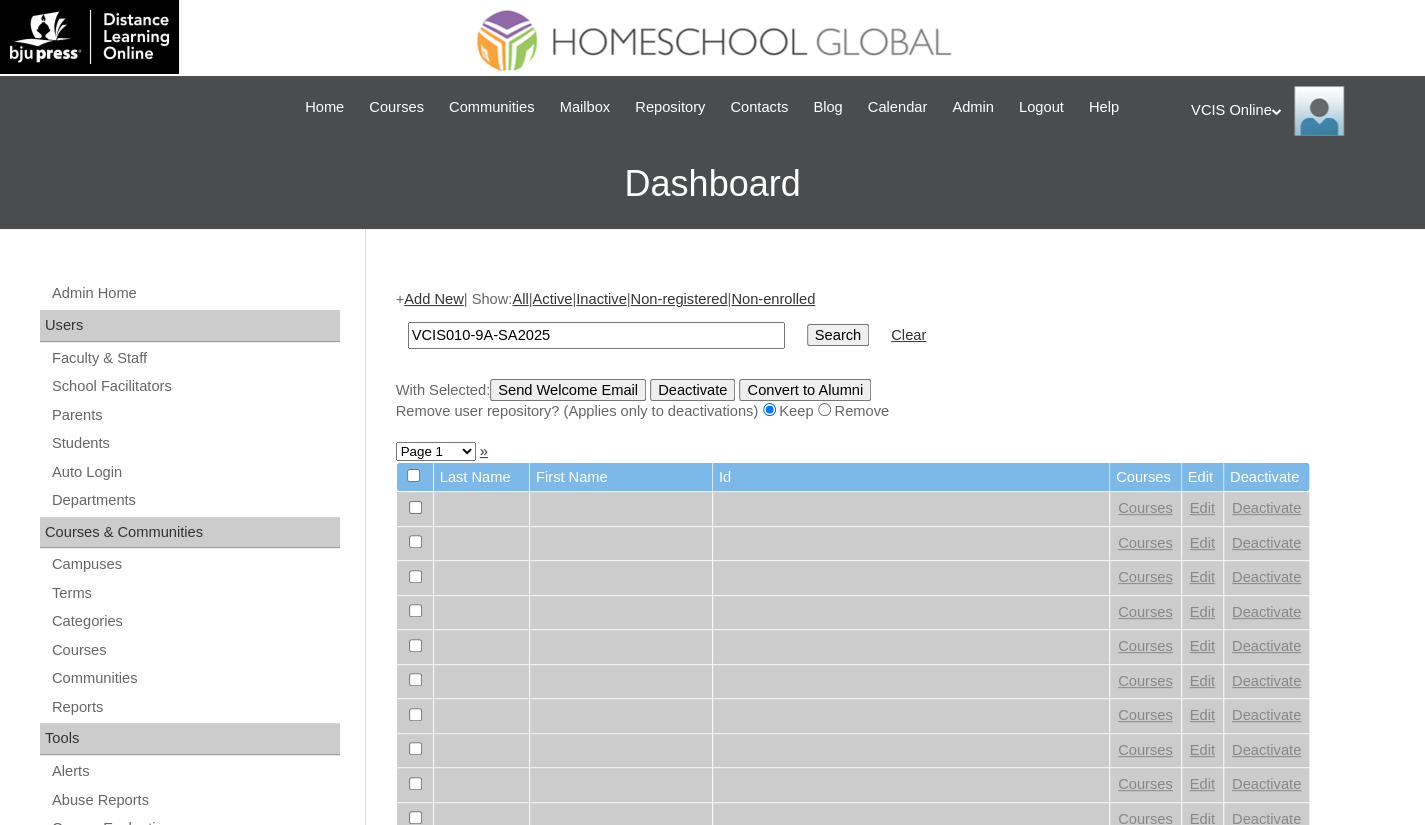type on "VCIS010-9A-SA2025" 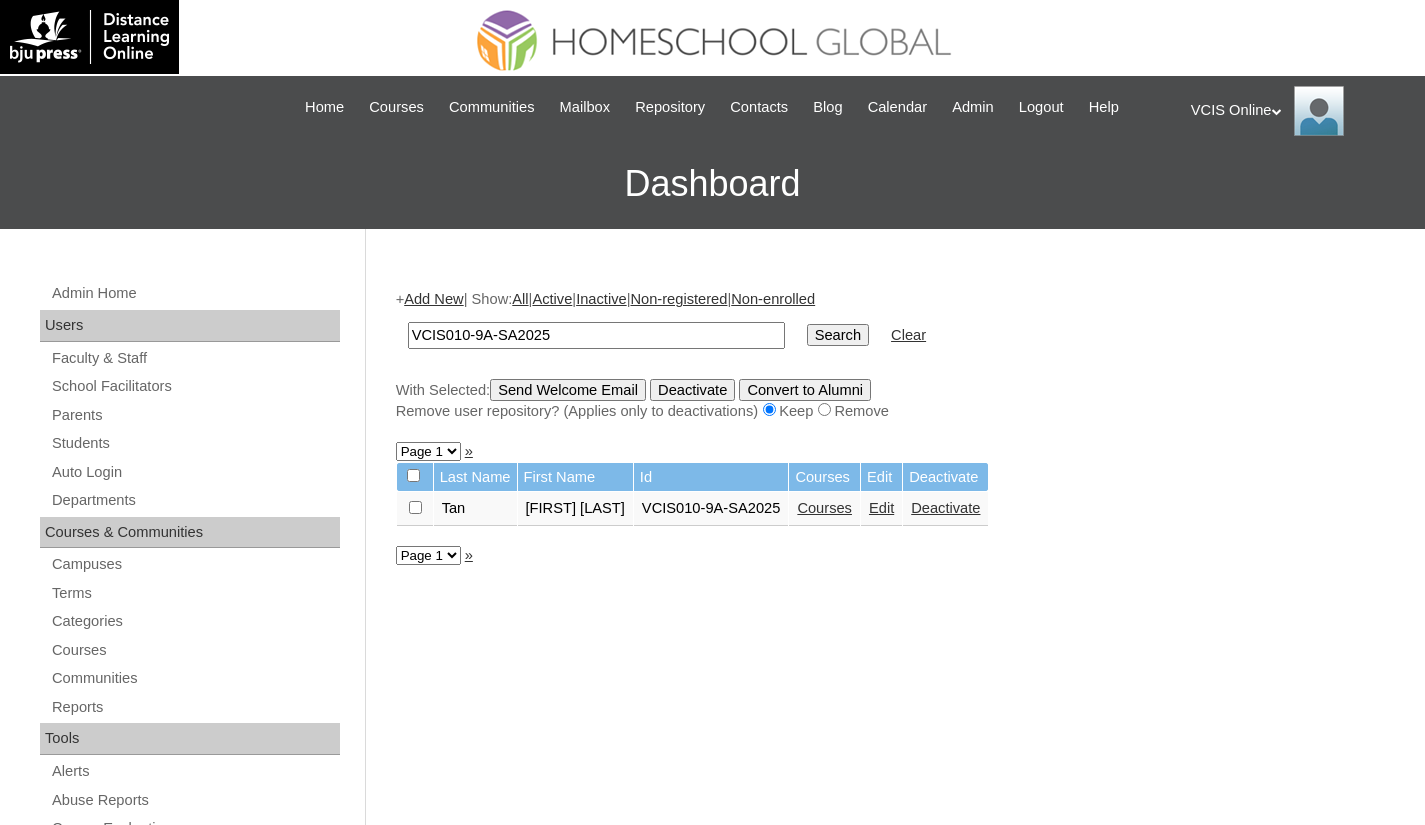 scroll, scrollTop: 0, scrollLeft: 0, axis: both 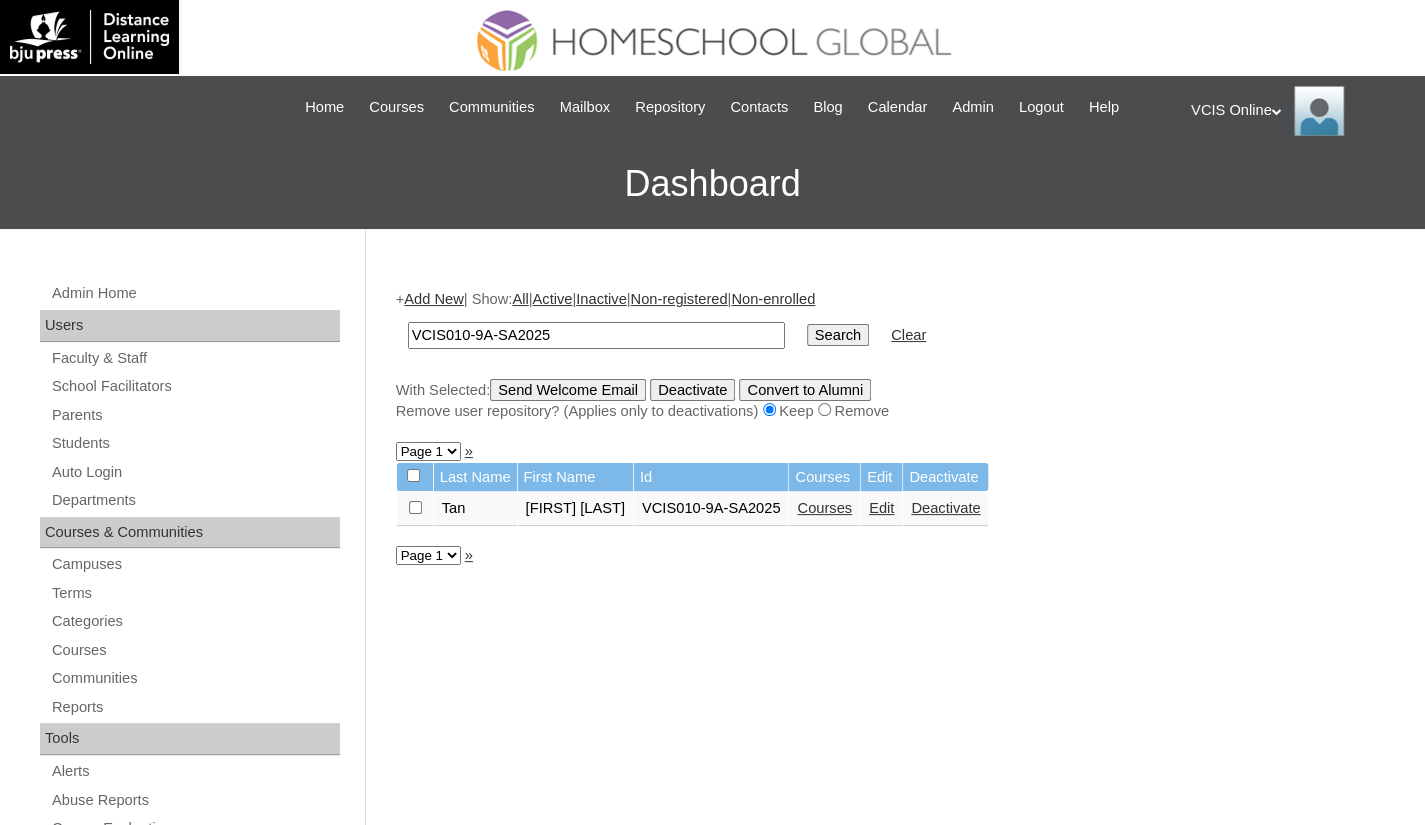click on "Courses" at bounding box center [824, 508] 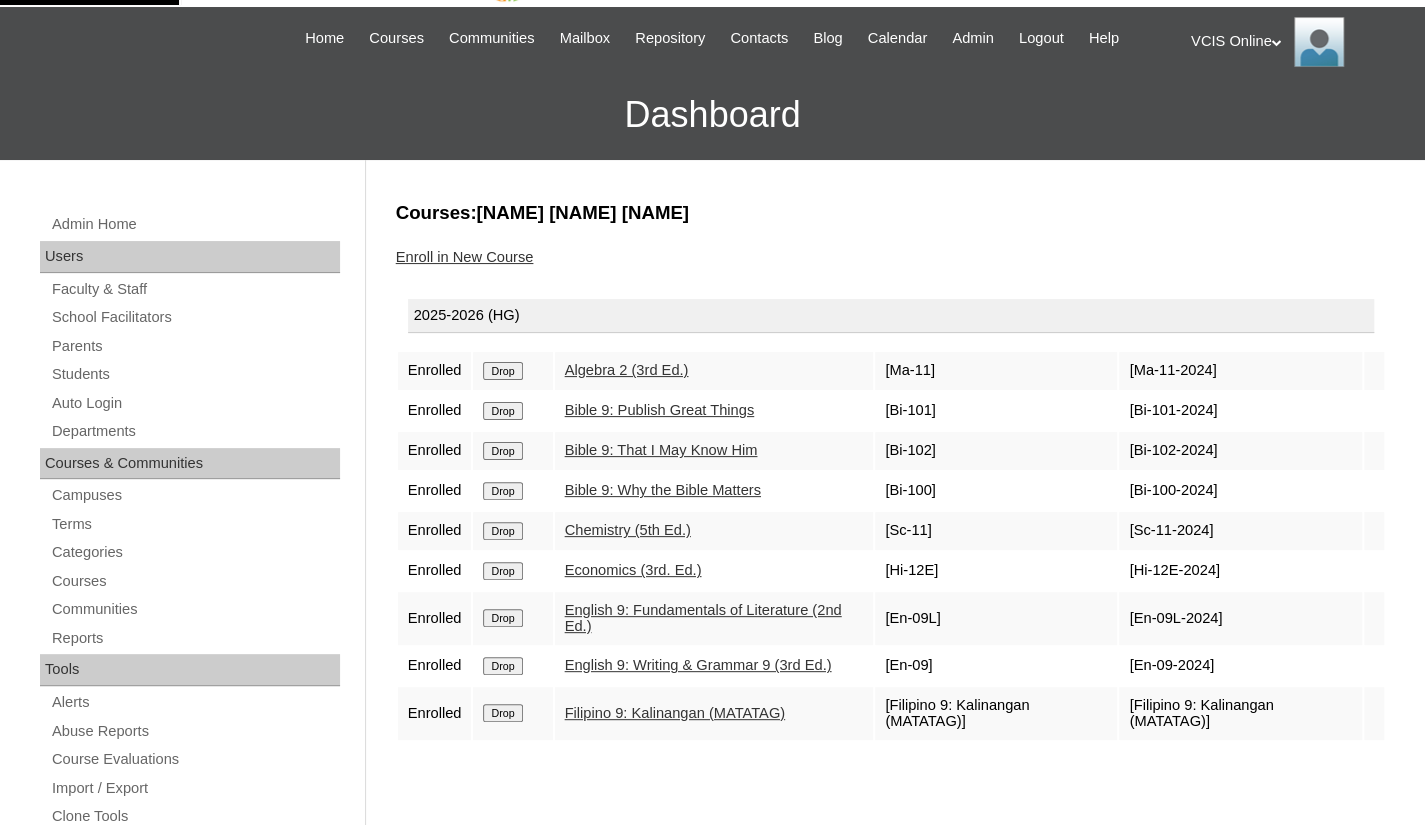 scroll, scrollTop: 100, scrollLeft: 0, axis: vertical 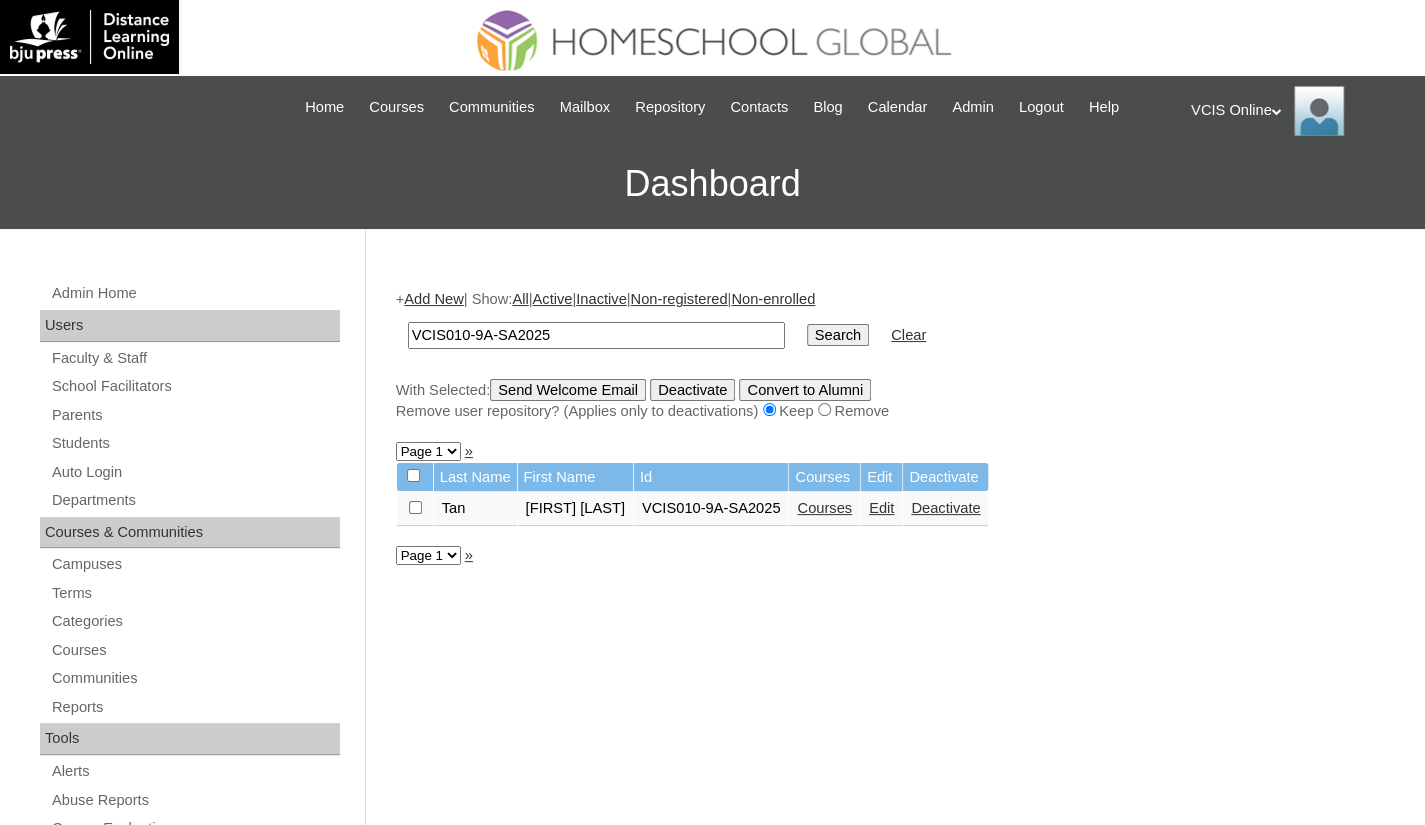 click on "Edit" at bounding box center [881, 508] 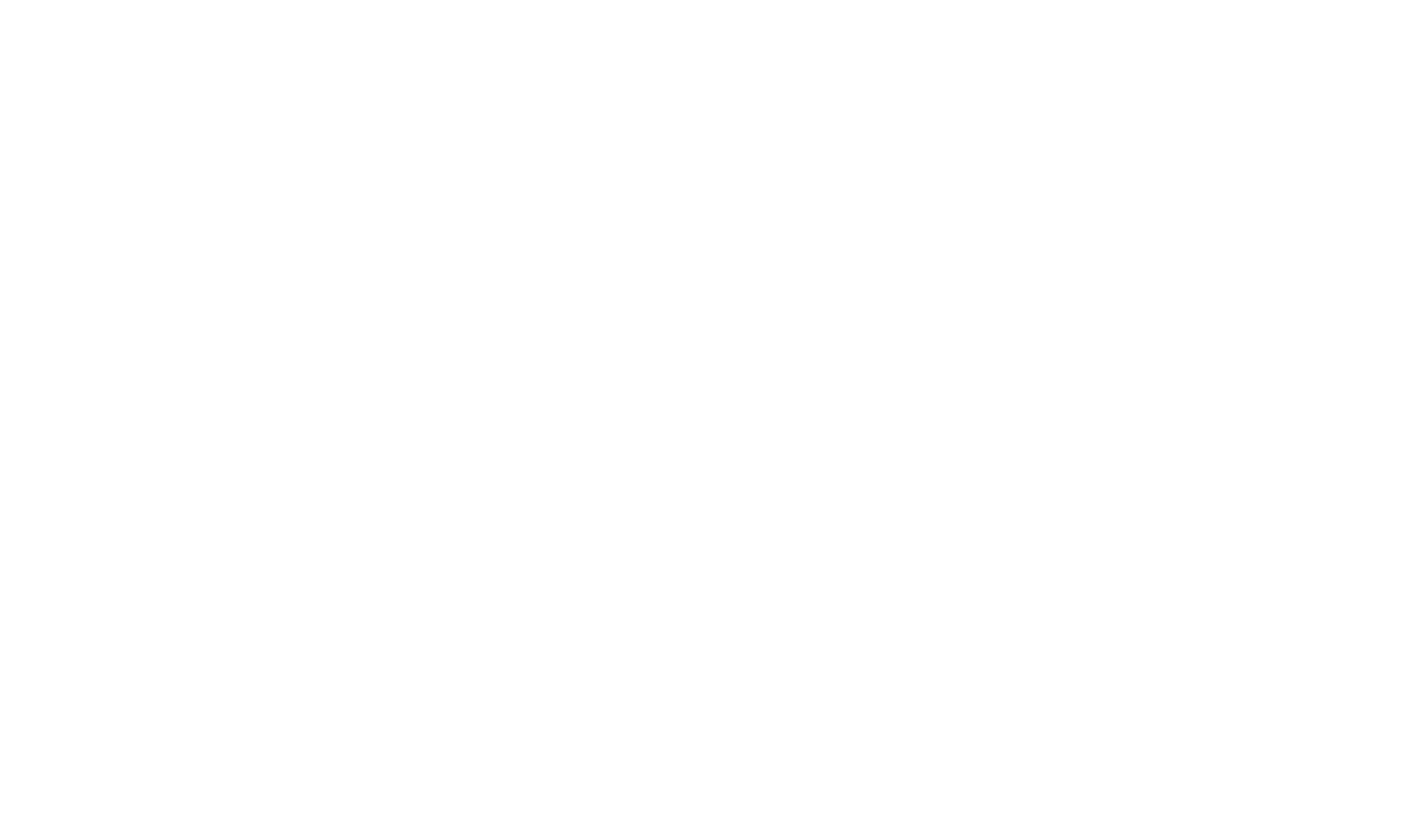 scroll, scrollTop: 0, scrollLeft: 0, axis: both 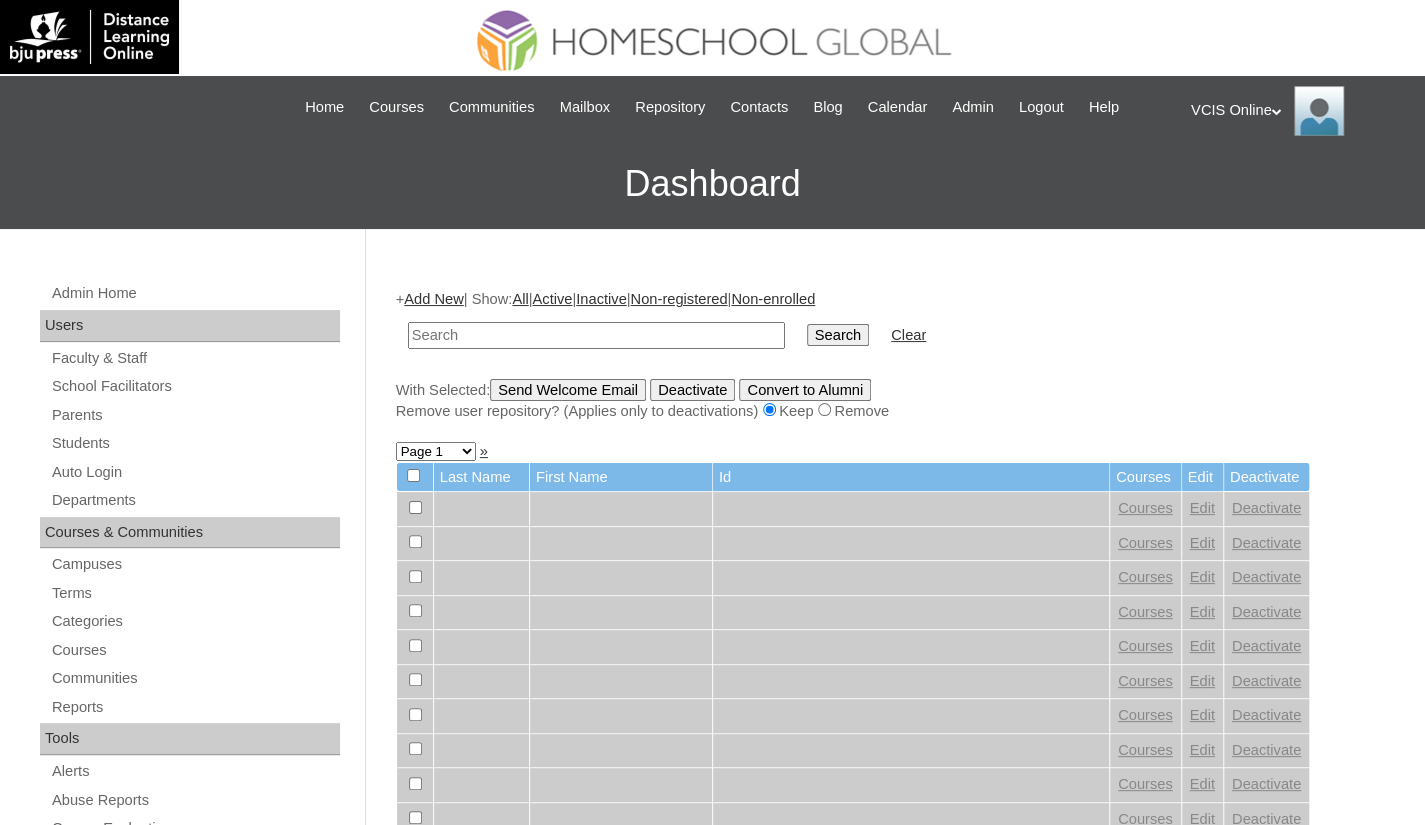 paste on "[NUMBER]-[LETTER]-[LETTER]-[NUMBER]-[LETTER]" 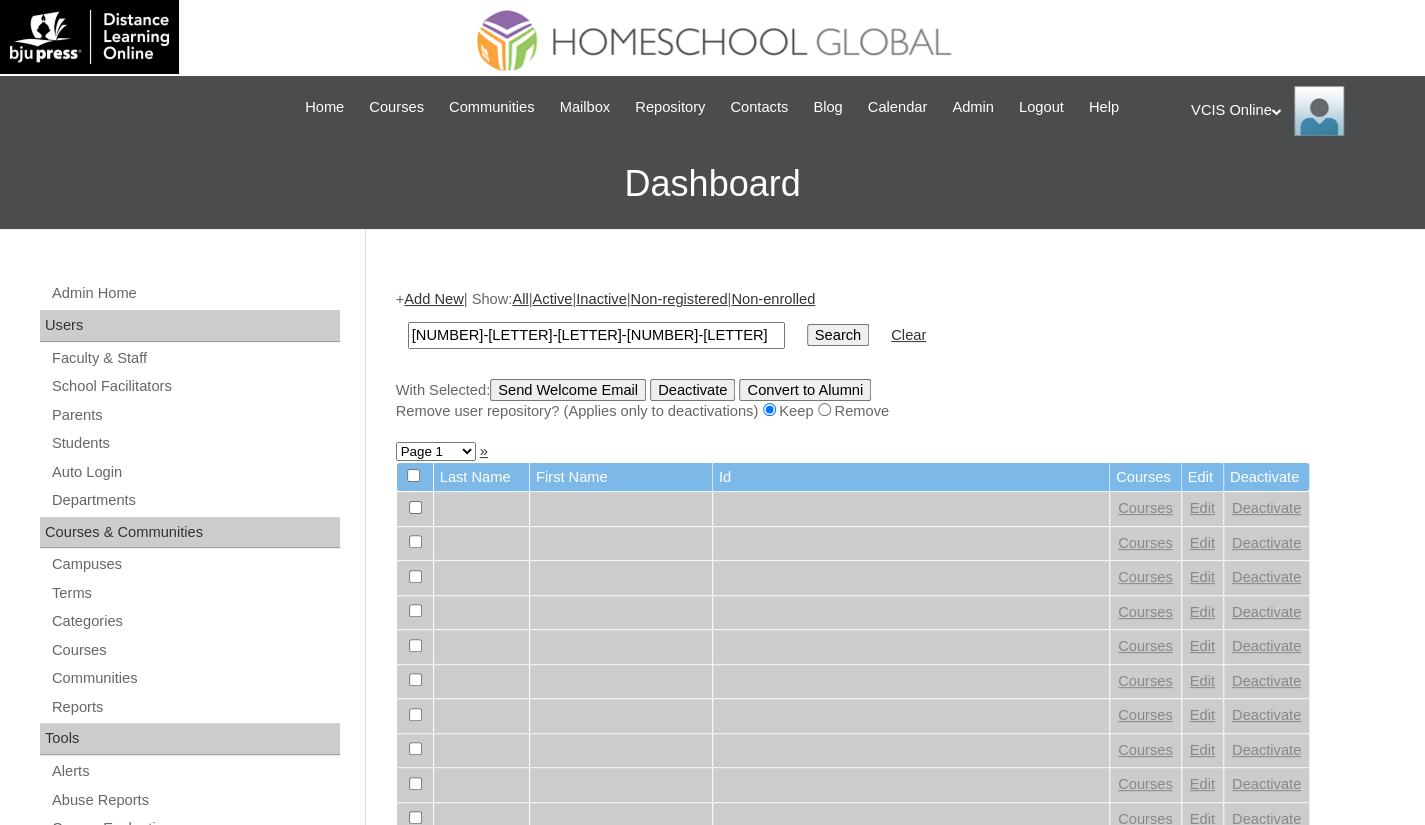 type on "[NUMBER]-[LETTER]-[LETTER]-[NUMBER]-[LETTER]" 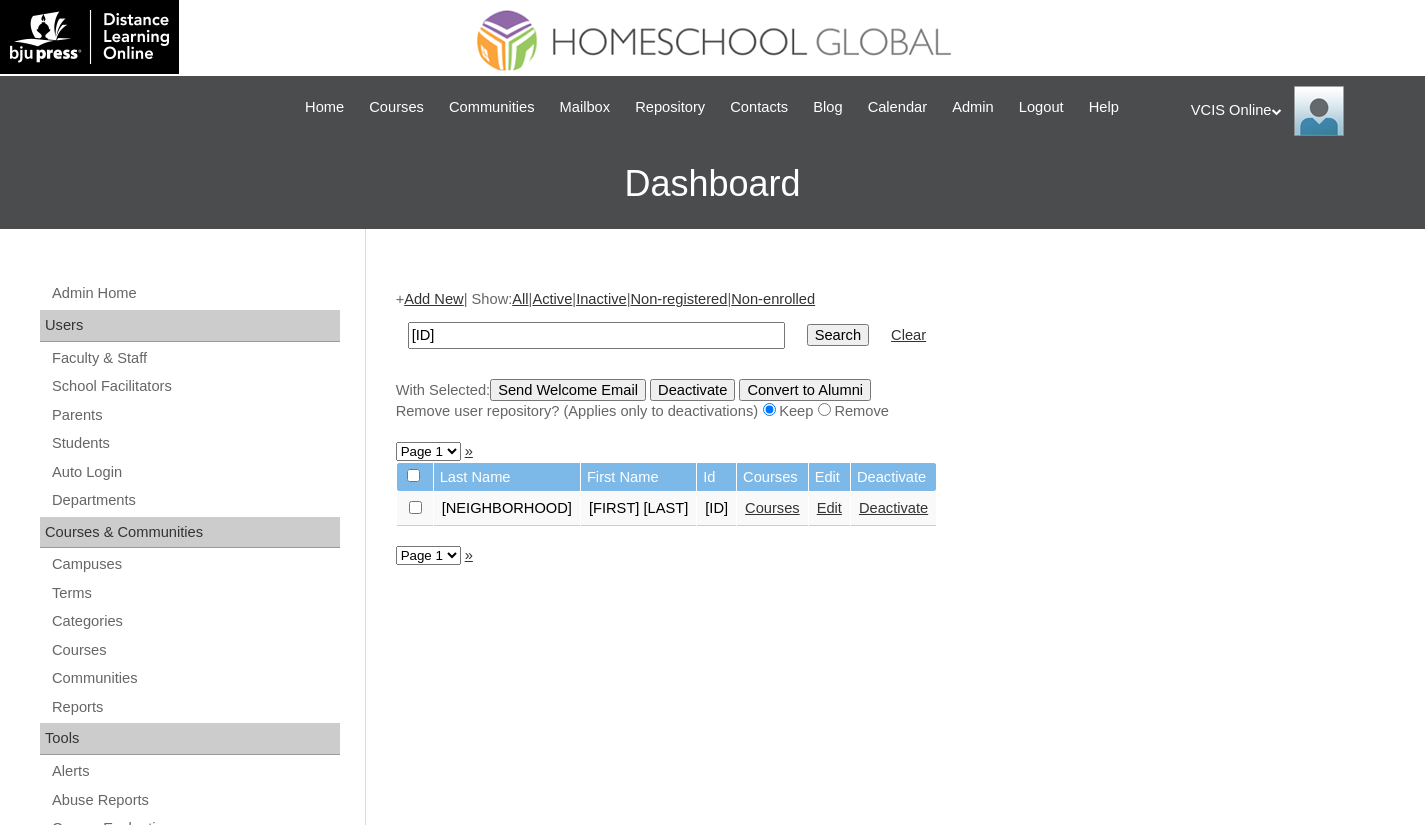 scroll, scrollTop: 0, scrollLeft: 0, axis: both 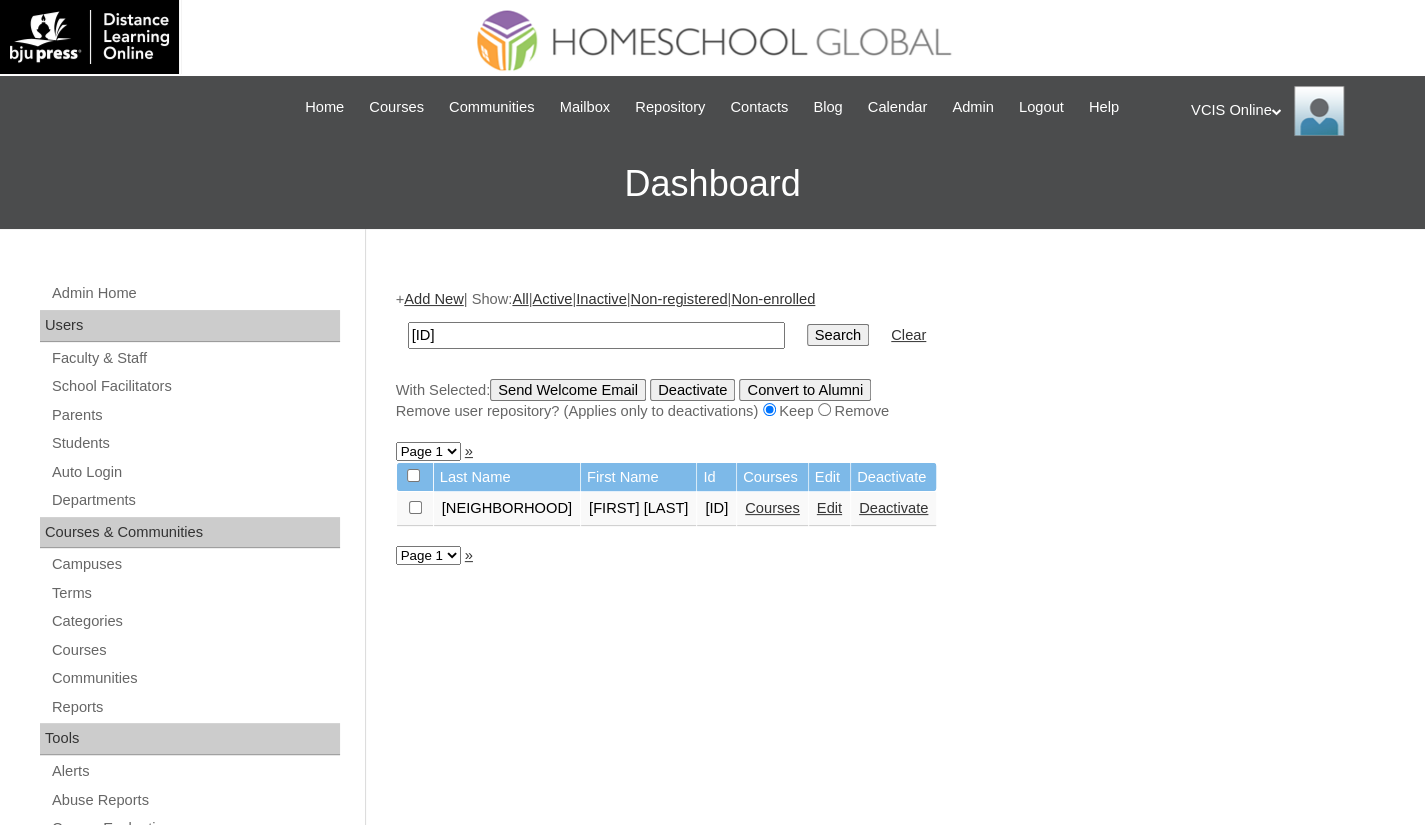 click on "Courses" at bounding box center (772, 508) 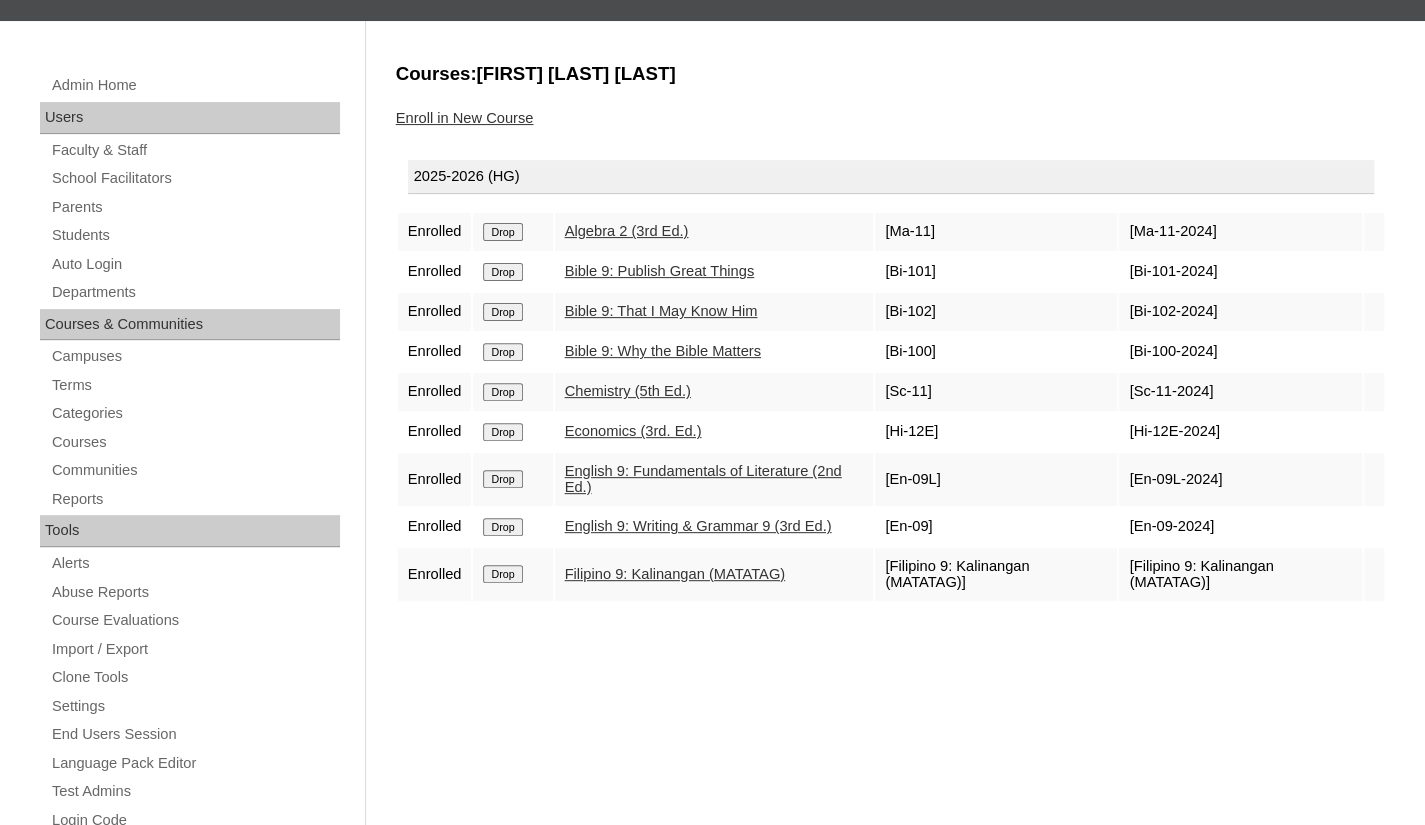 scroll, scrollTop: 100, scrollLeft: 0, axis: vertical 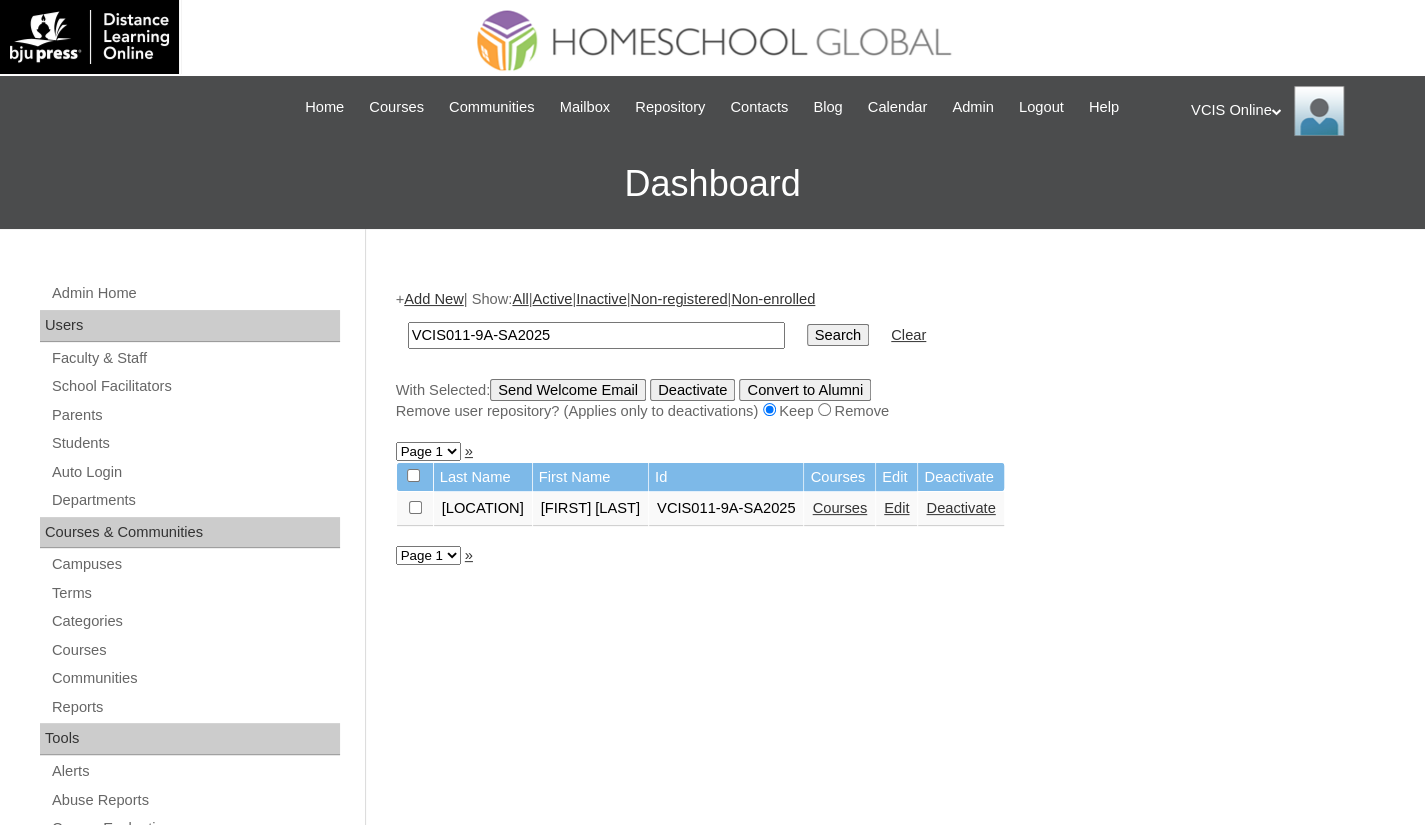 click on "Edit" at bounding box center (896, 508) 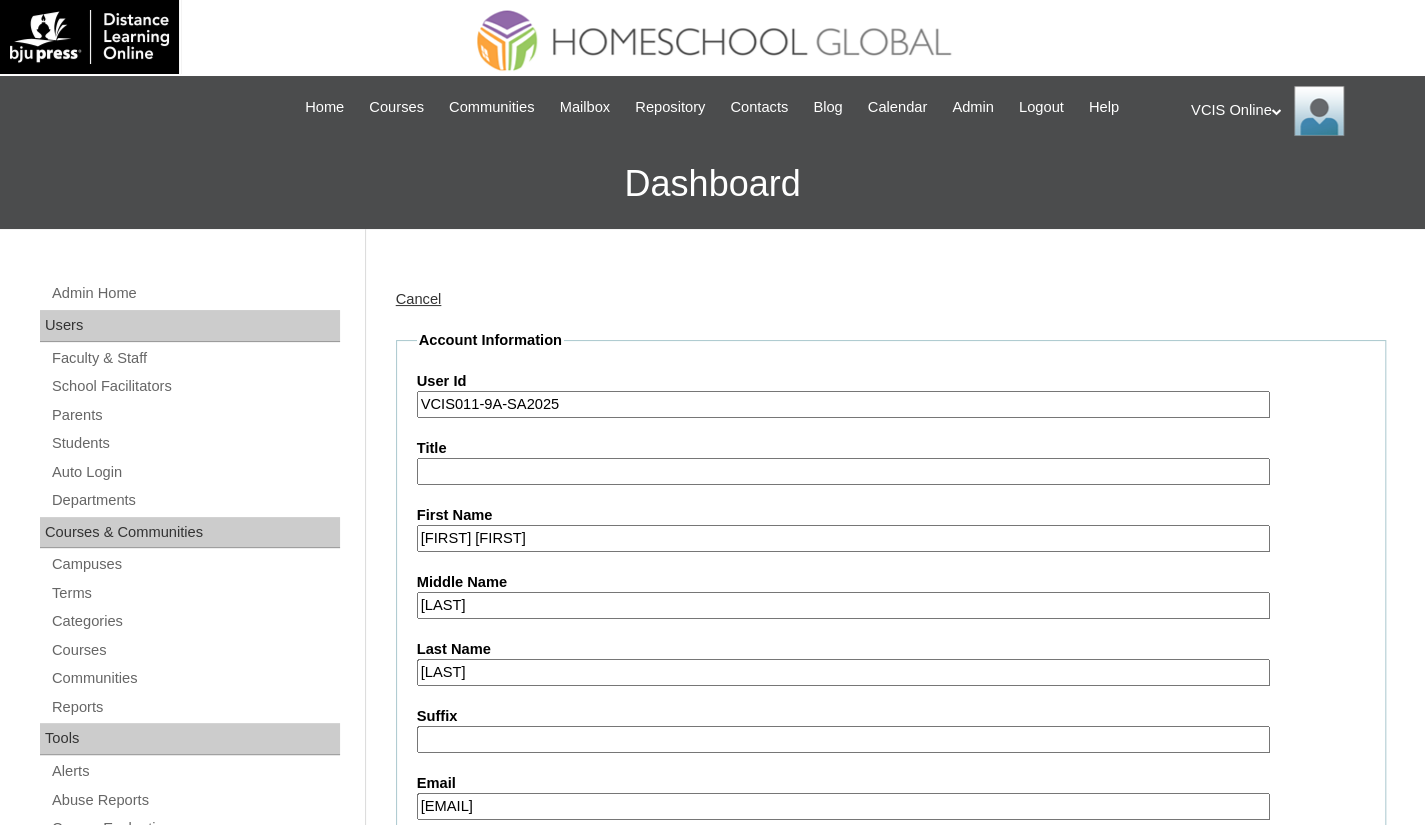 scroll, scrollTop: 300, scrollLeft: 0, axis: vertical 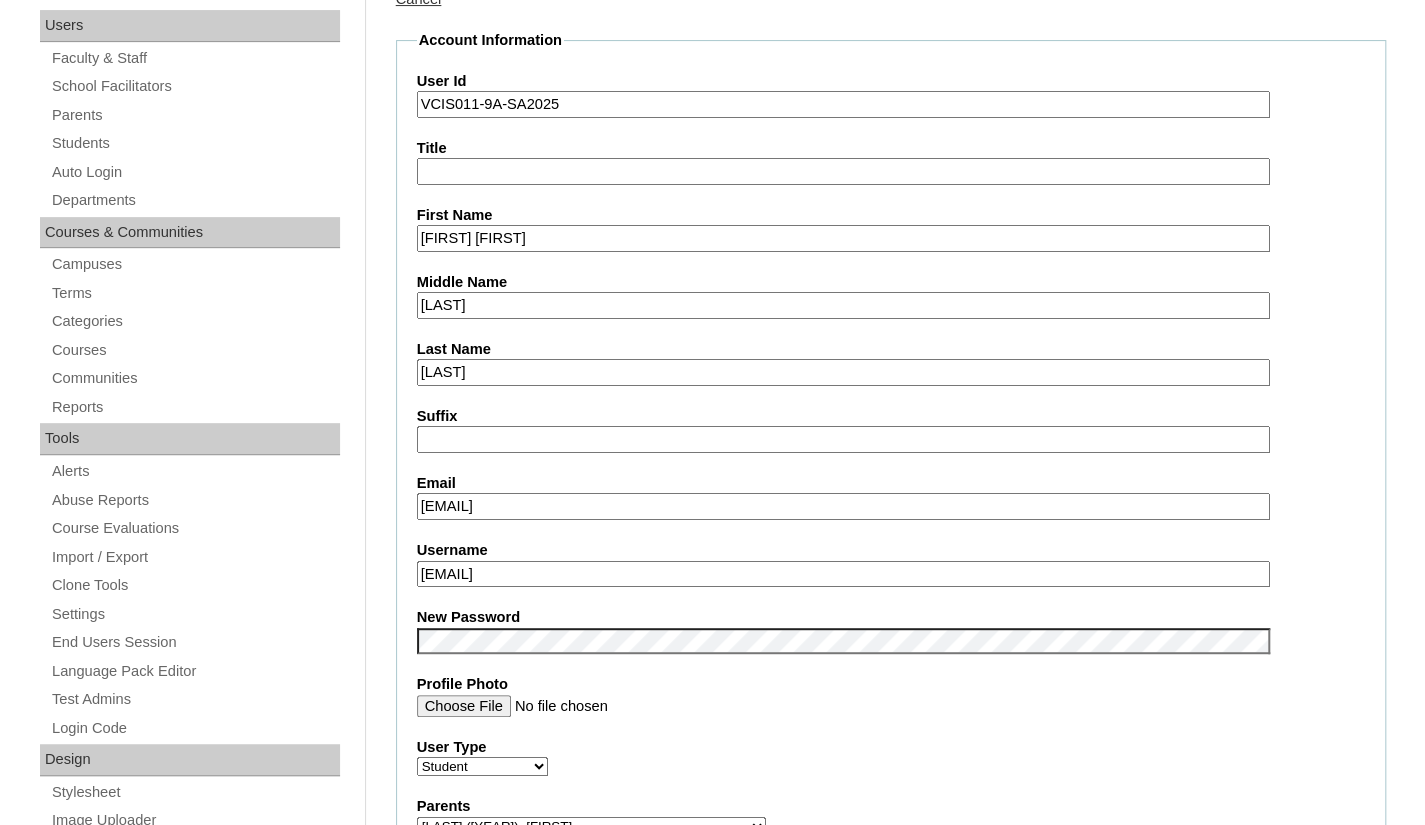 click on "lhentangonan16@gmail.com" at bounding box center [843, 506] 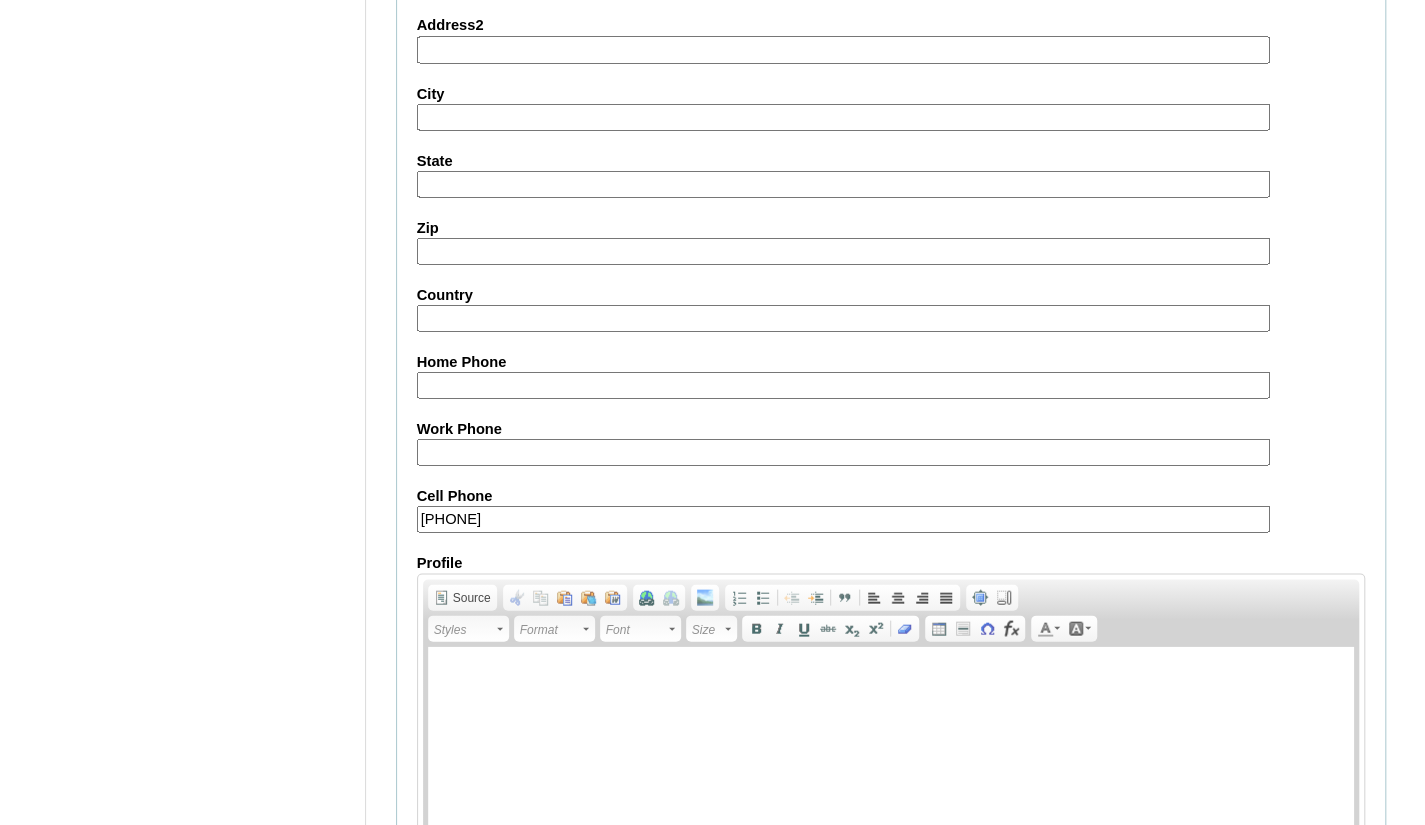scroll, scrollTop: 2222, scrollLeft: 0, axis: vertical 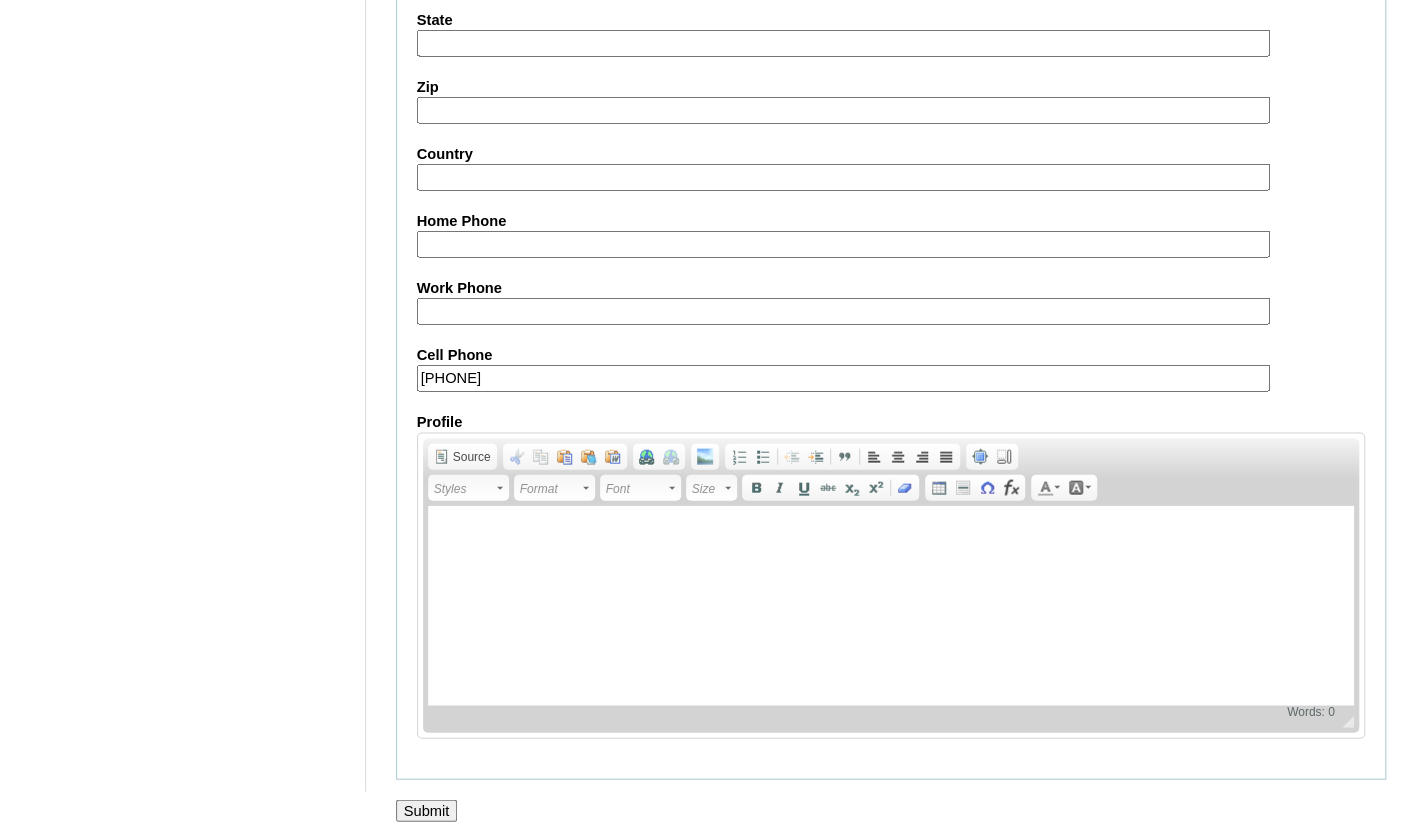 type on "retangonan.student@vcis.edu.ph" 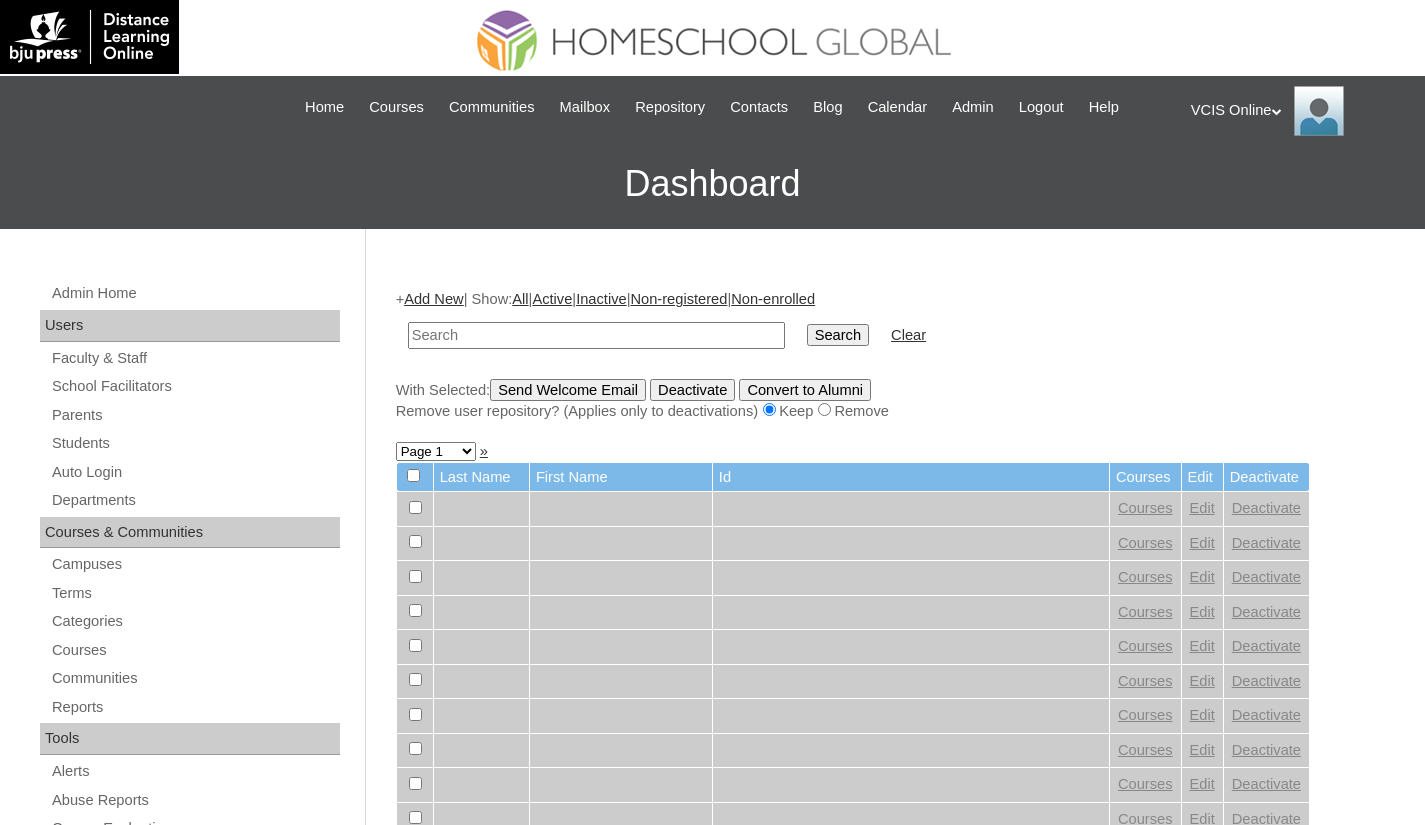 scroll, scrollTop: 0, scrollLeft: 0, axis: both 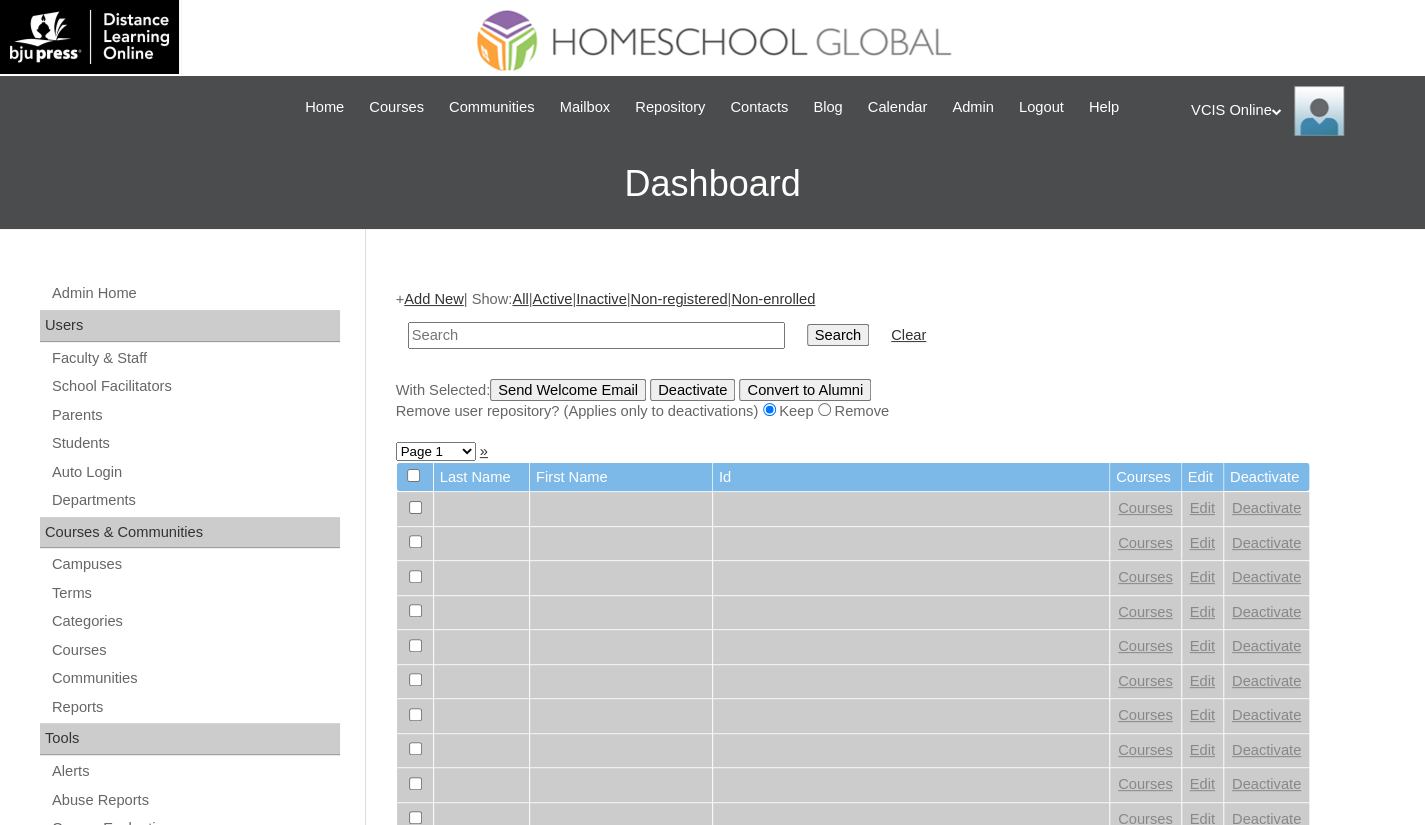 click at bounding box center [596, 335] 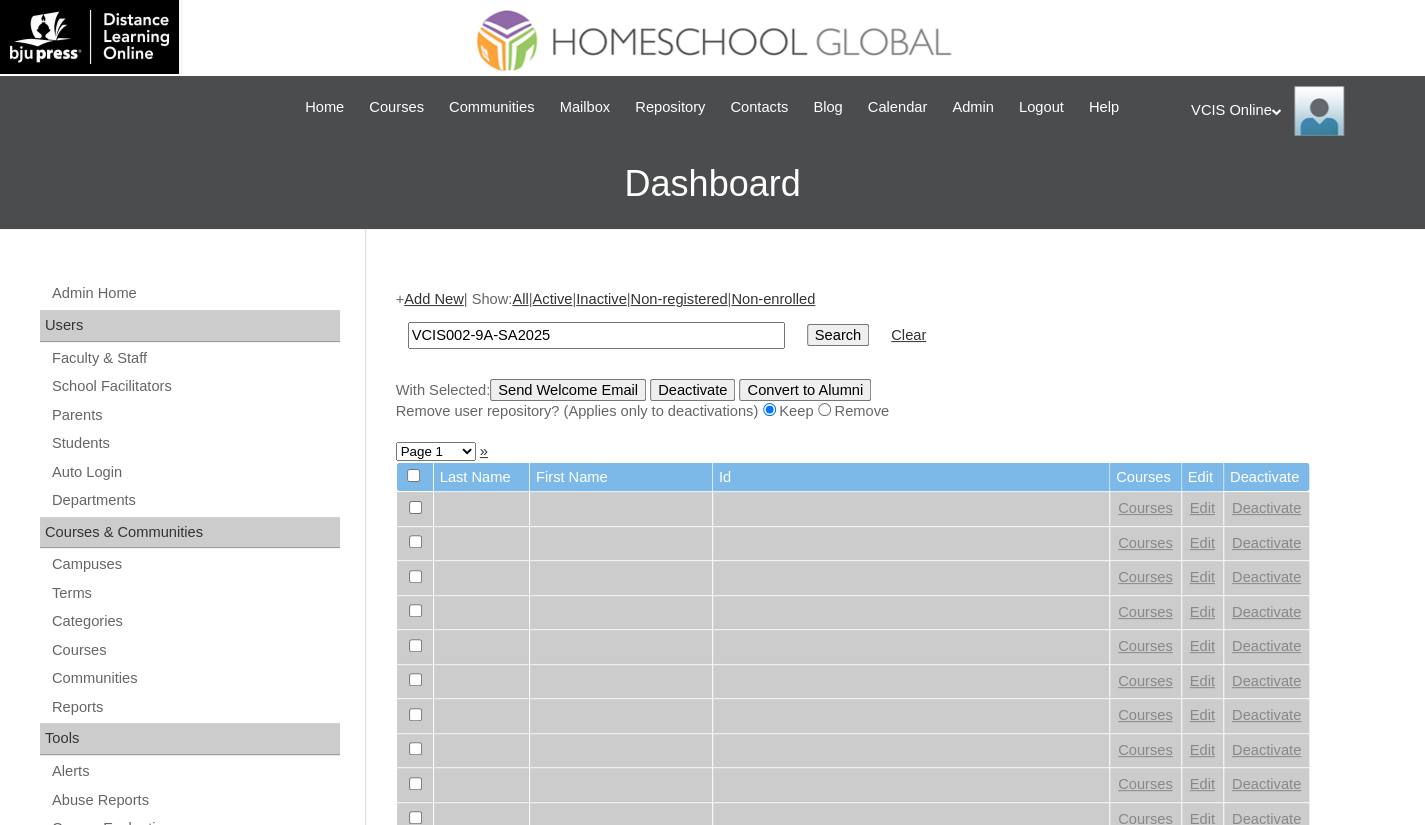 type on "VCIS002-9A-SA2025" 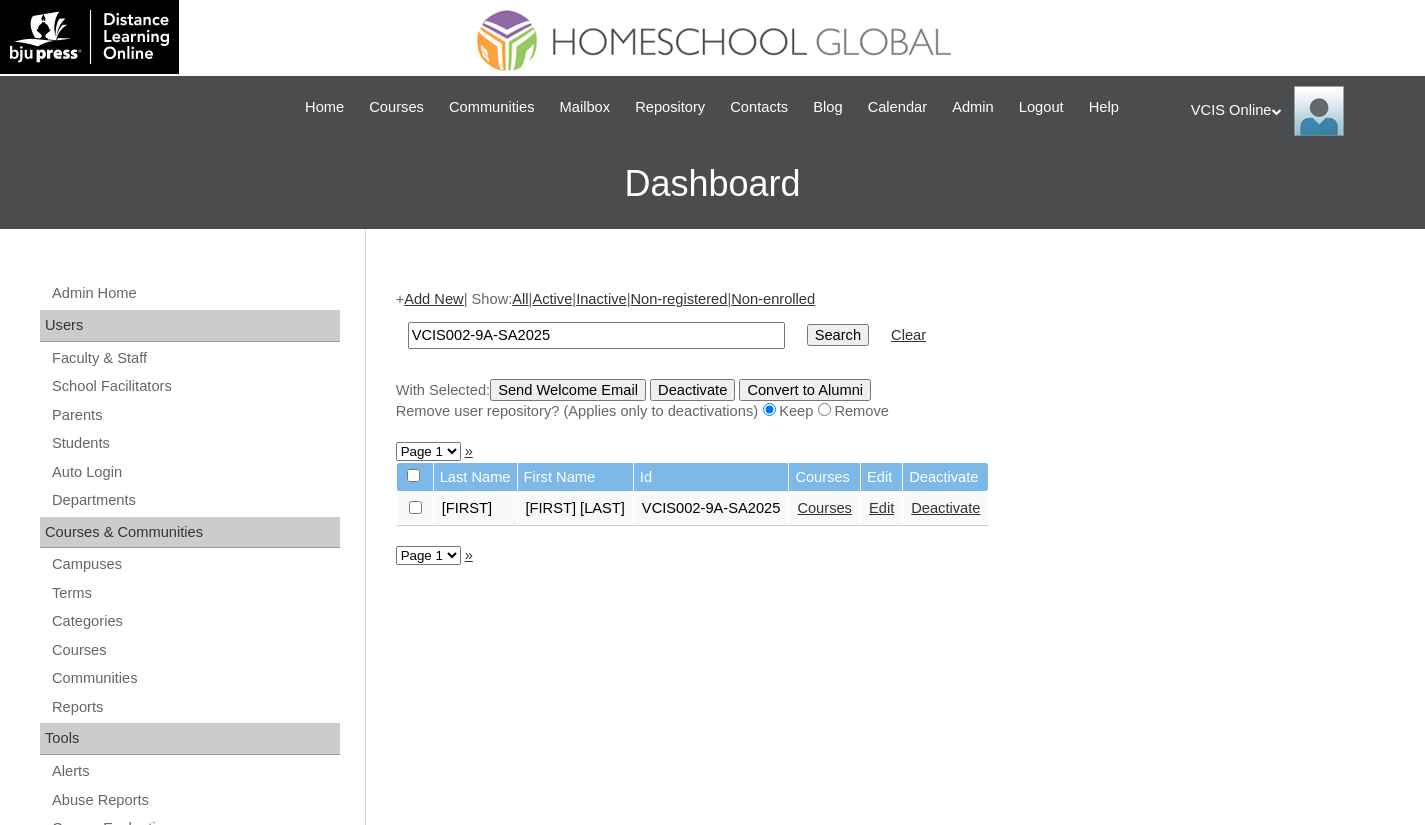 scroll, scrollTop: 0, scrollLeft: 0, axis: both 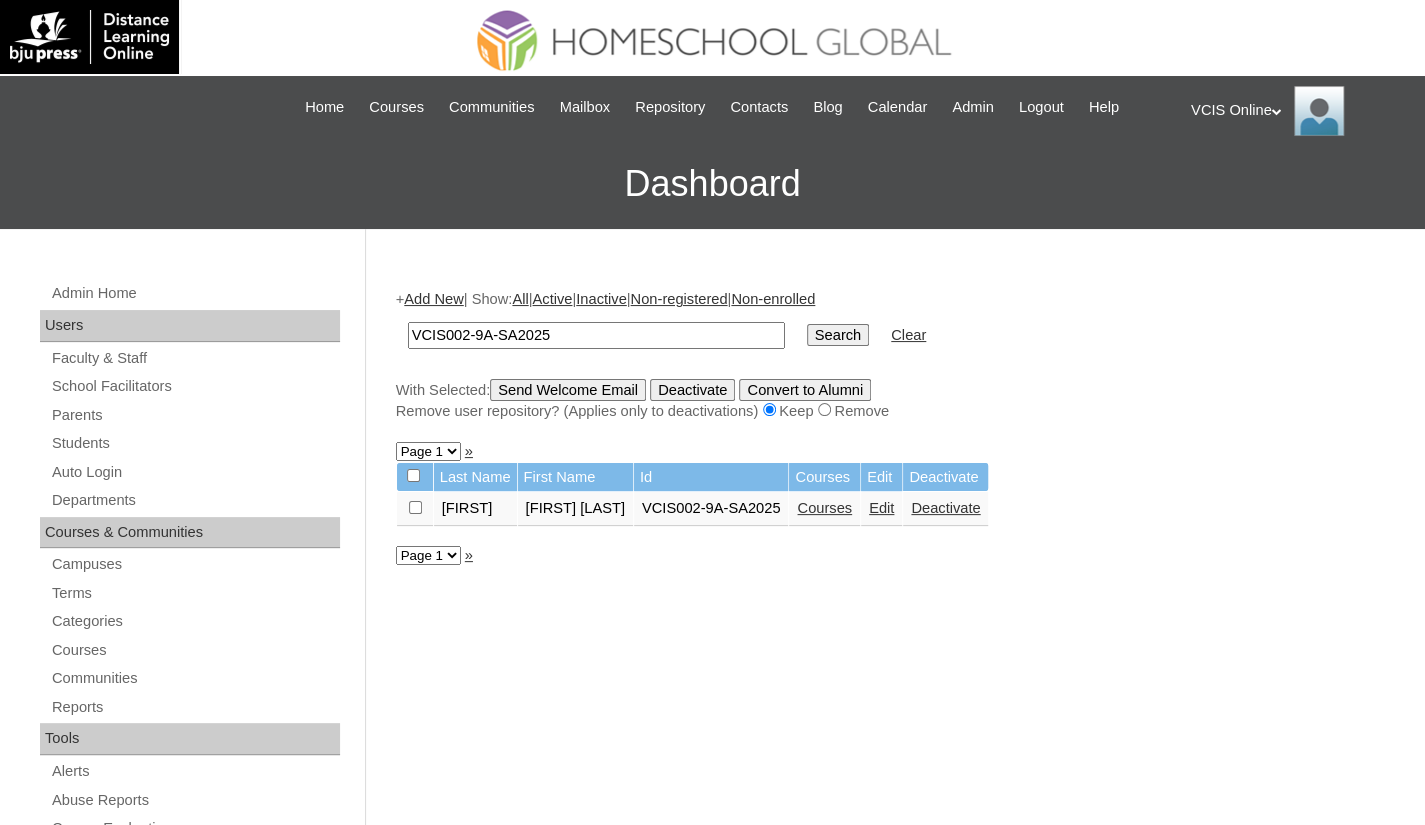 click on "Courses" at bounding box center (824, 508) 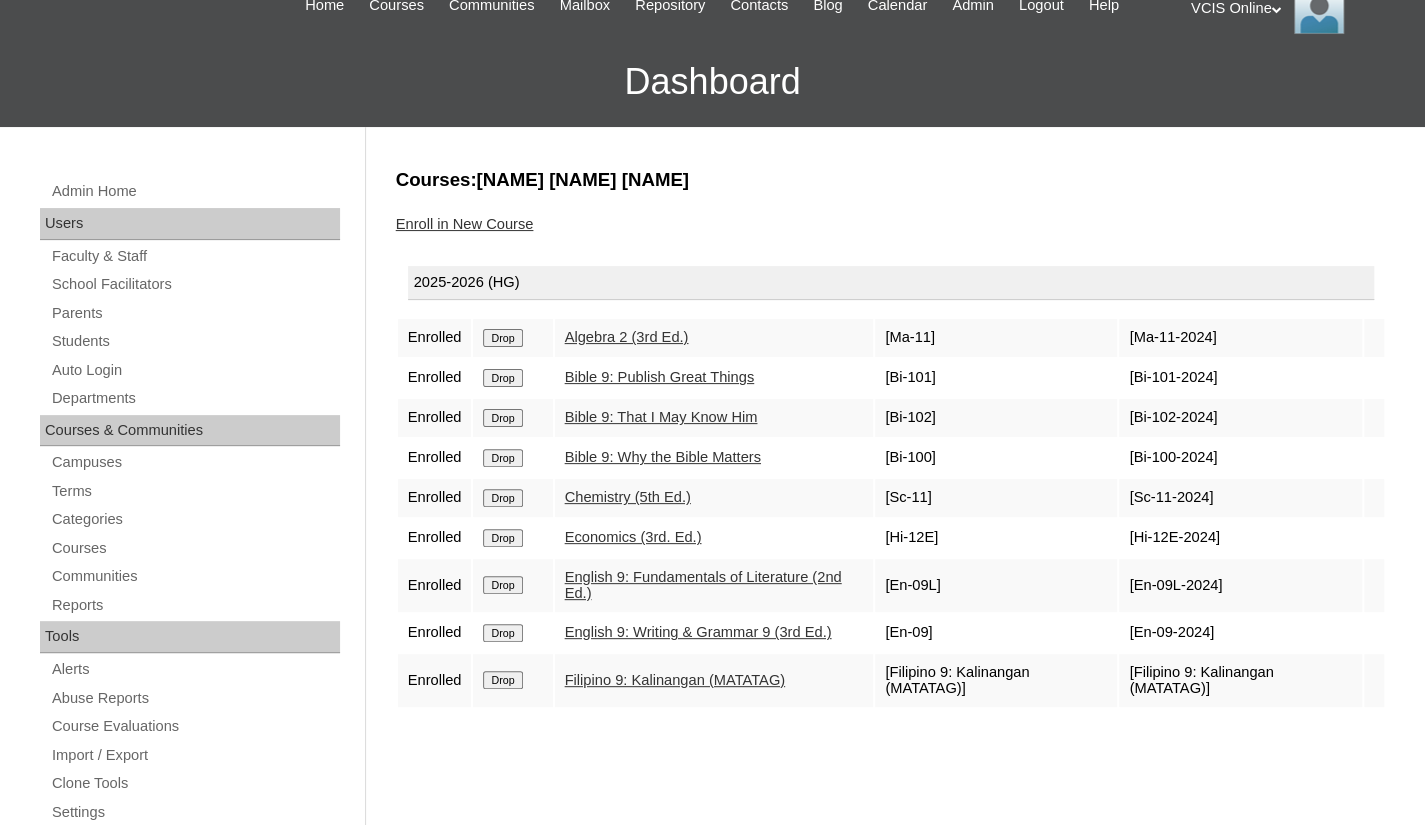 scroll, scrollTop: 200, scrollLeft: 0, axis: vertical 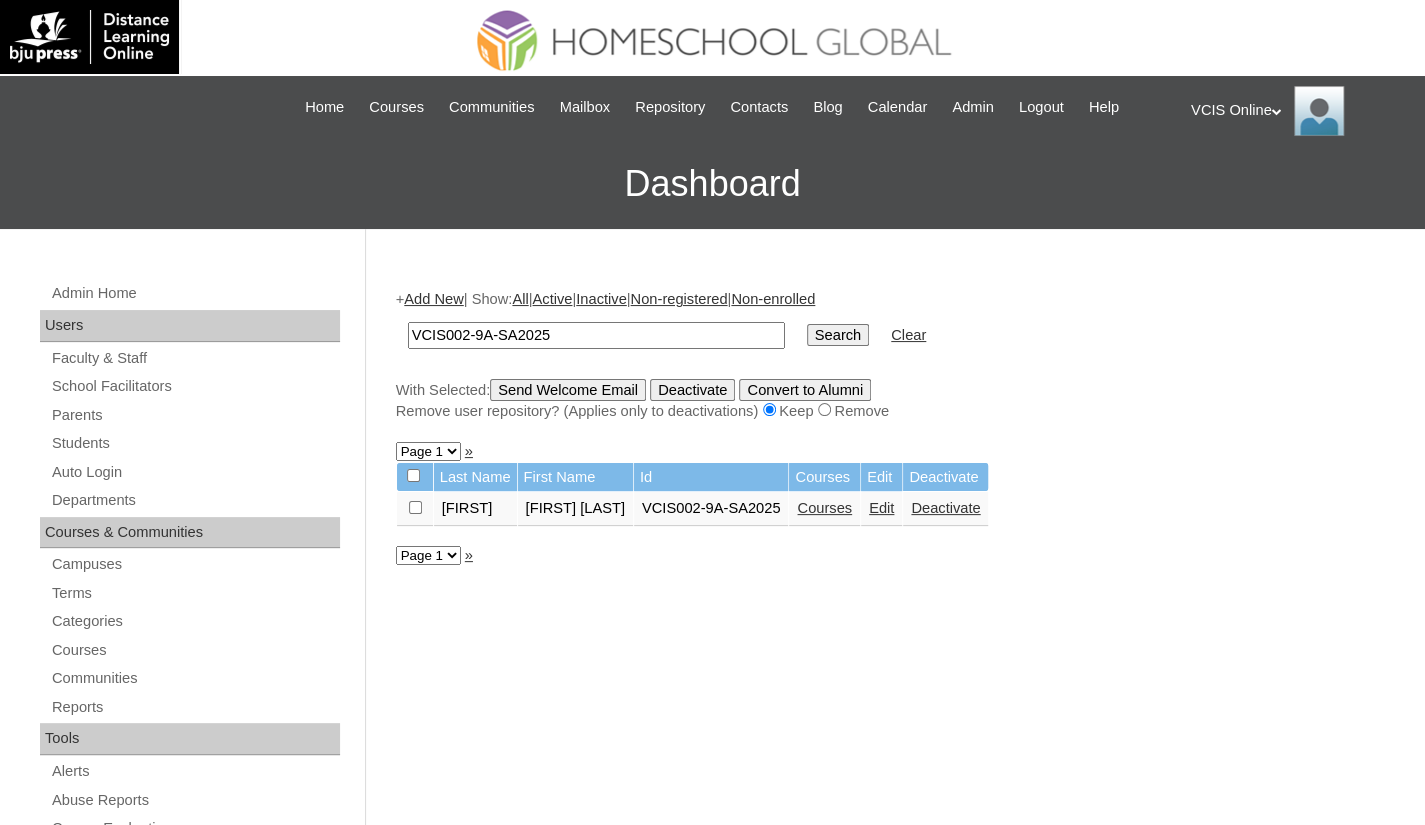 click on "Edit" at bounding box center [881, 508] 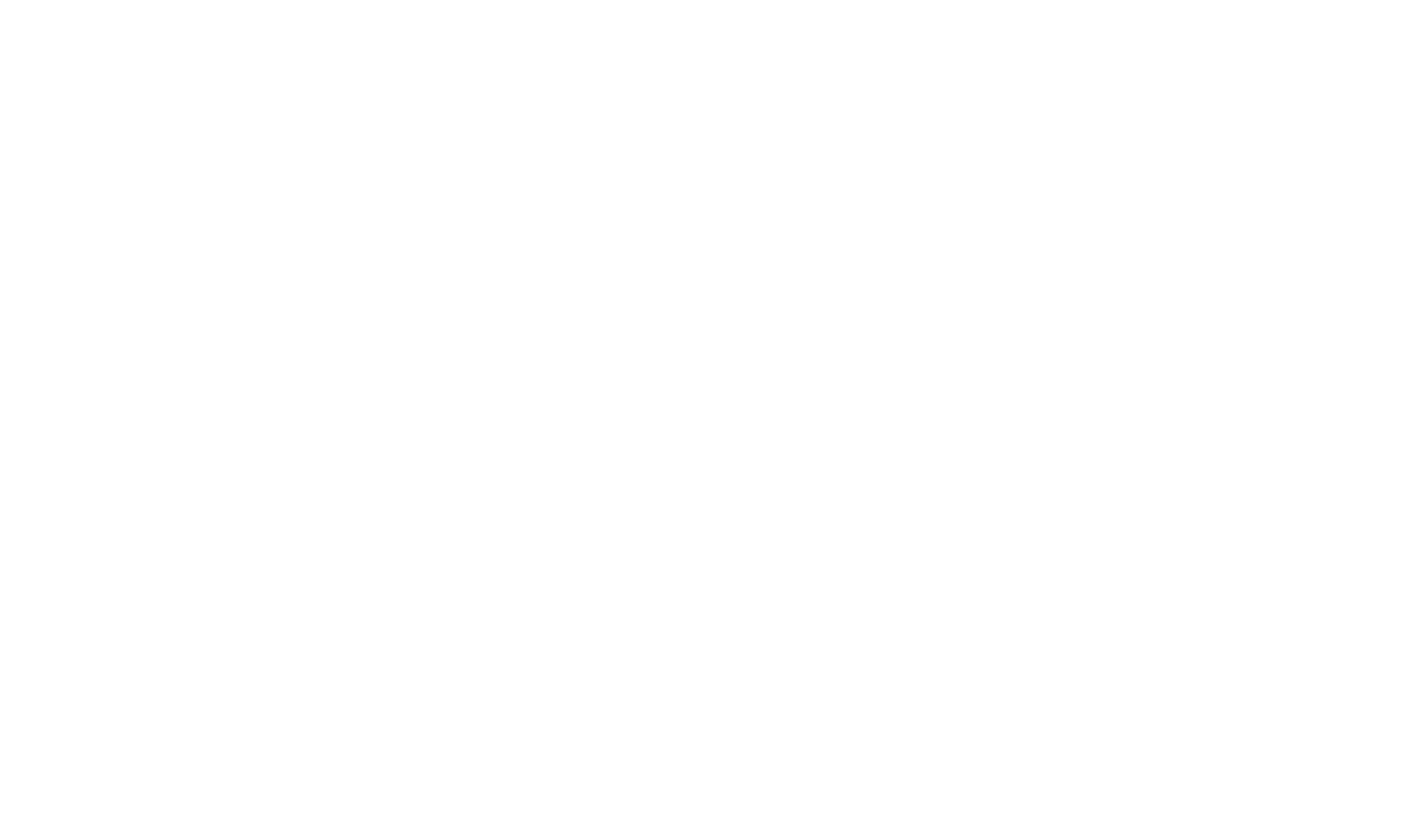 scroll, scrollTop: 1, scrollLeft: 0, axis: vertical 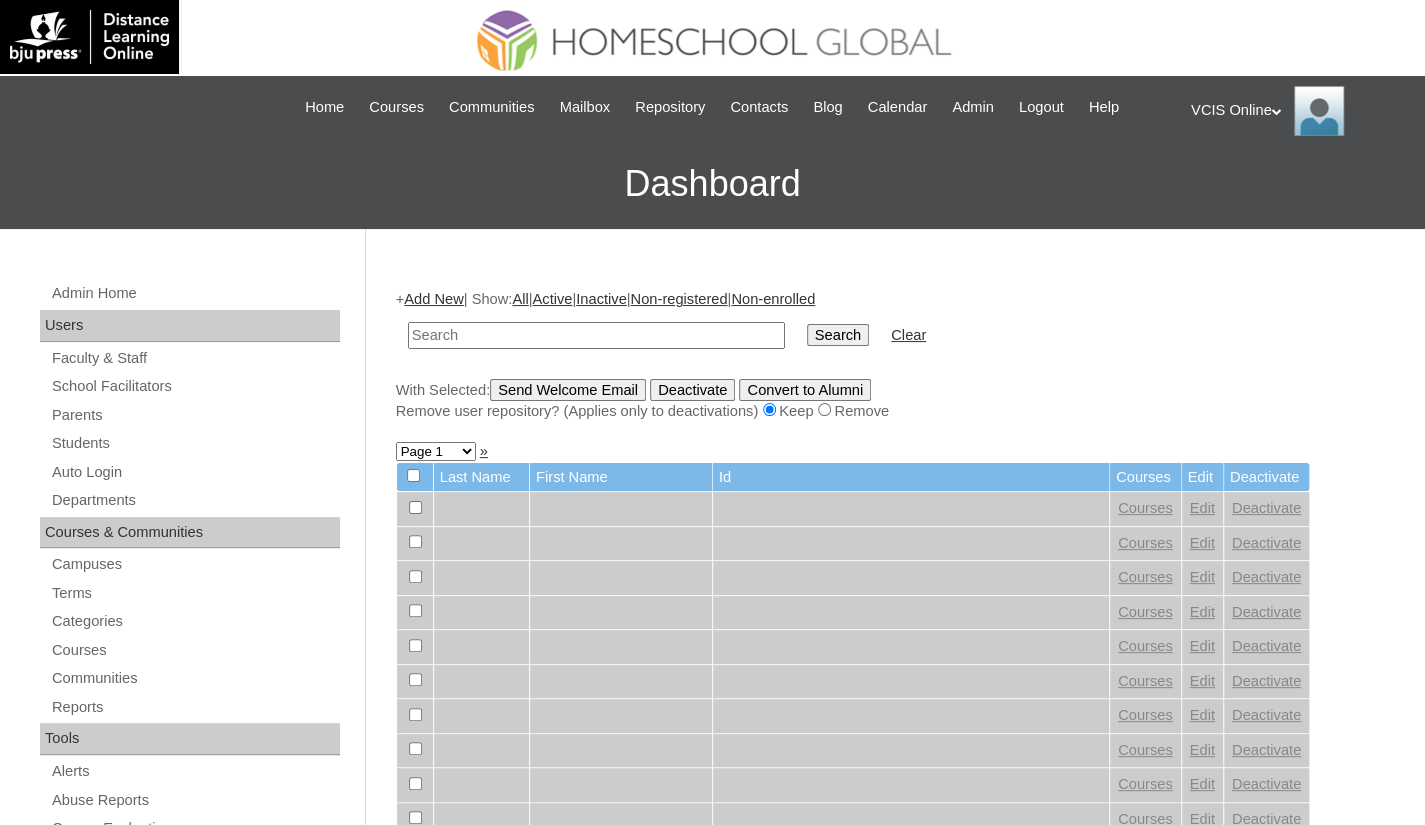 click at bounding box center [596, 335] 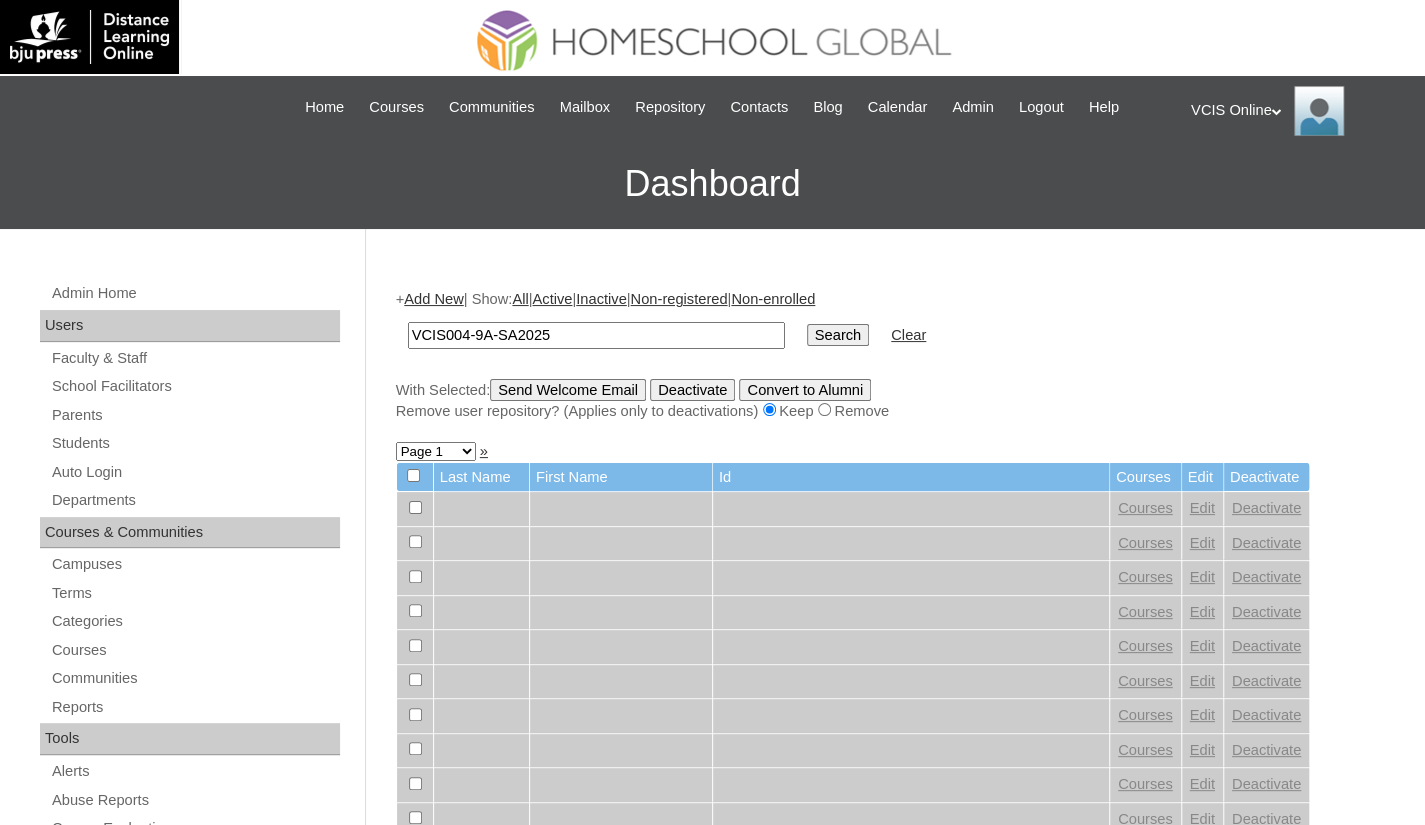 type on "VCIS004-9A-SA2025" 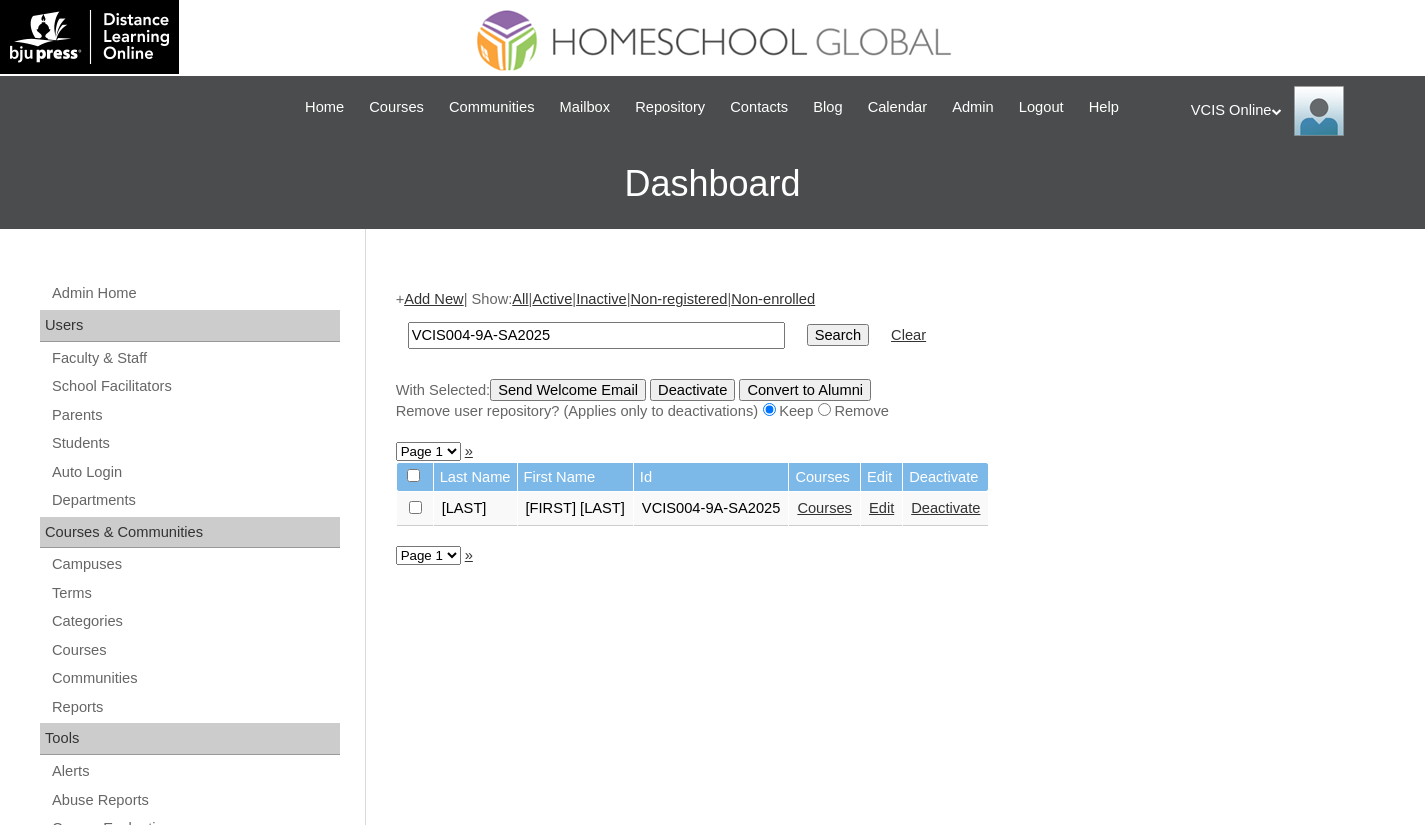 scroll, scrollTop: 0, scrollLeft: 0, axis: both 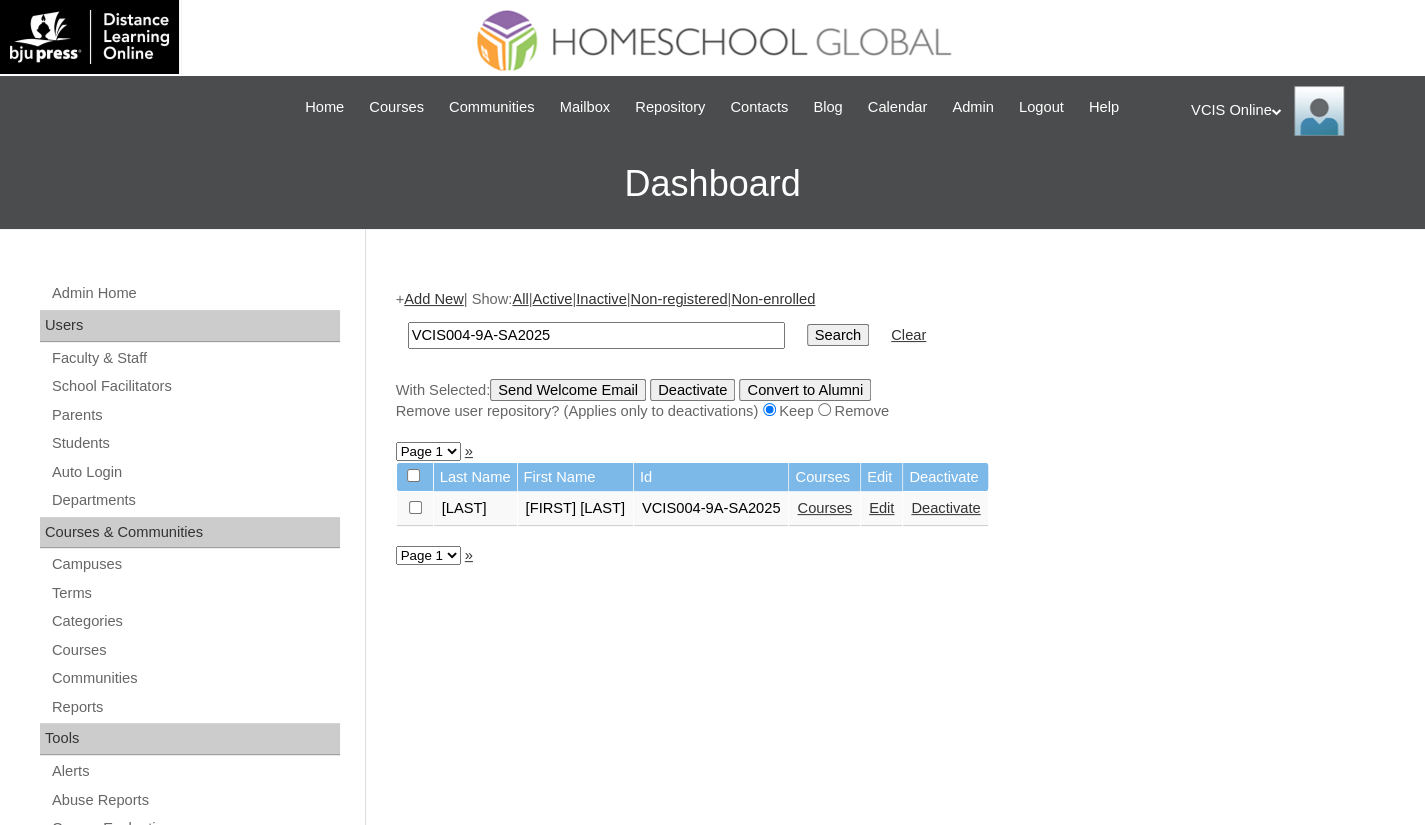 click on "Courses" at bounding box center (824, 508) 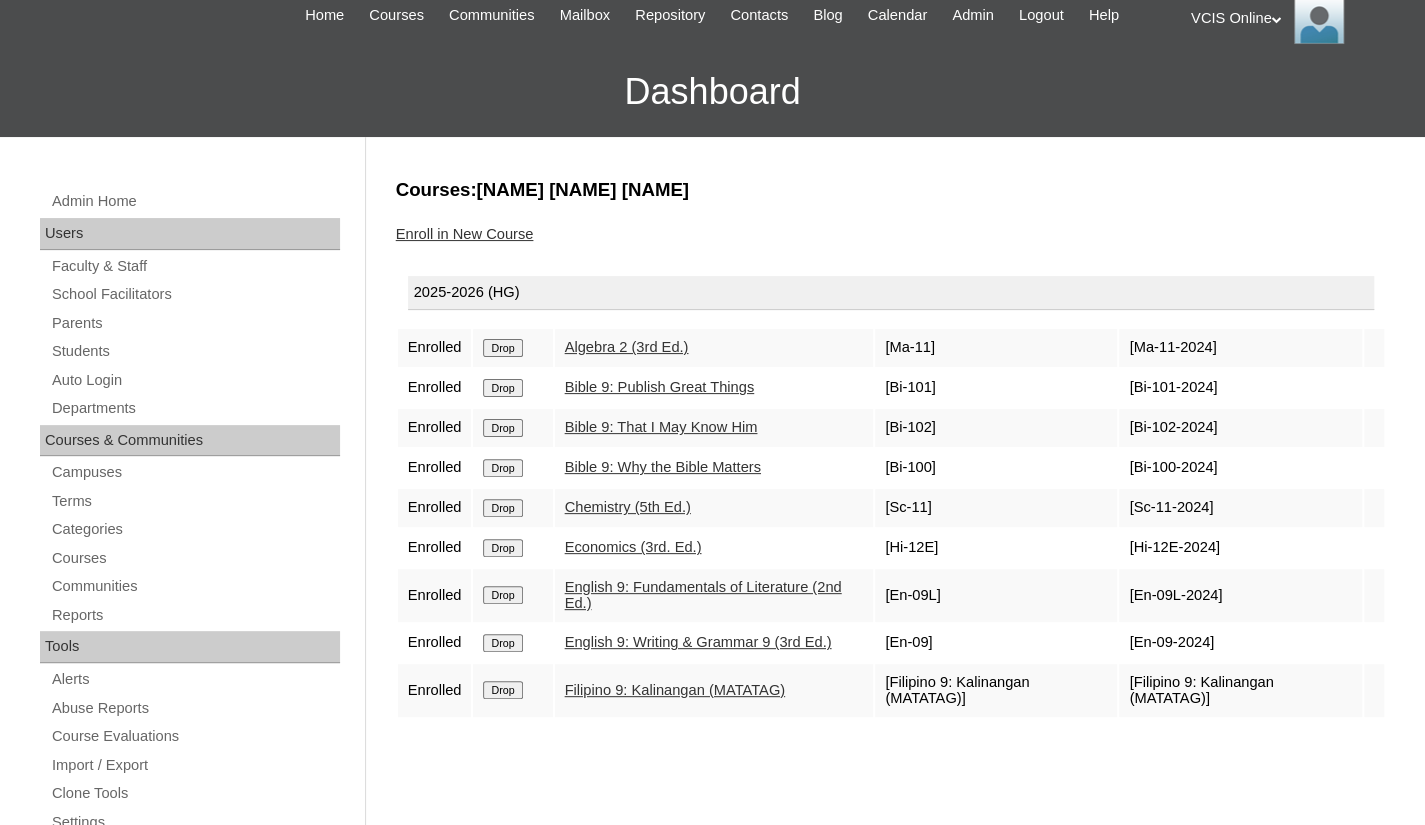 scroll, scrollTop: 200, scrollLeft: 0, axis: vertical 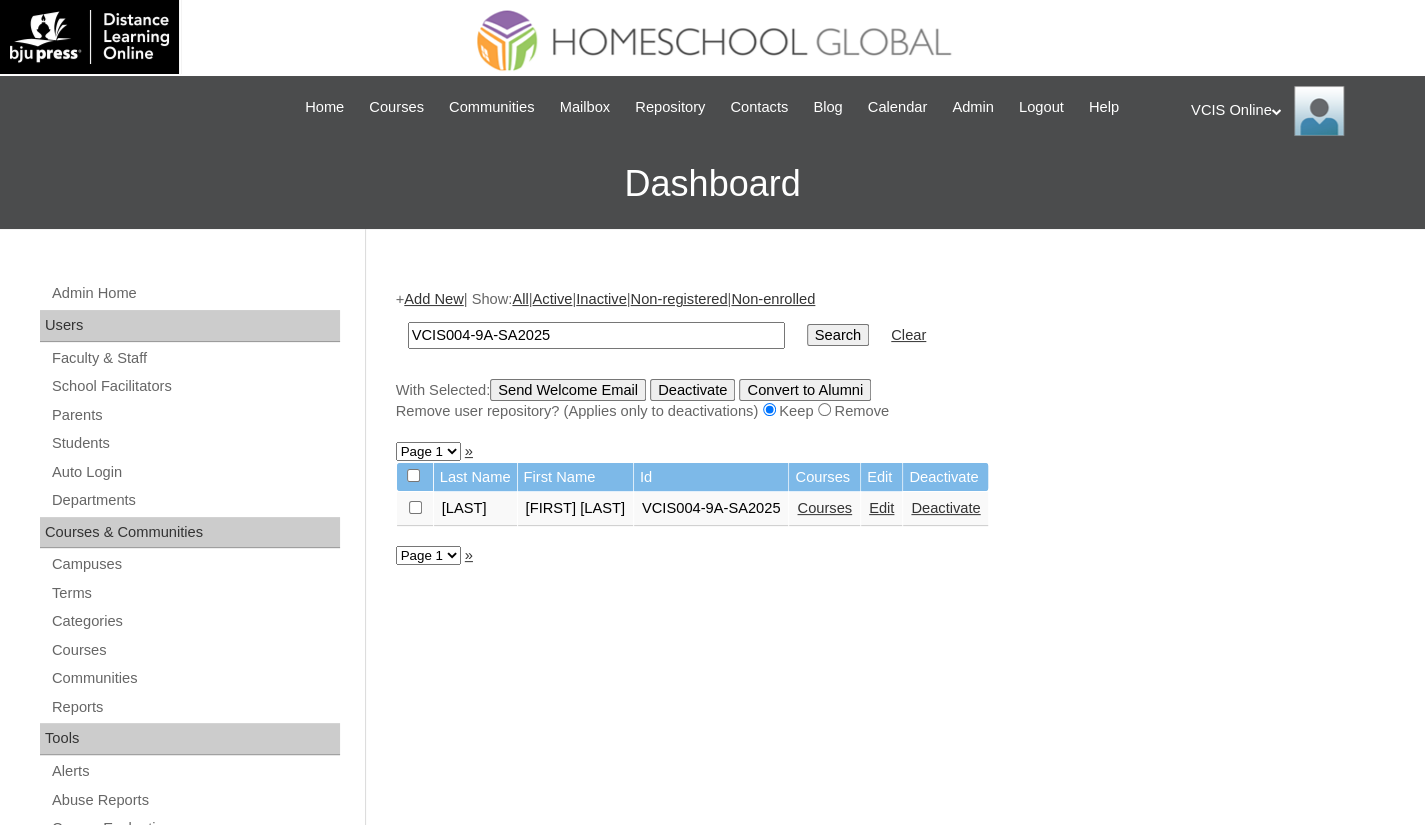 click on "Edit" at bounding box center [881, 508] 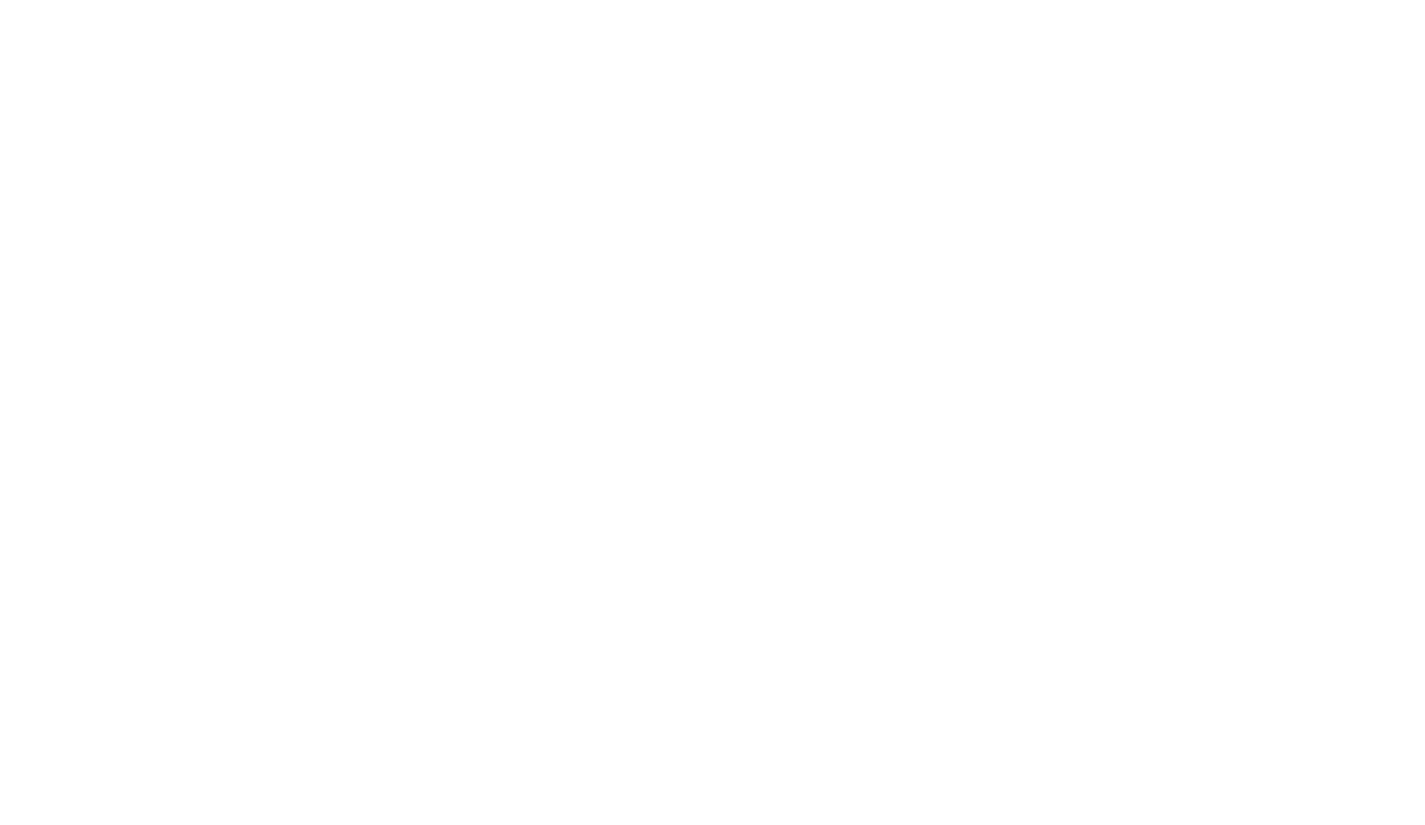 scroll, scrollTop: 0, scrollLeft: 0, axis: both 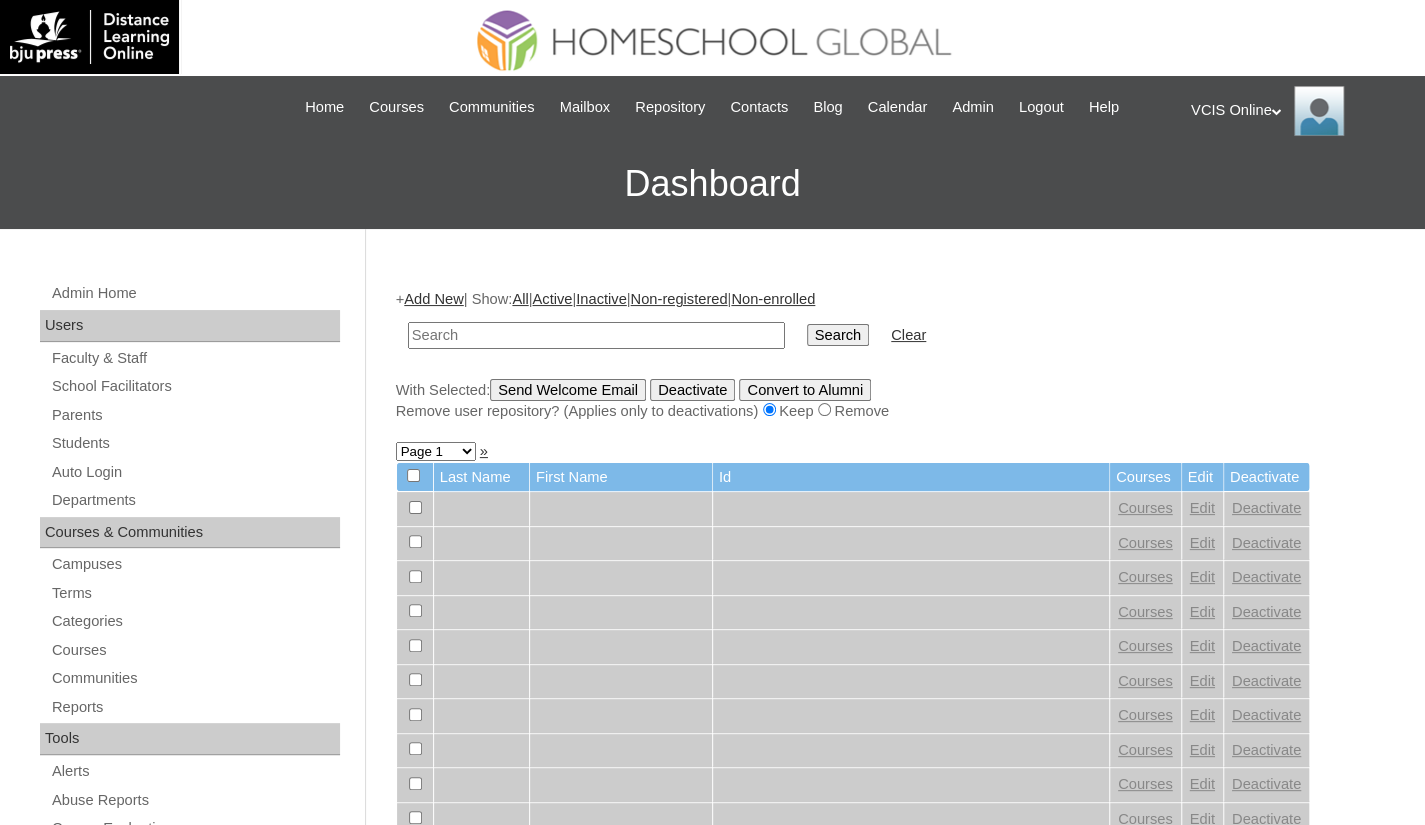 click on "VCIS Online
My Profile
My Settings
Logout" at bounding box center [1298, 111] 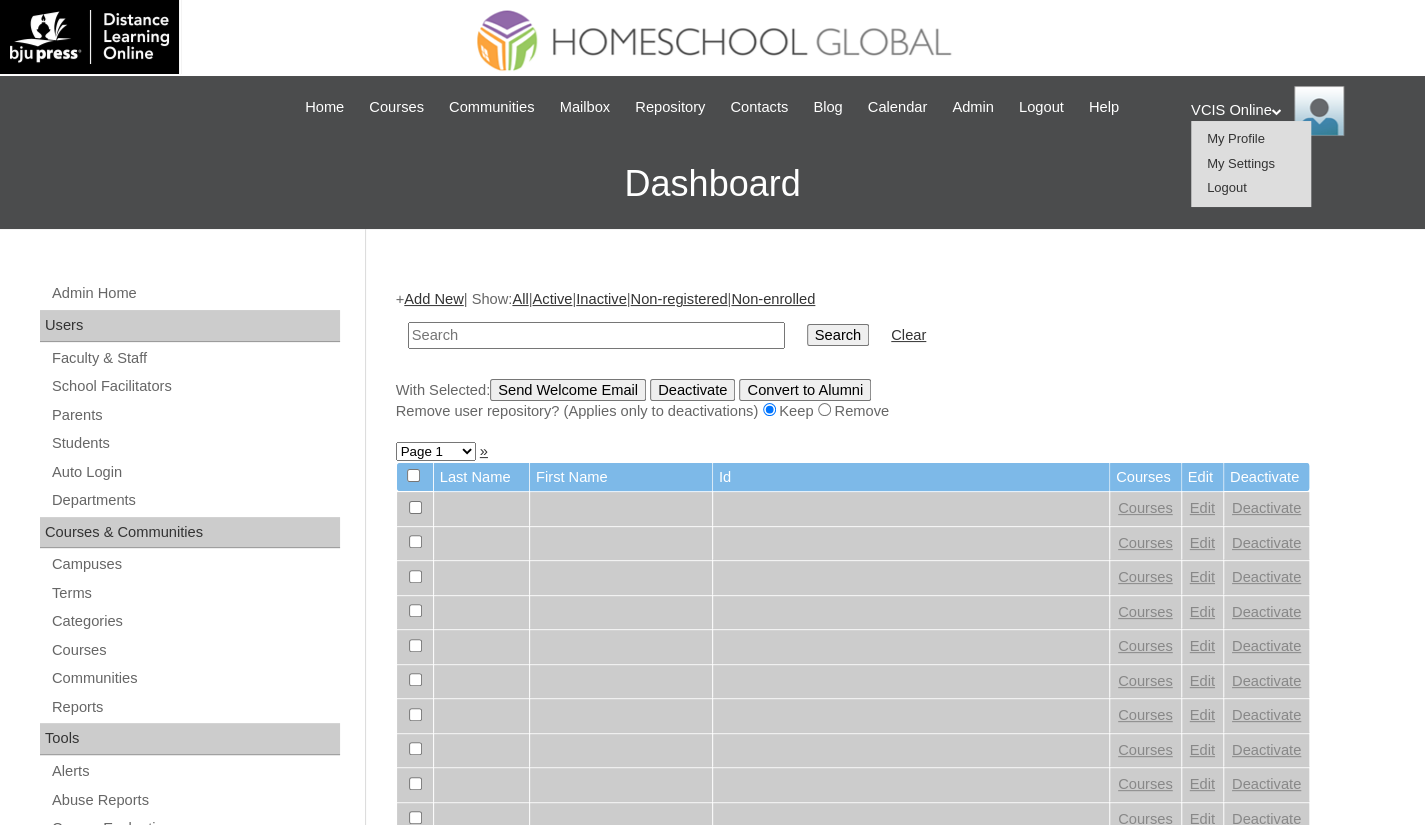 click on "Logout" at bounding box center [1227, 187] 